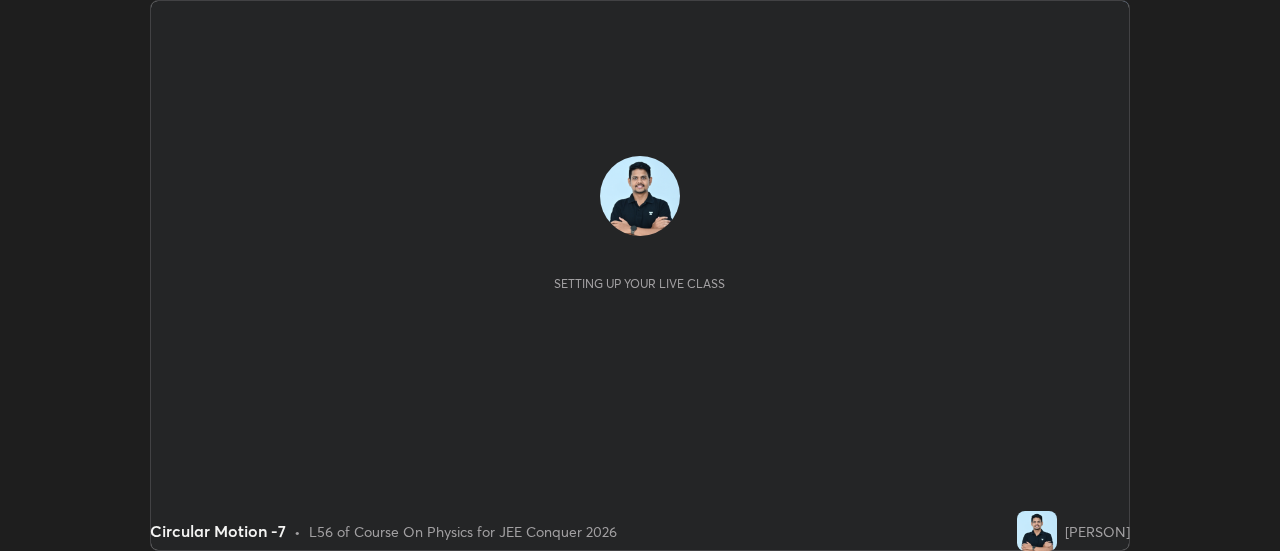 scroll, scrollTop: 0, scrollLeft: 0, axis: both 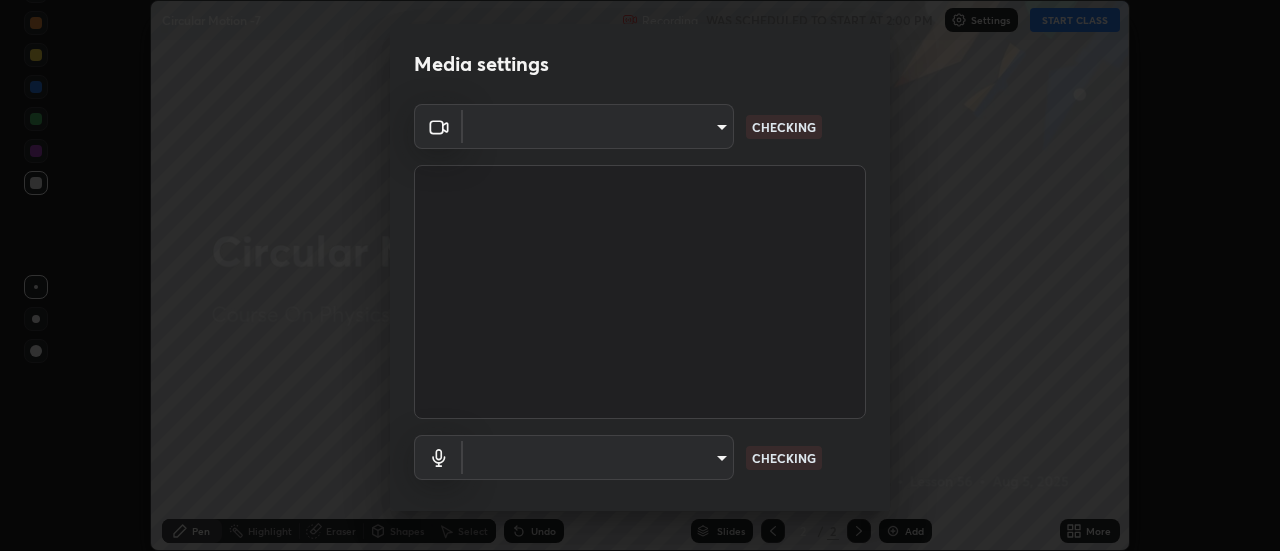 type on "7b8fa947a38e0d4f9dc8af23b8a23b2f8412635e37a097bfb476b3f93d669f79" 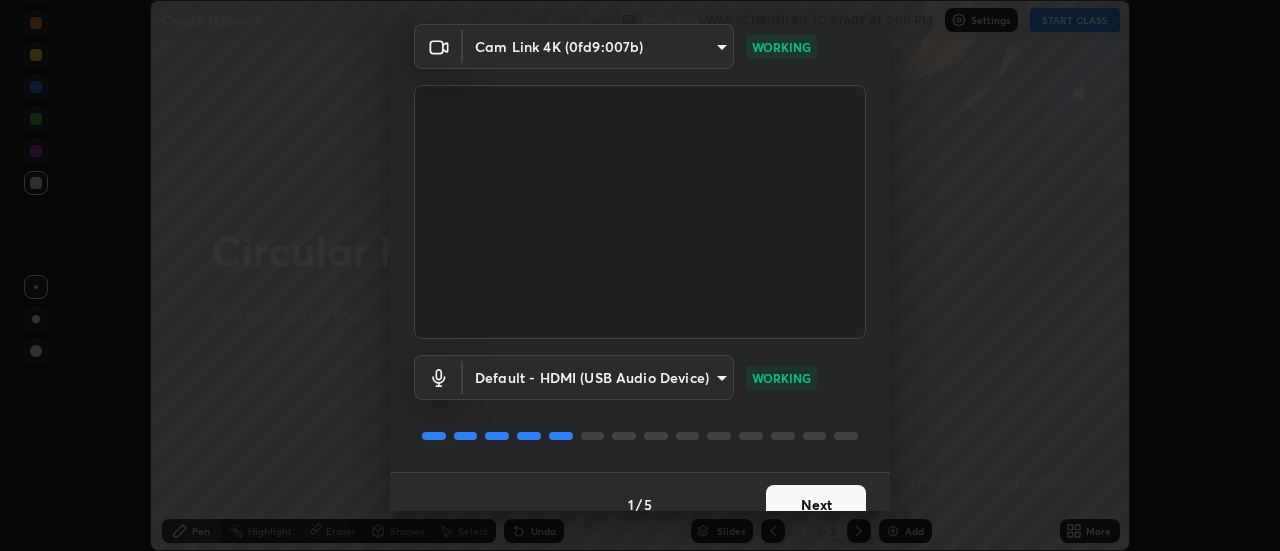 scroll, scrollTop: 81, scrollLeft: 0, axis: vertical 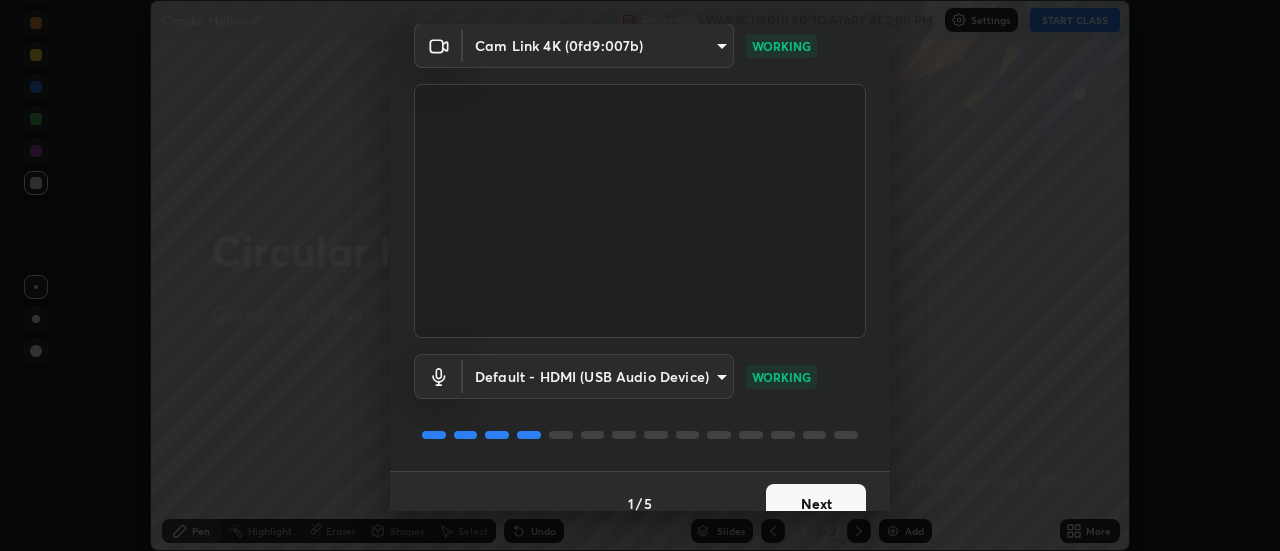 click on "Next" at bounding box center [816, 504] 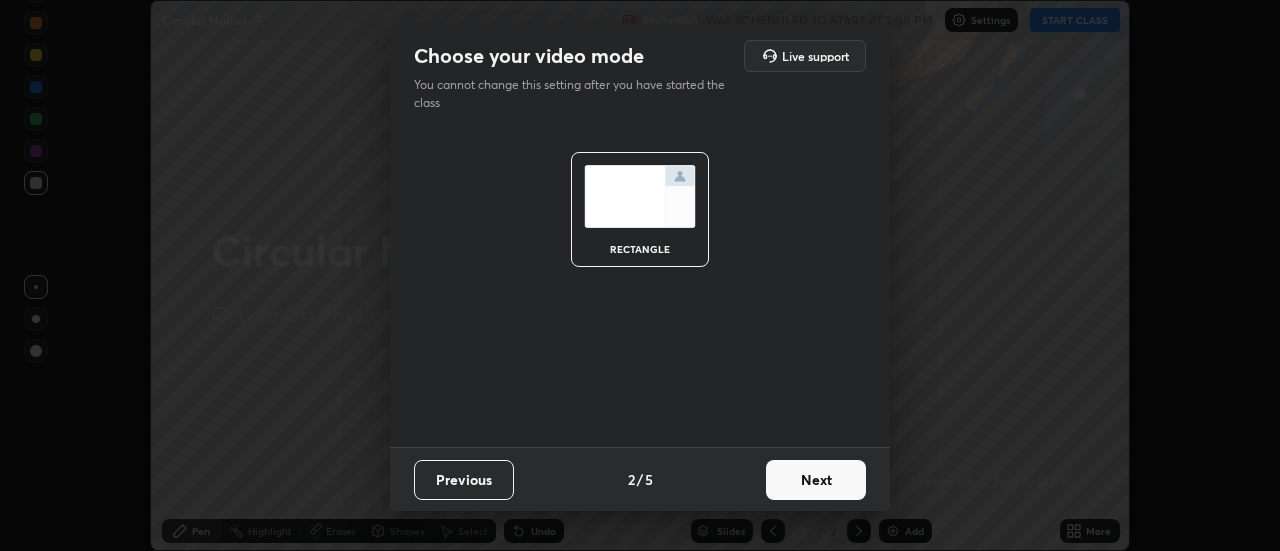 scroll, scrollTop: 0, scrollLeft: 0, axis: both 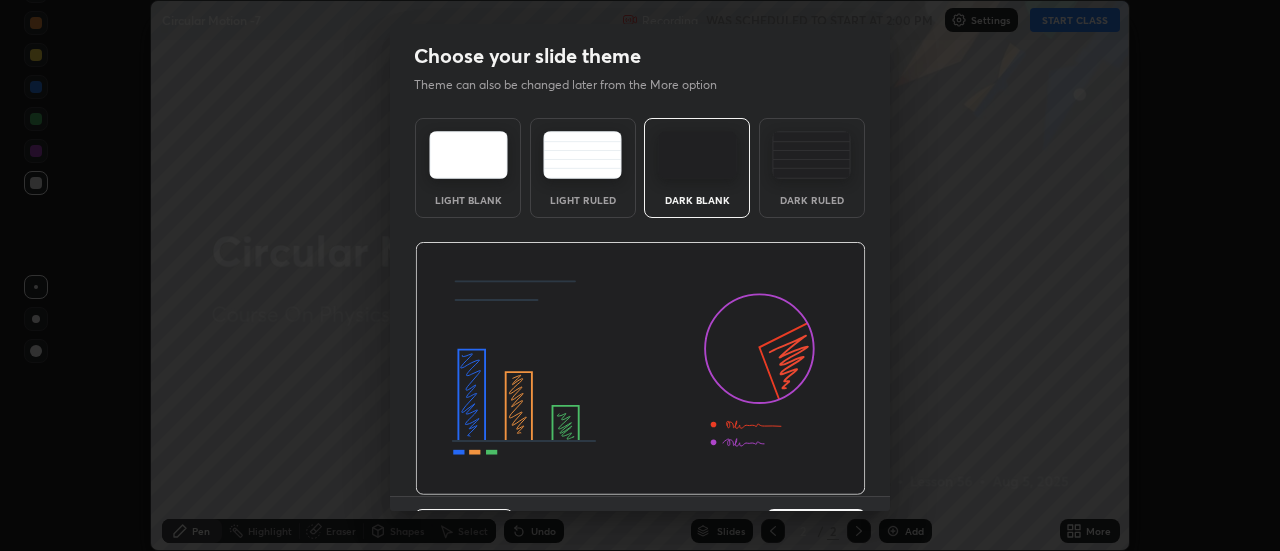 click at bounding box center (640, 369) 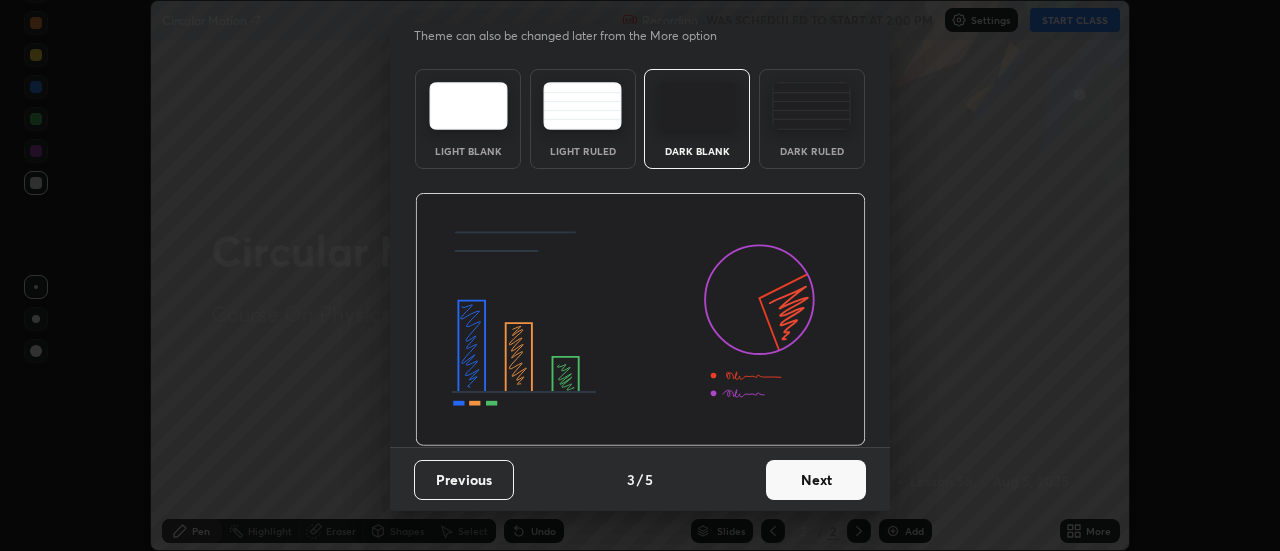 click on "Next" at bounding box center (816, 480) 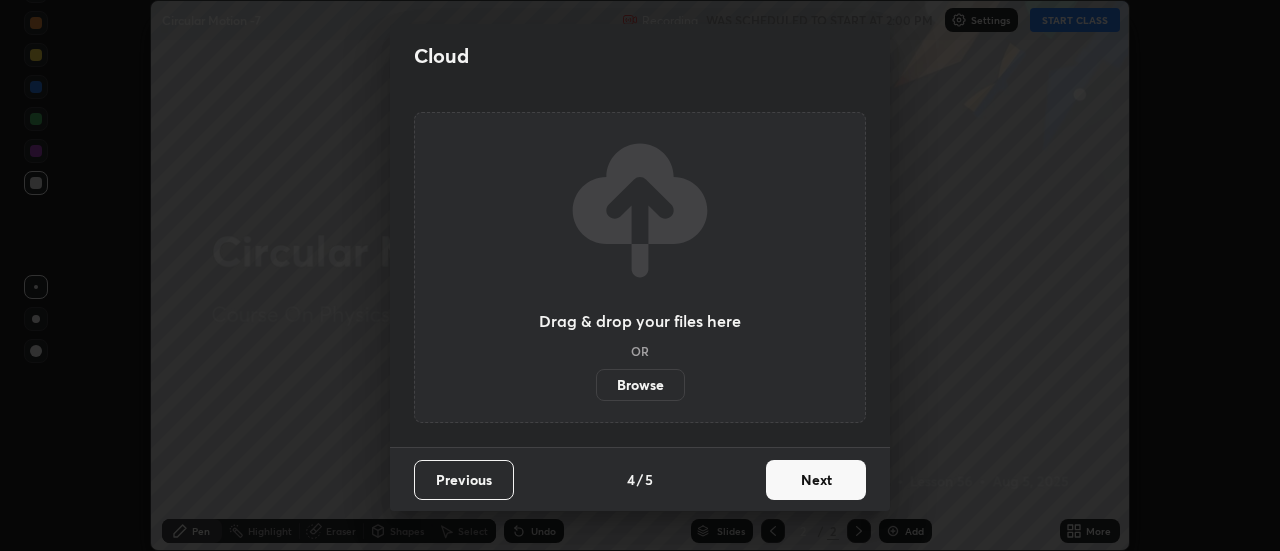click on "Next" at bounding box center (816, 480) 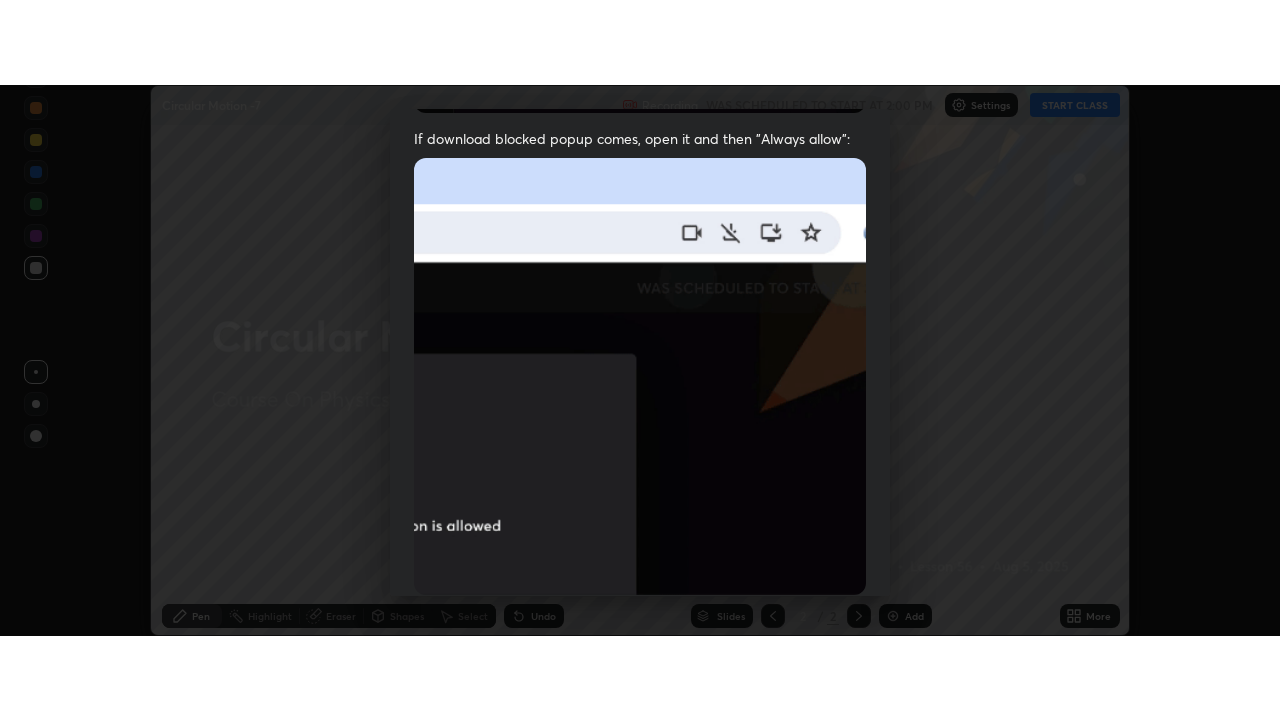 scroll, scrollTop: 513, scrollLeft: 0, axis: vertical 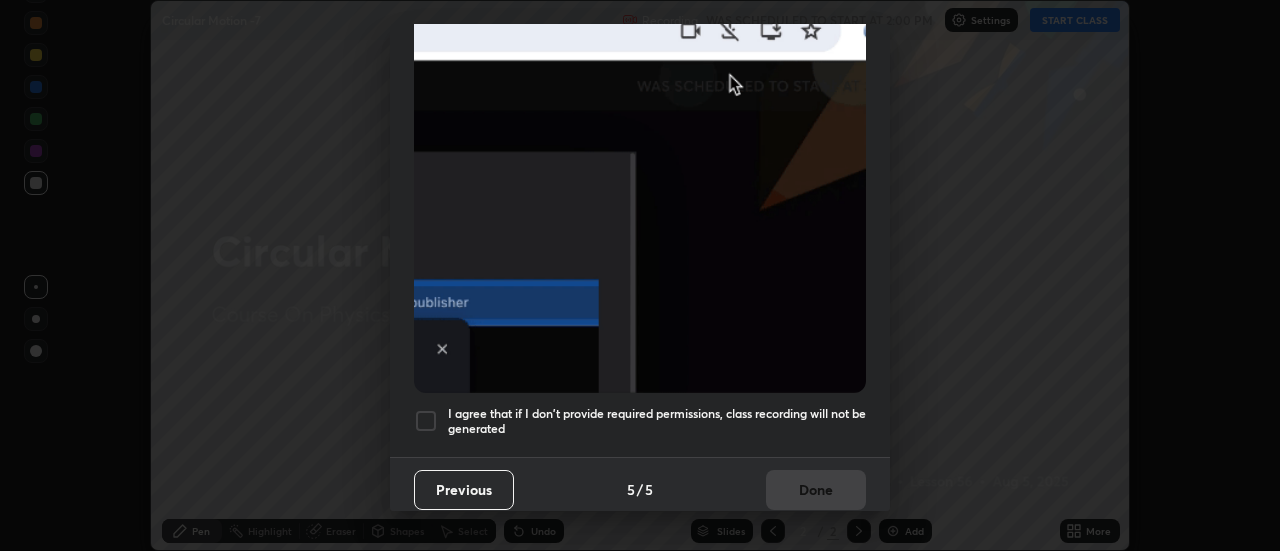 click on "I agree that if I don't provide required permissions, class recording will not be generated" at bounding box center [657, 421] 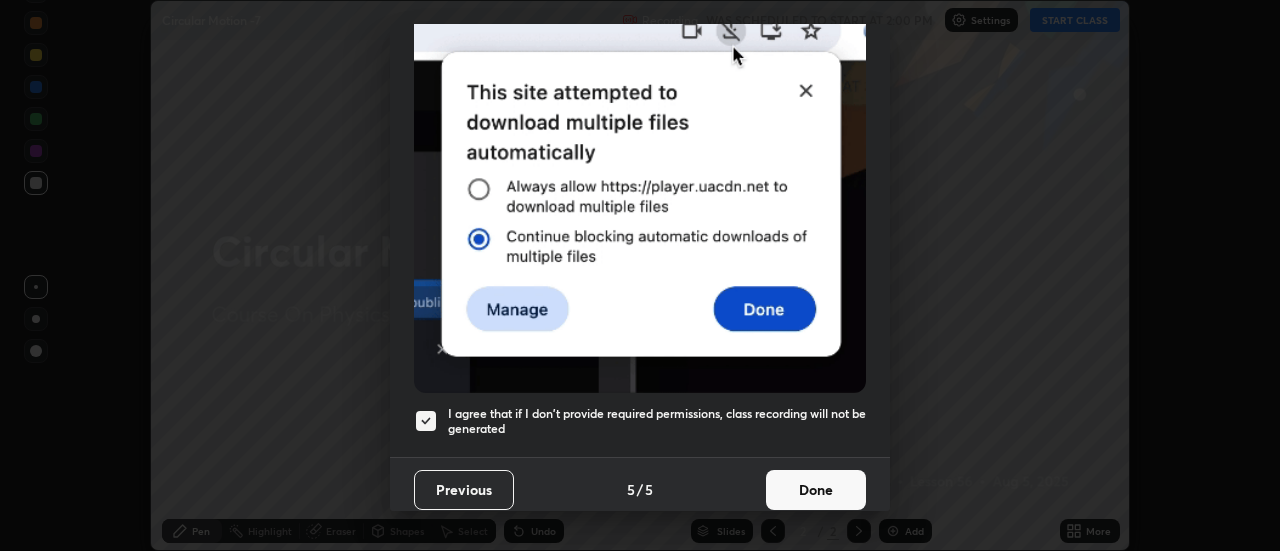 click on "Done" at bounding box center [816, 490] 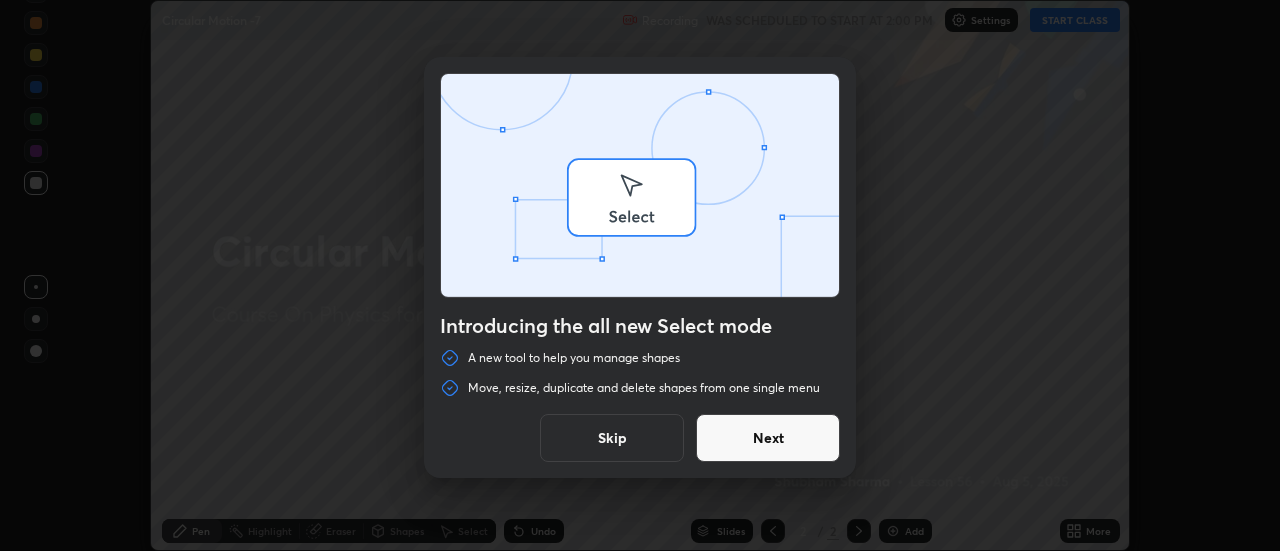 click on "Next" at bounding box center (768, 438) 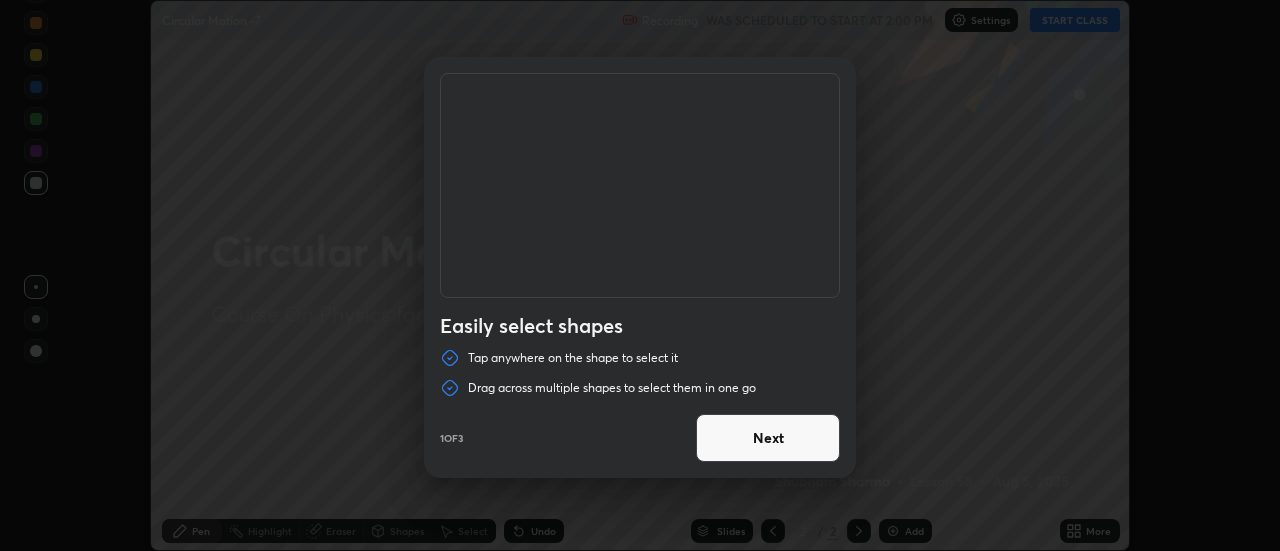 click on "Next" at bounding box center [768, 438] 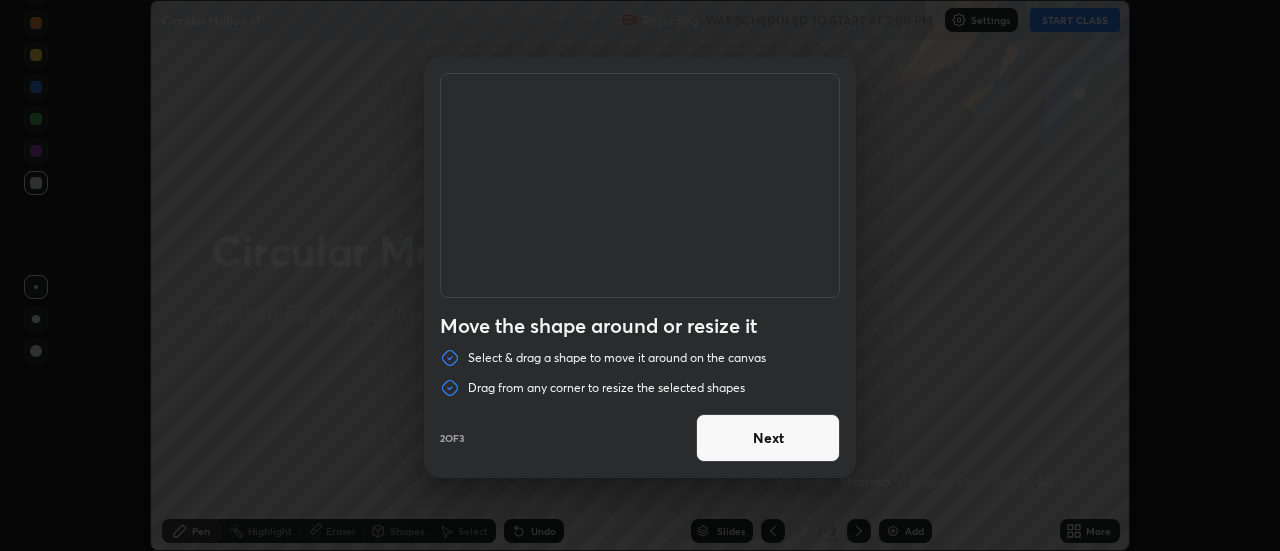 click on "Next" at bounding box center (768, 438) 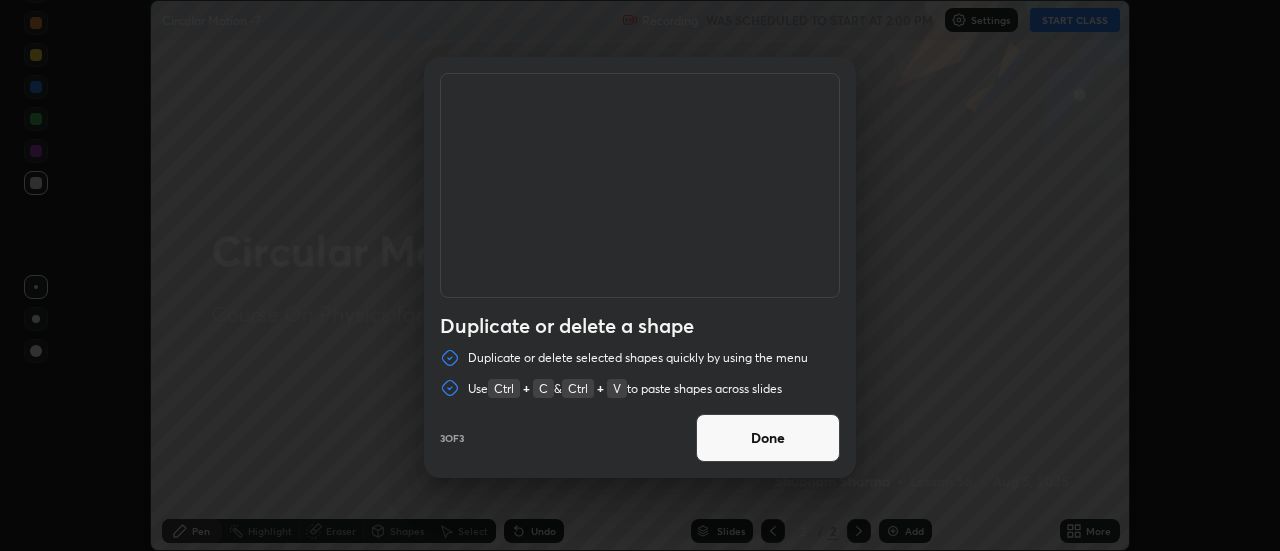 click on "Done" at bounding box center (768, 438) 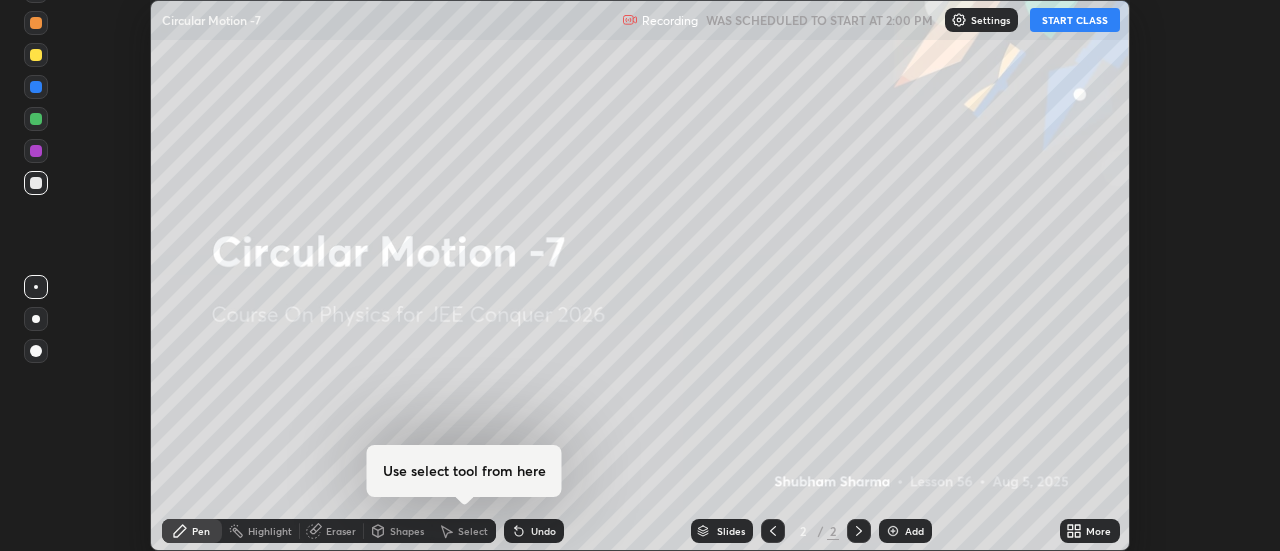 click 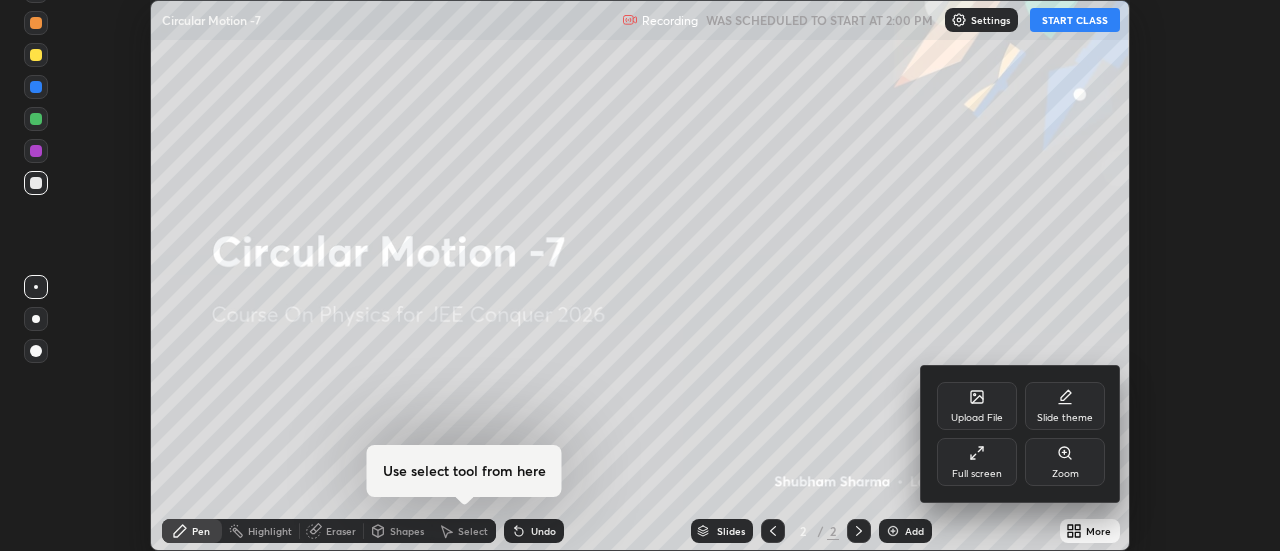 click on "Full screen" at bounding box center [977, 462] 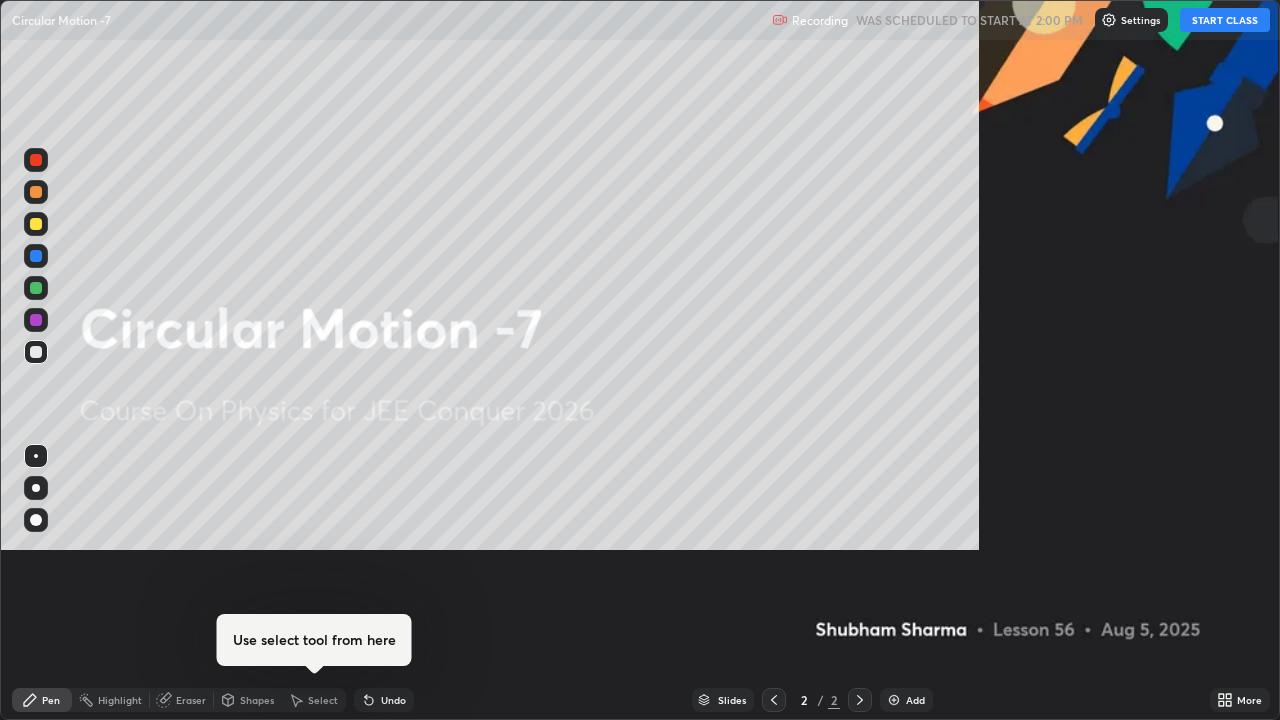 scroll, scrollTop: 99280, scrollLeft: 98720, axis: both 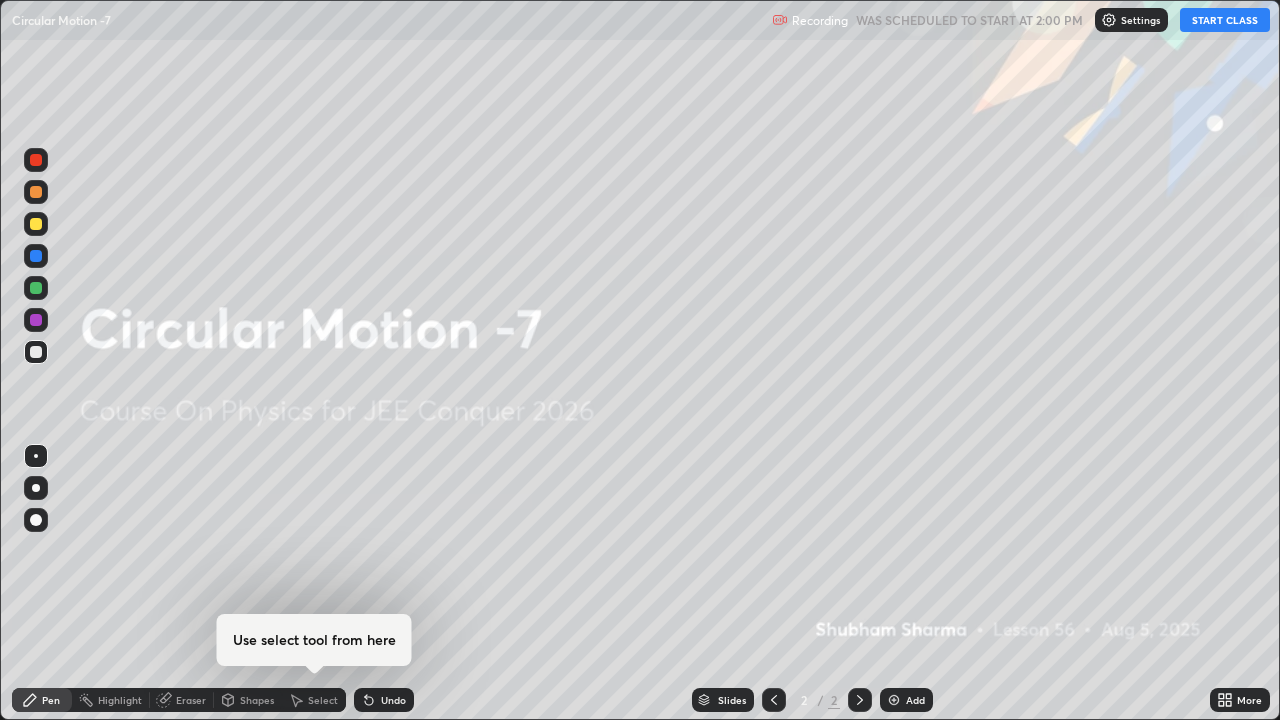 click on "START CLASS" at bounding box center [1225, 20] 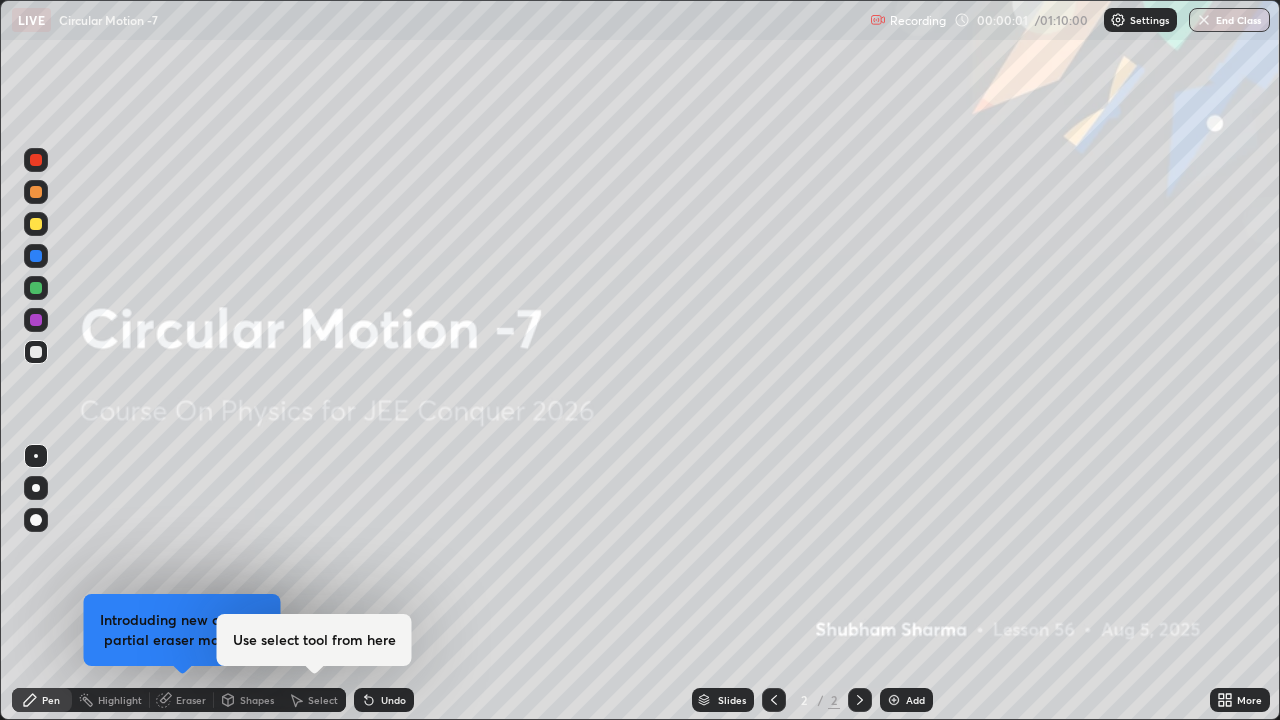 click on "Add" at bounding box center [906, 700] 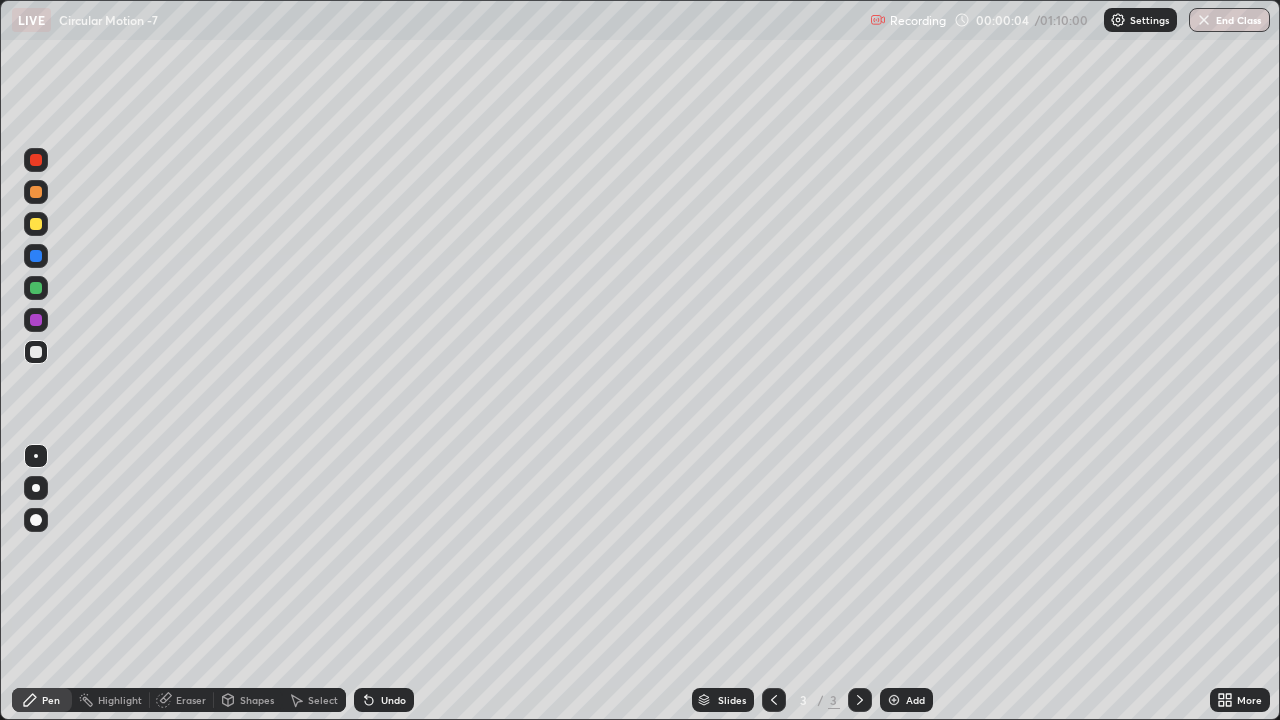 click 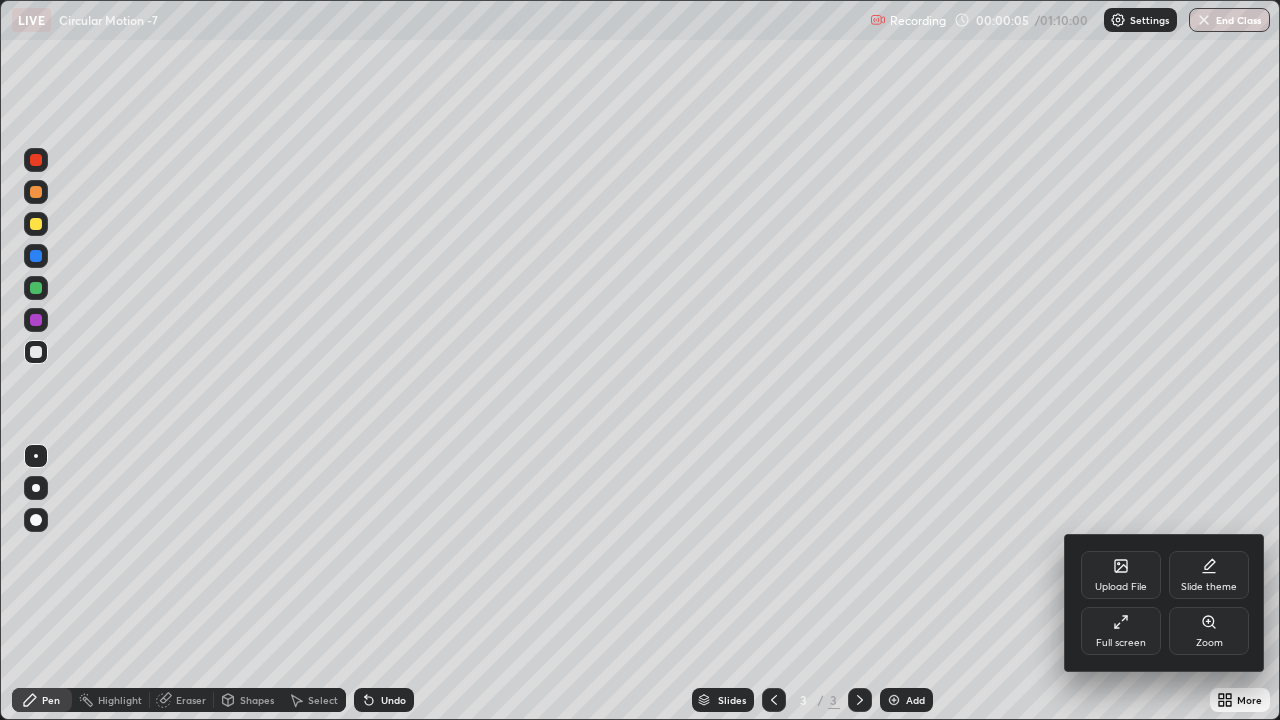 click on "Upload File" at bounding box center (1121, 575) 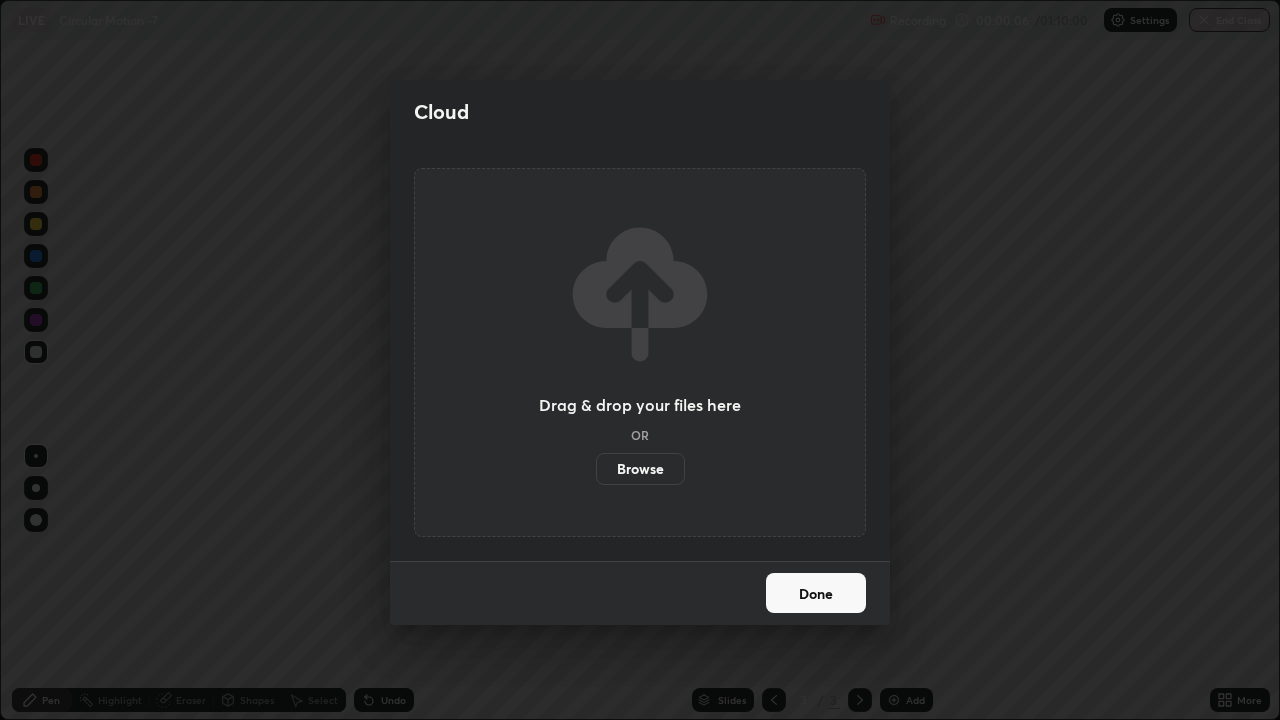 click on "Browse" at bounding box center (640, 469) 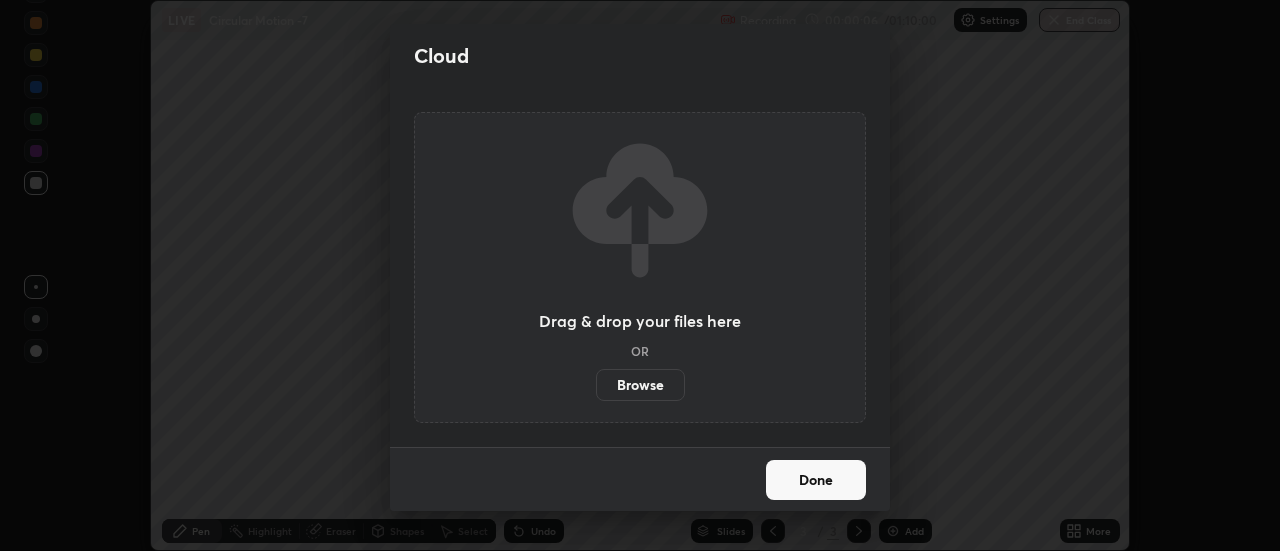 scroll, scrollTop: 551, scrollLeft: 1280, axis: both 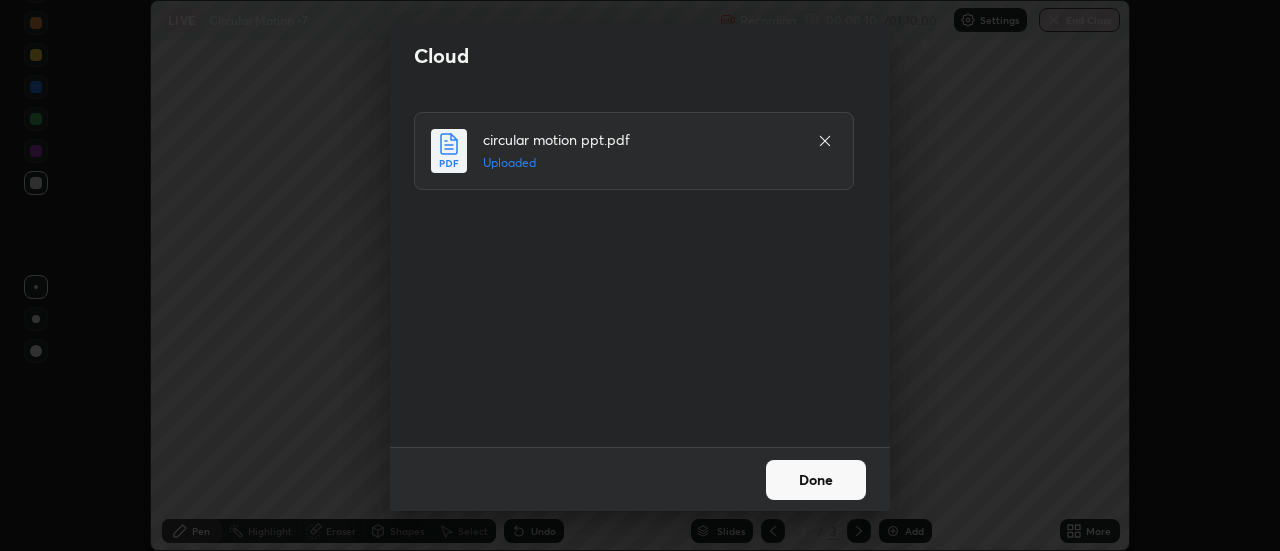 click on "Done" at bounding box center [816, 480] 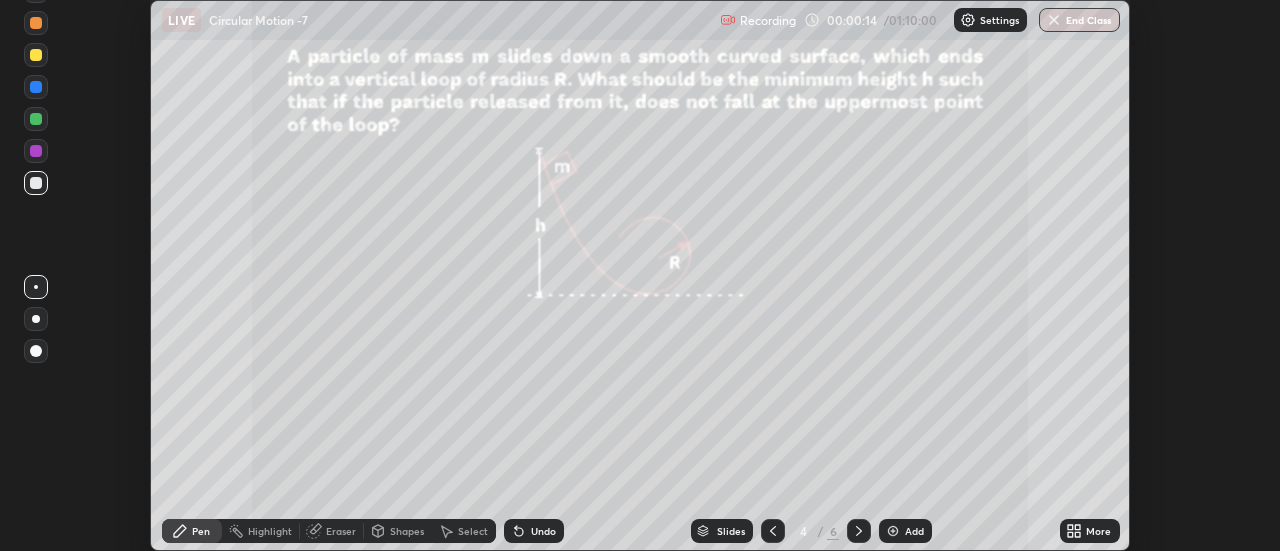 click on "More" at bounding box center (1090, 531) 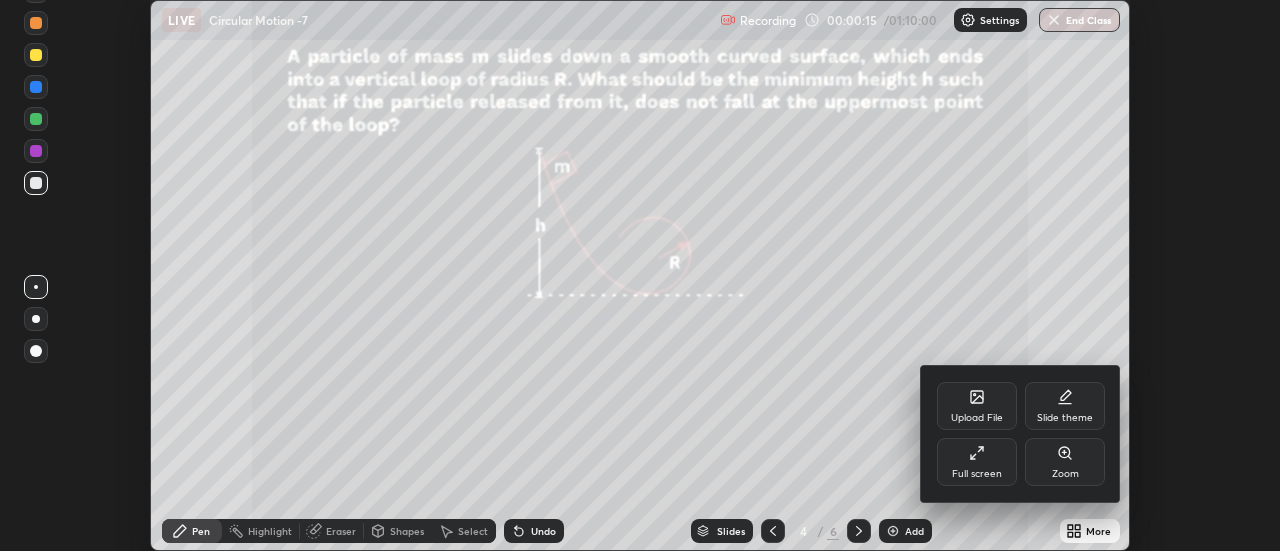 click on "Full screen" at bounding box center [977, 462] 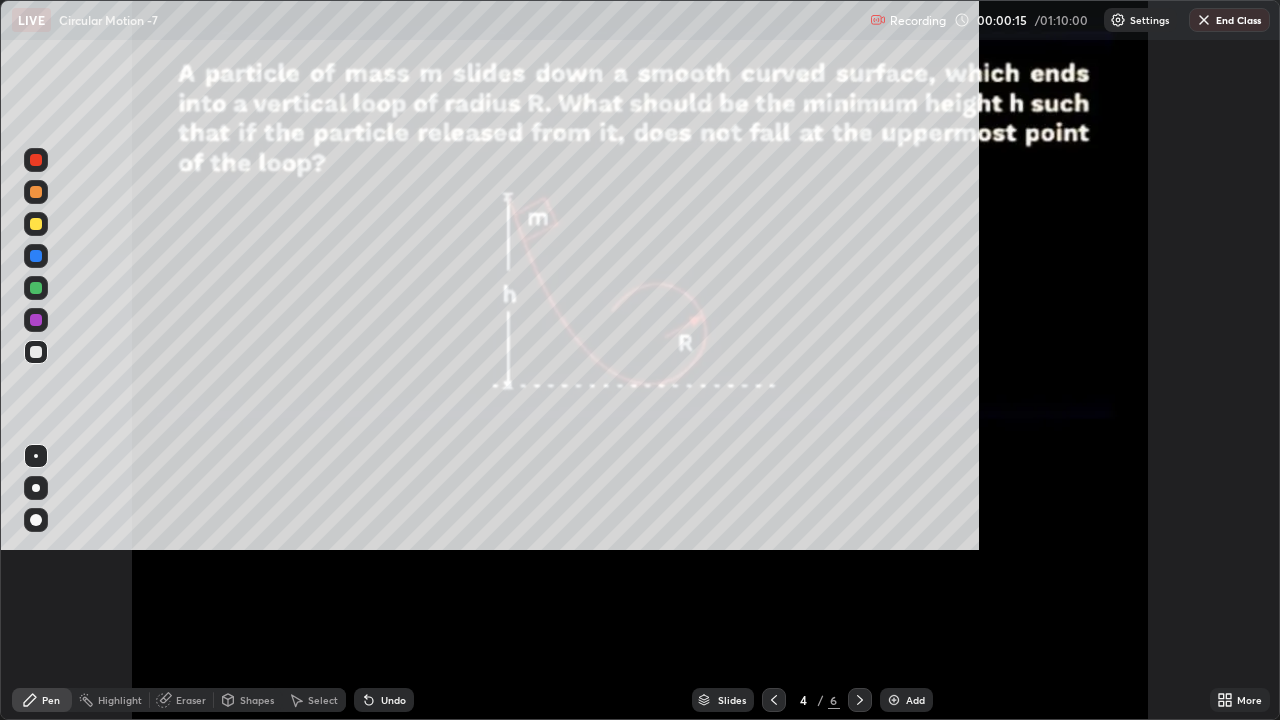 scroll, scrollTop: 99280, scrollLeft: 98720, axis: both 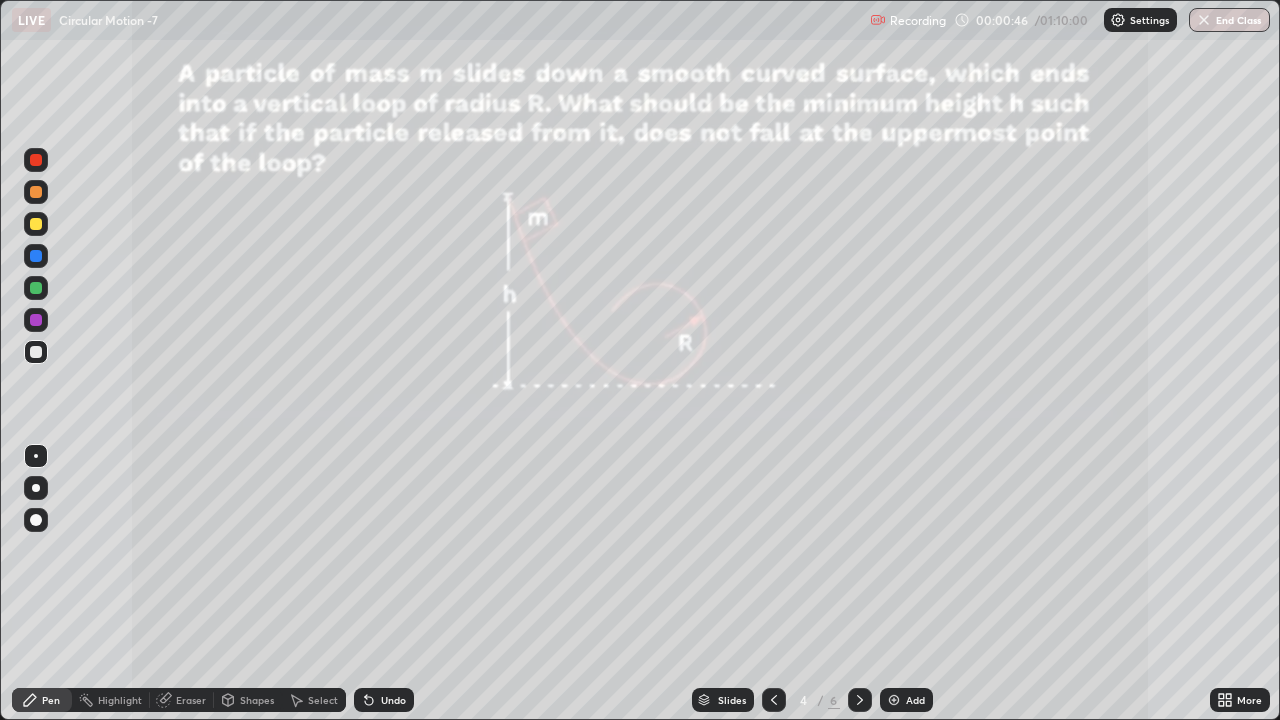 click on "Eraser" at bounding box center [182, 700] 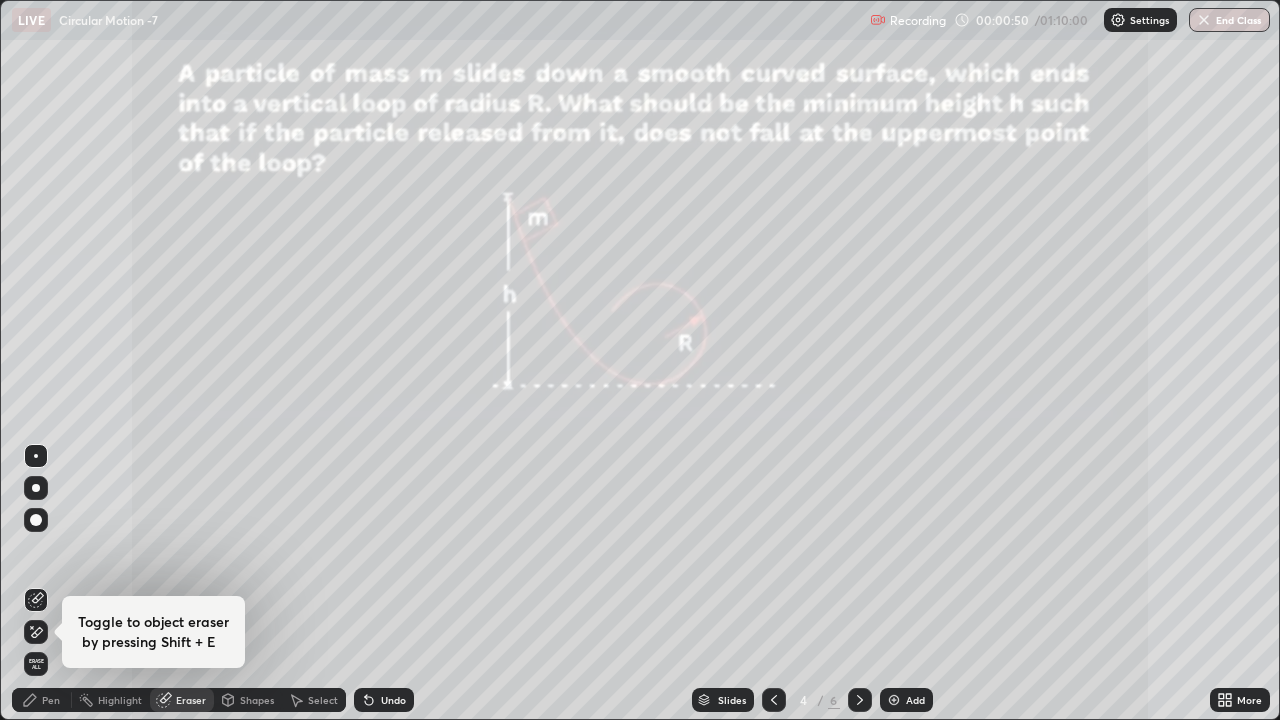 click 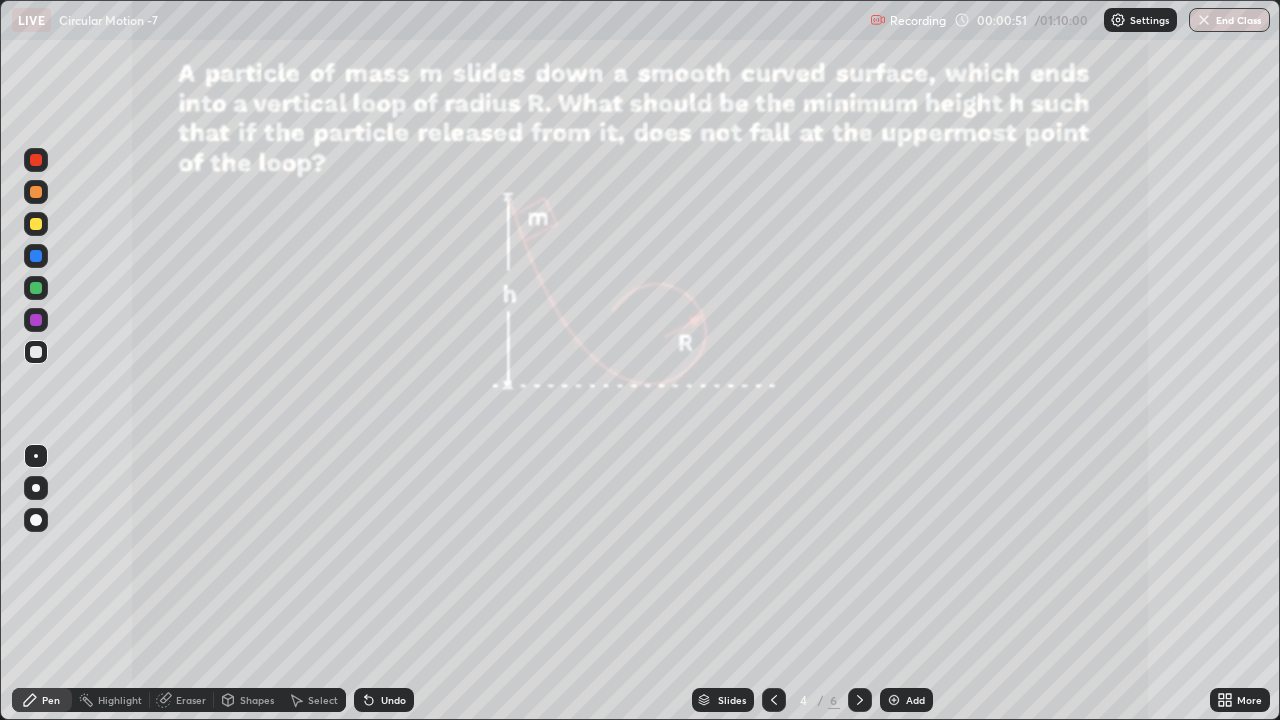 click at bounding box center [36, 488] 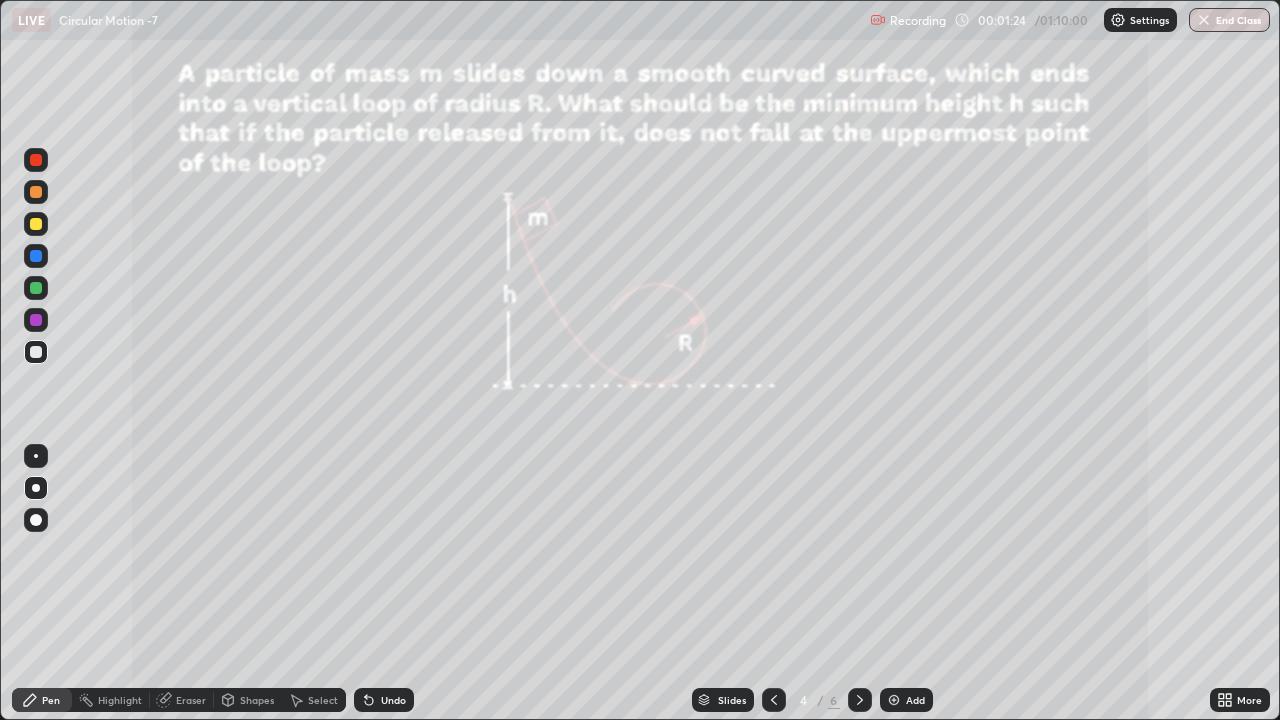 click on "Eraser" at bounding box center [182, 700] 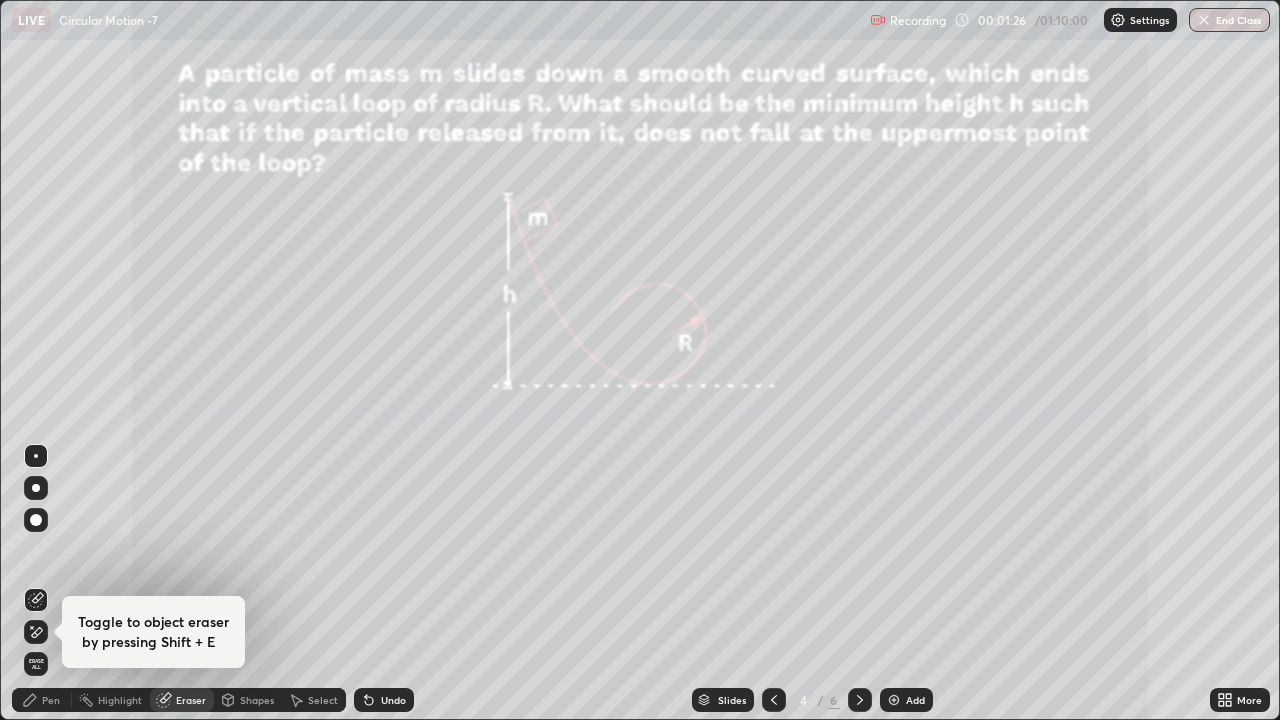 click 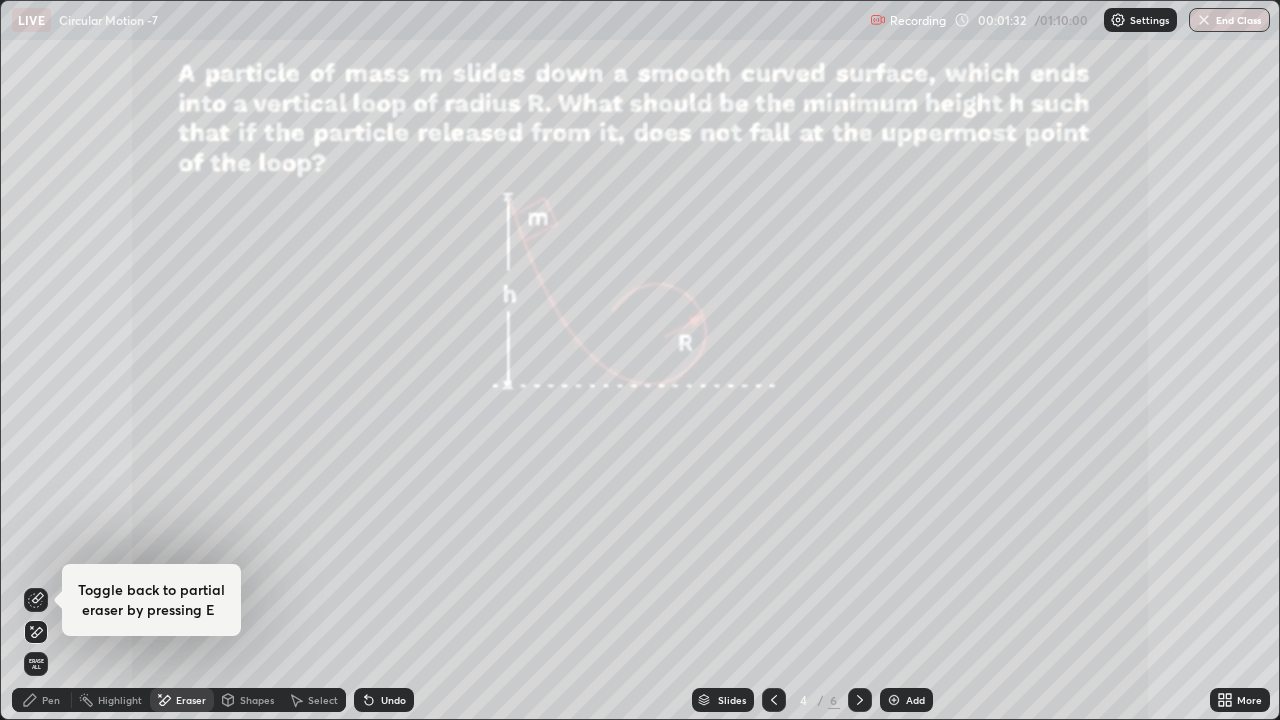 click on "Pen" at bounding box center (42, 700) 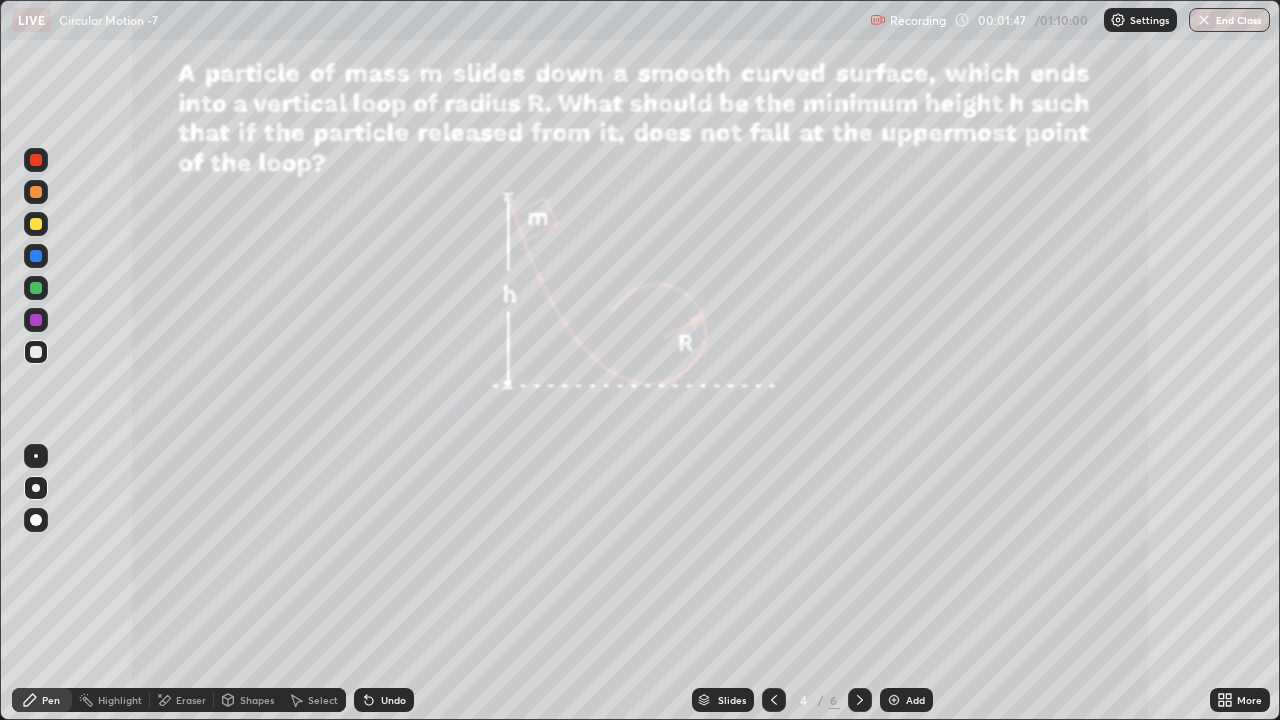 click on "Eraser" at bounding box center (182, 700) 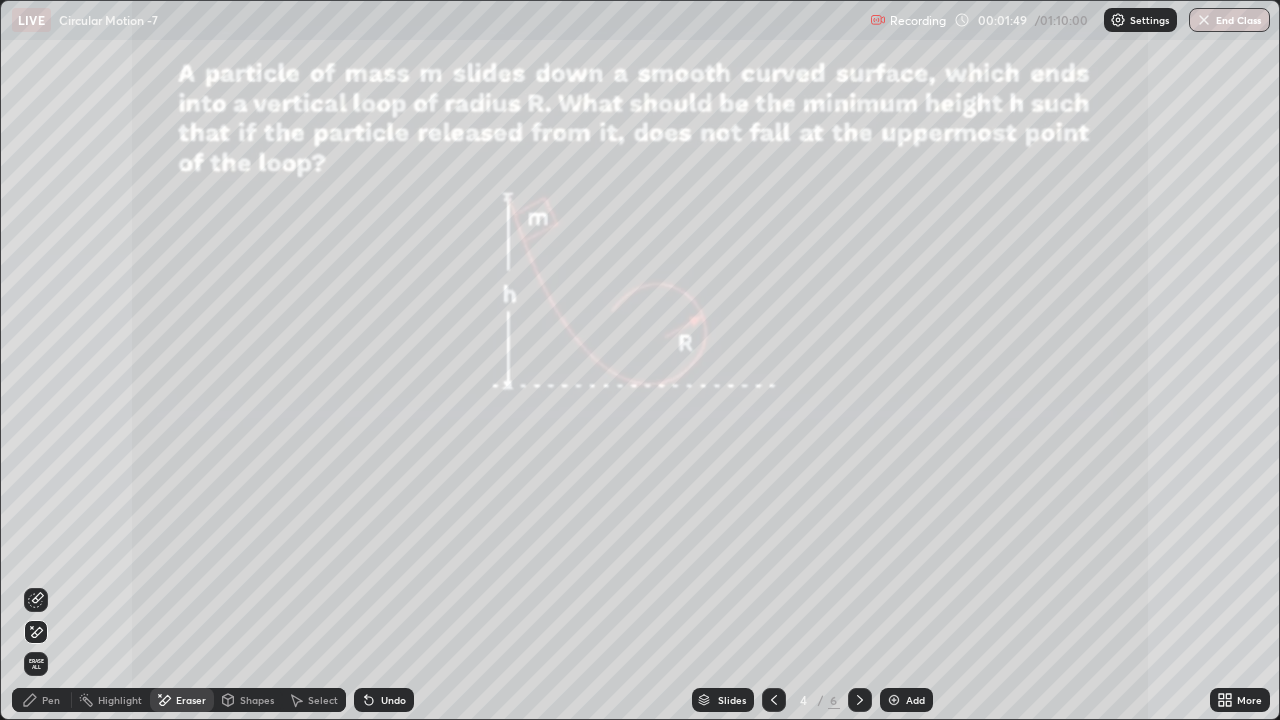 click on "Pen" at bounding box center [42, 700] 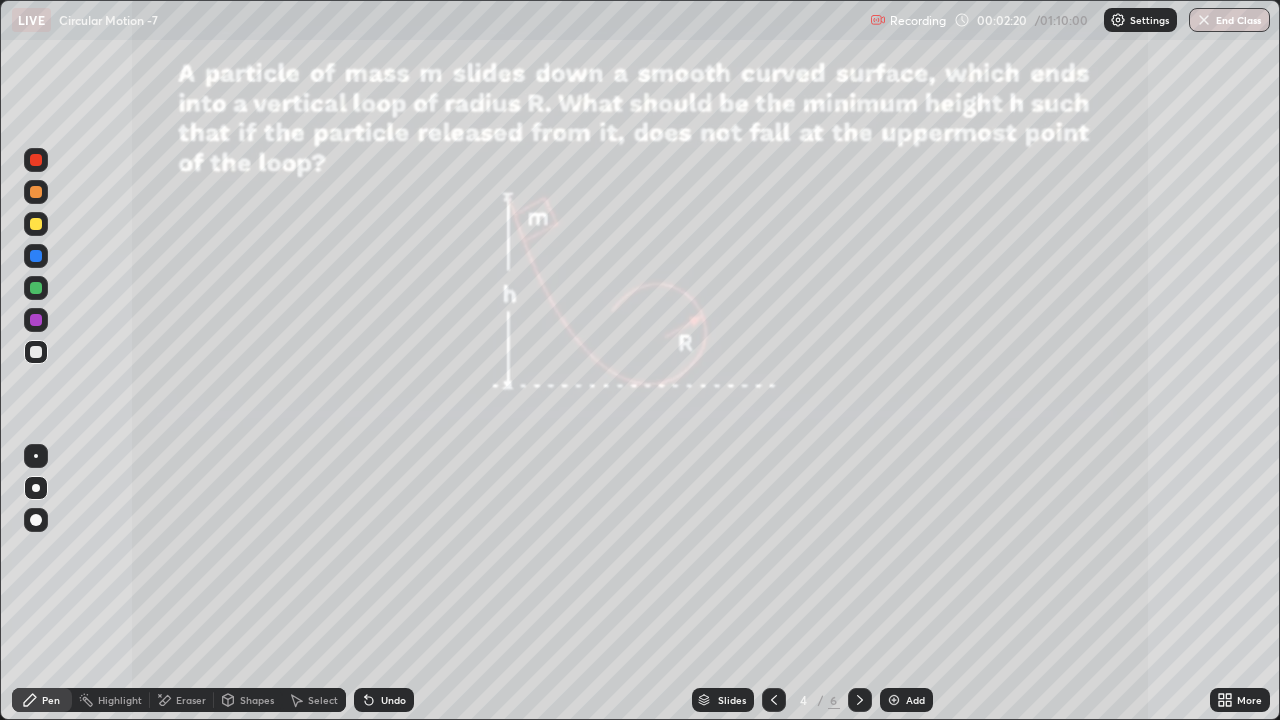 click on "Undo" at bounding box center [384, 700] 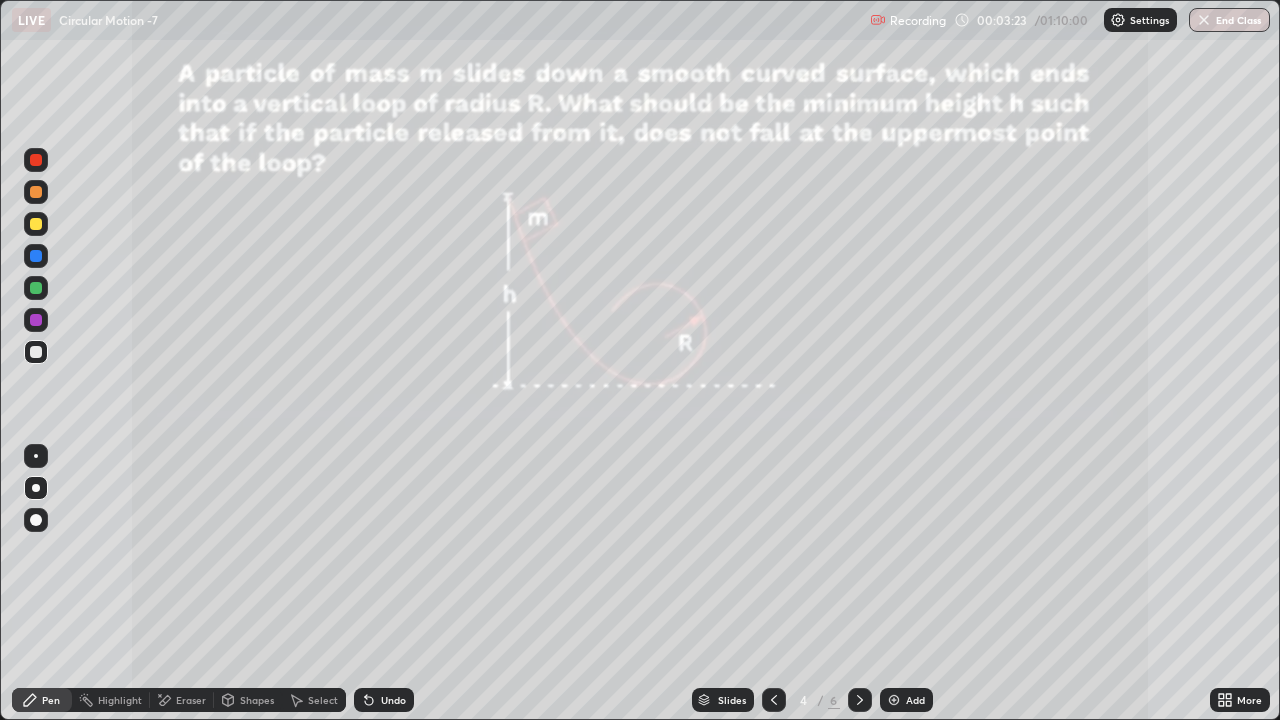 click on "Eraser" at bounding box center [182, 700] 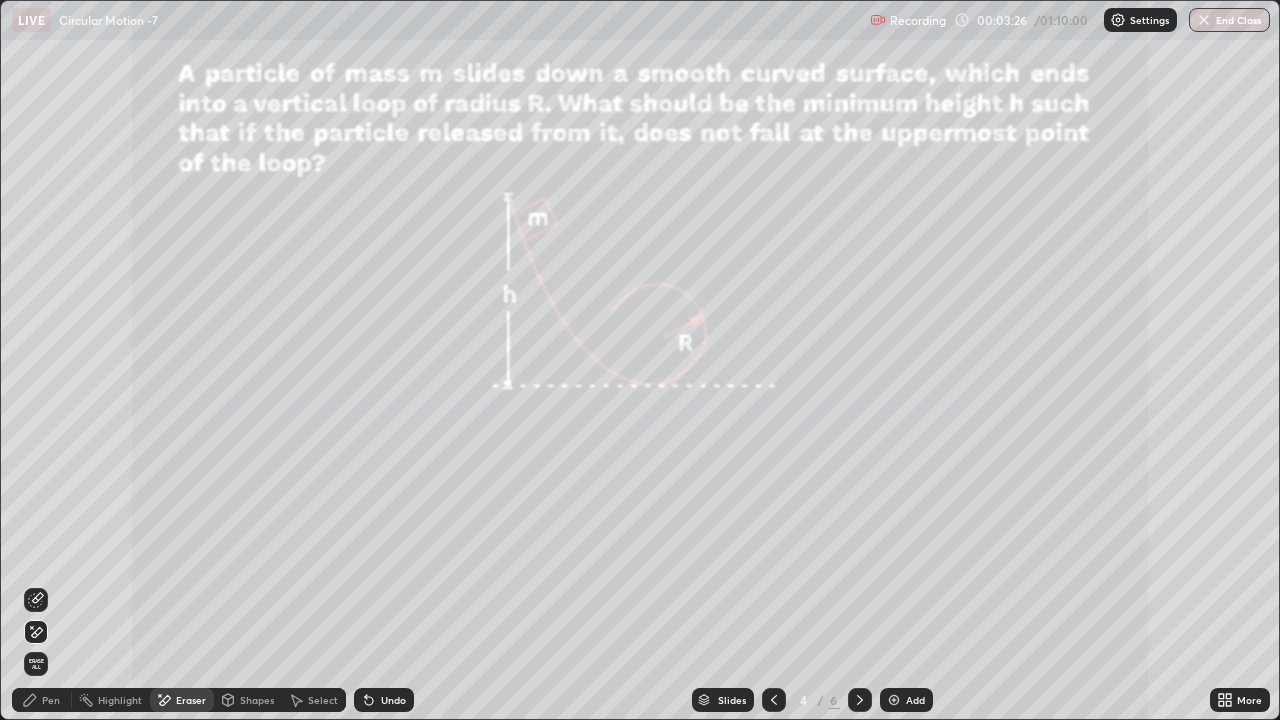 click on "Pen" at bounding box center [51, 700] 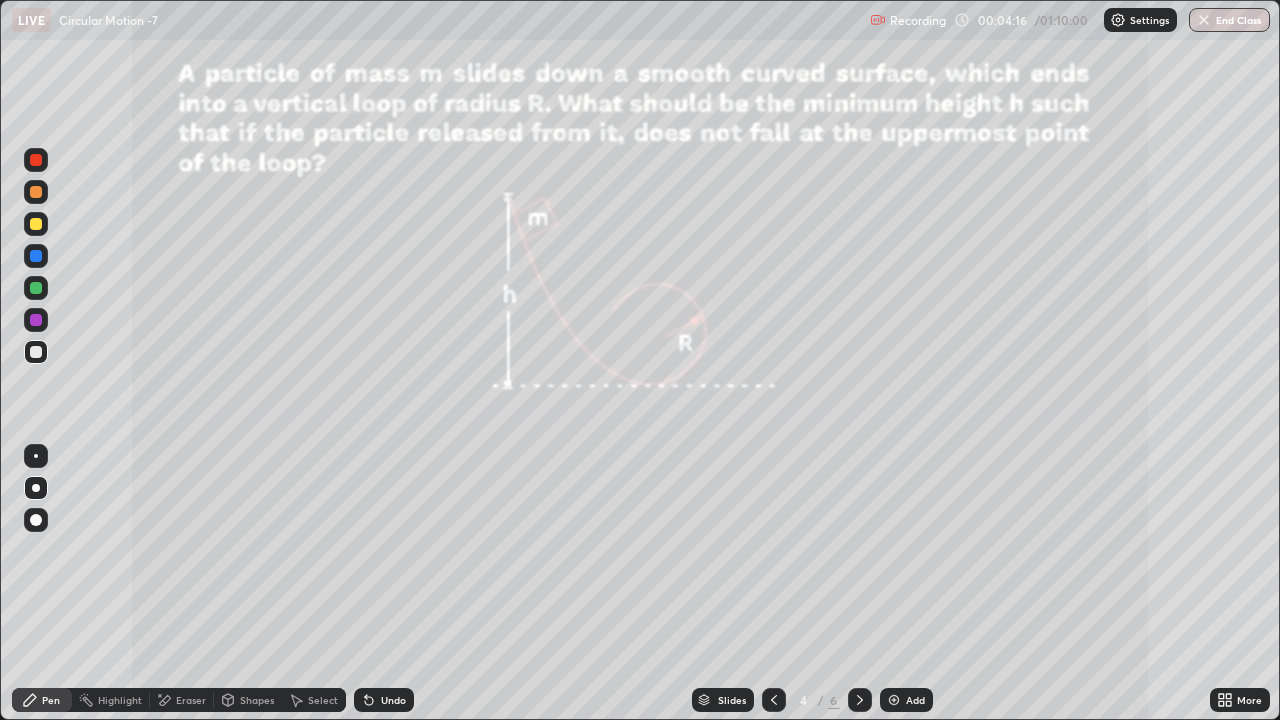 click on "Add" at bounding box center [906, 700] 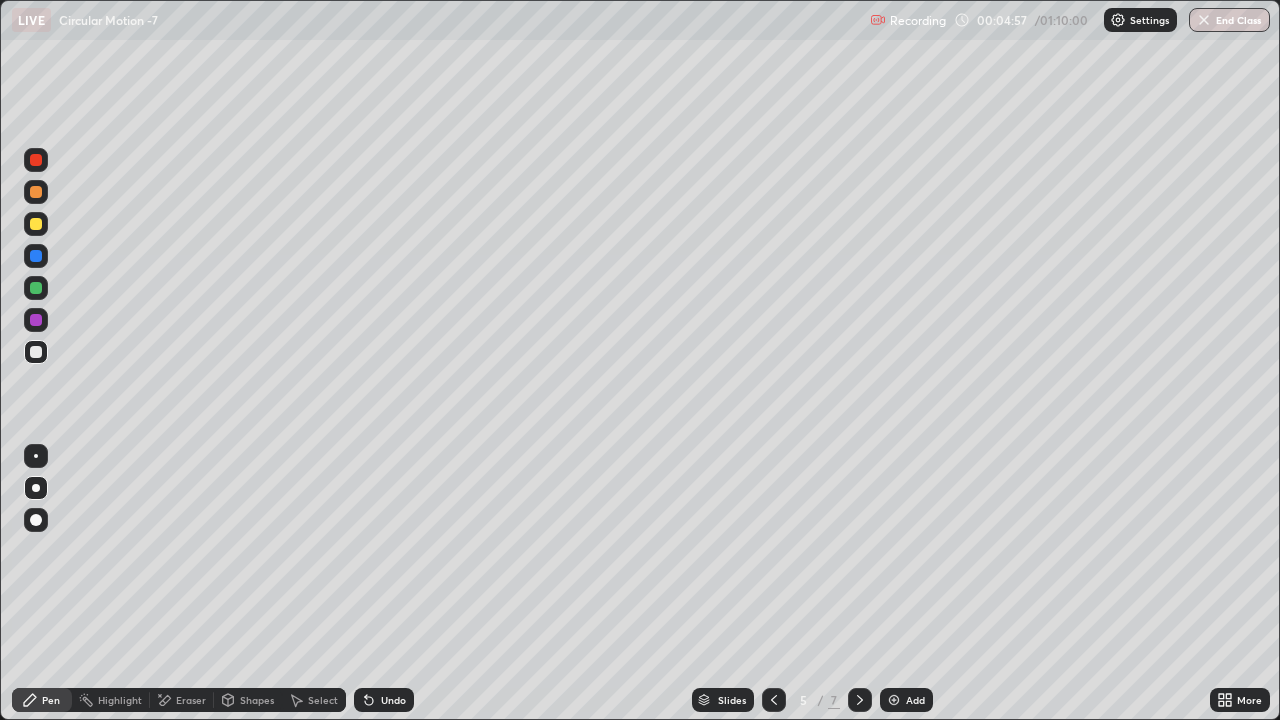 click 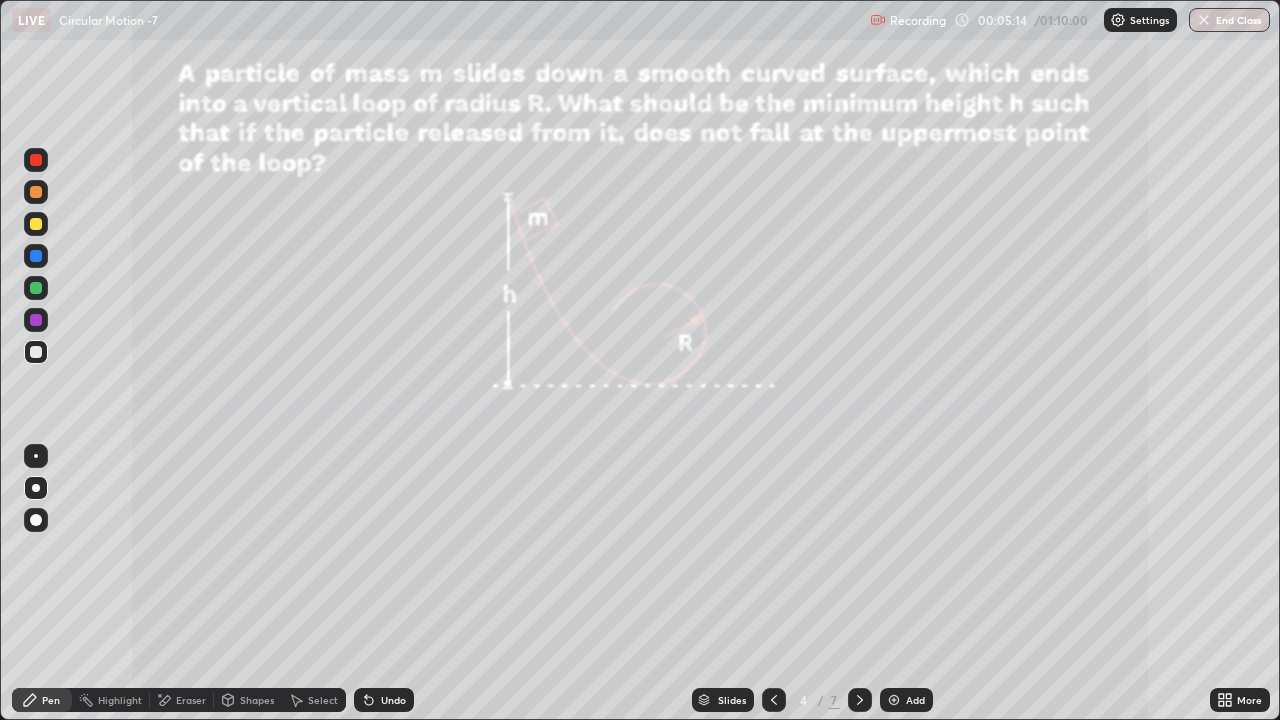 click 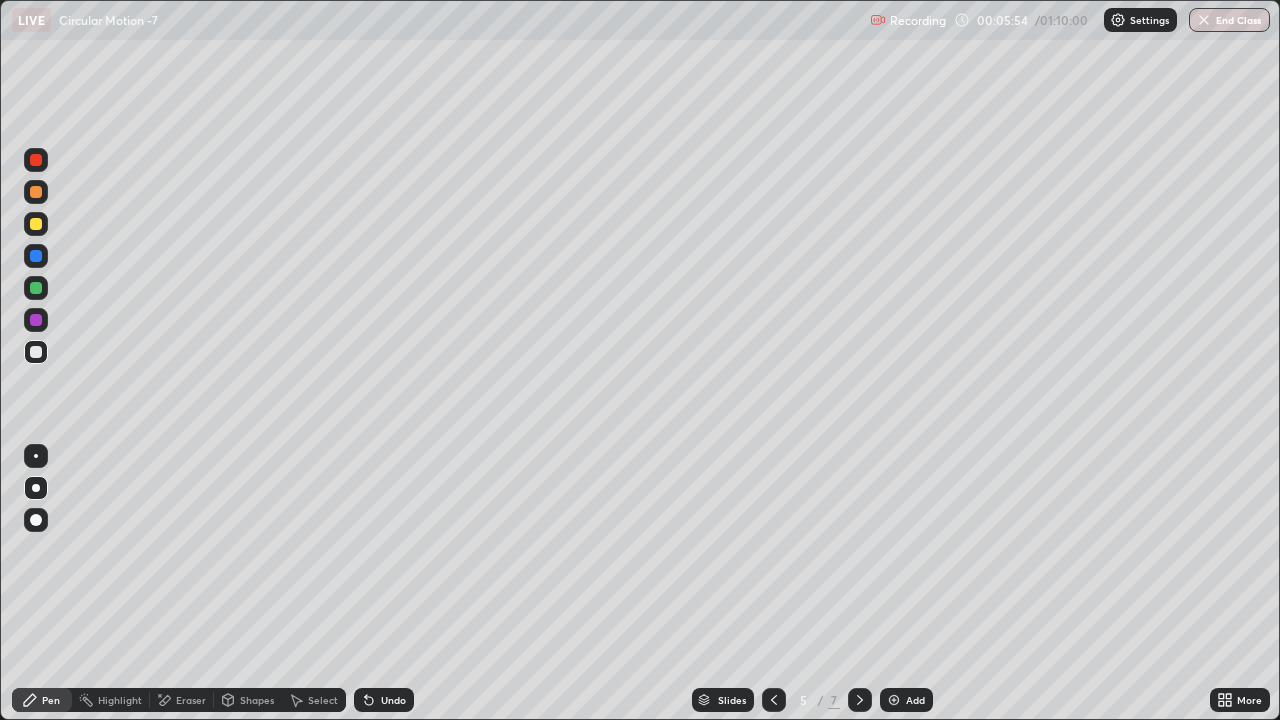 click on "Eraser" at bounding box center [191, 700] 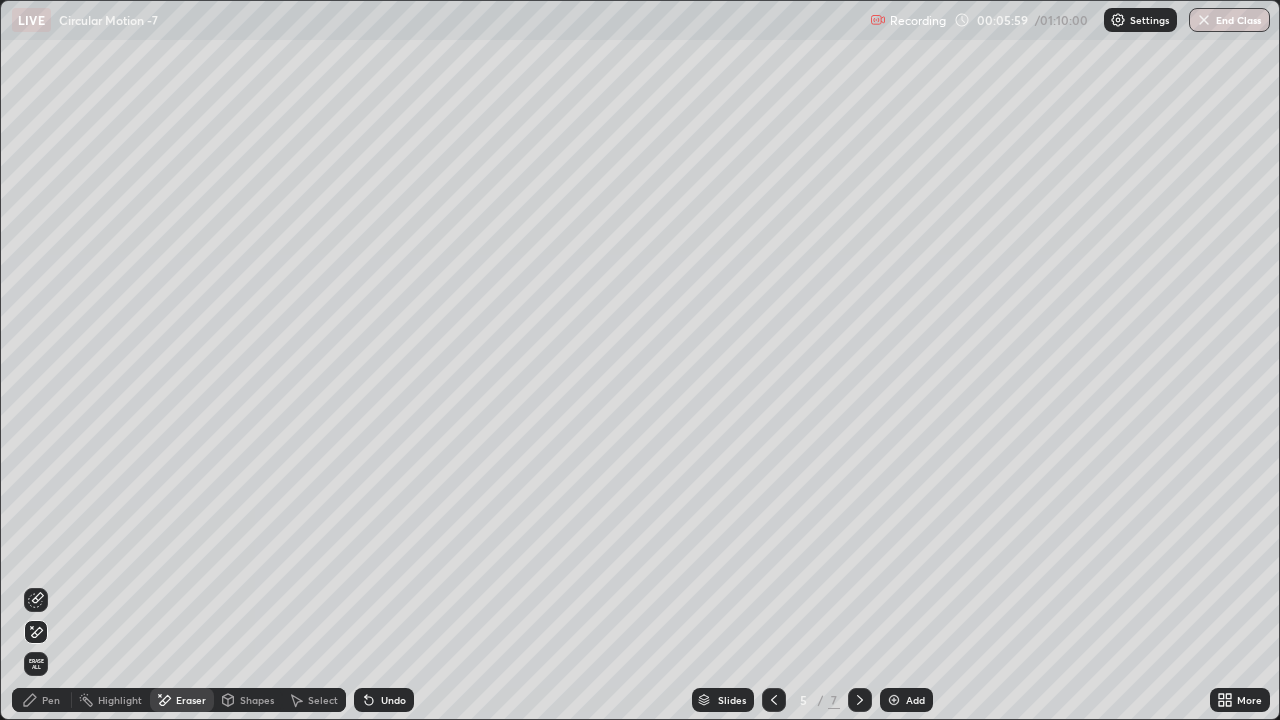 click on "Pen" at bounding box center [51, 700] 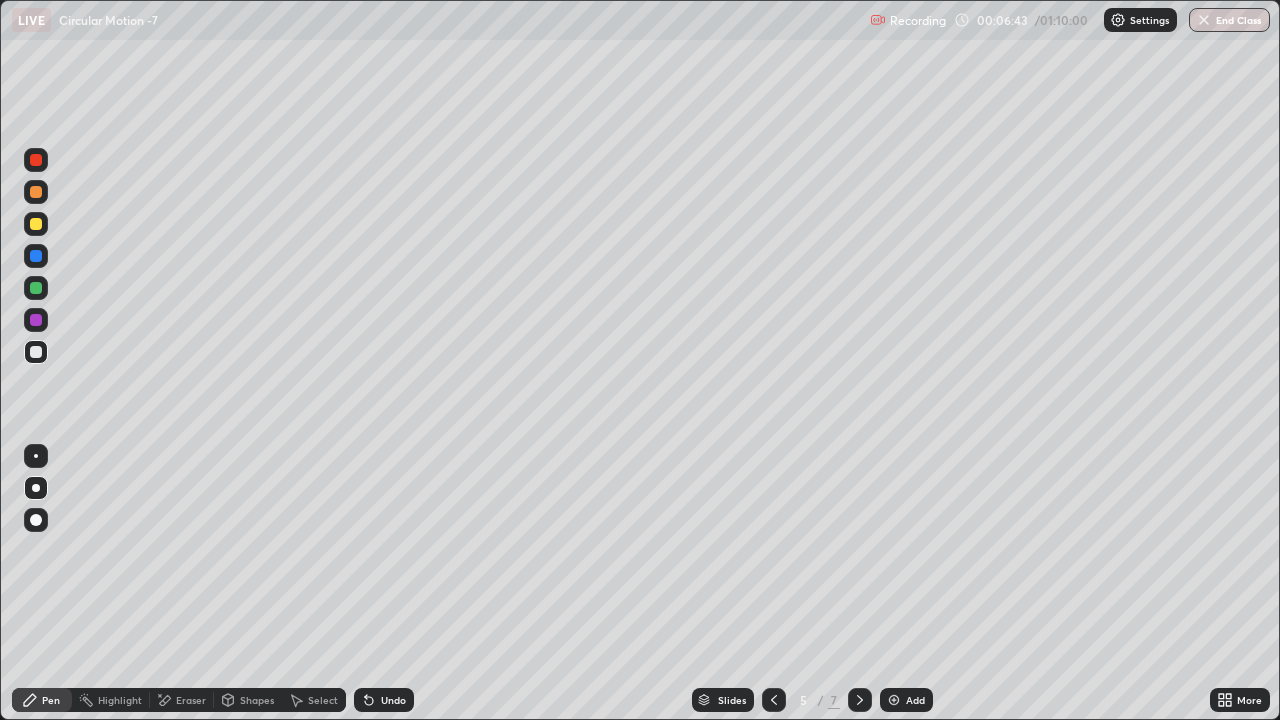 click 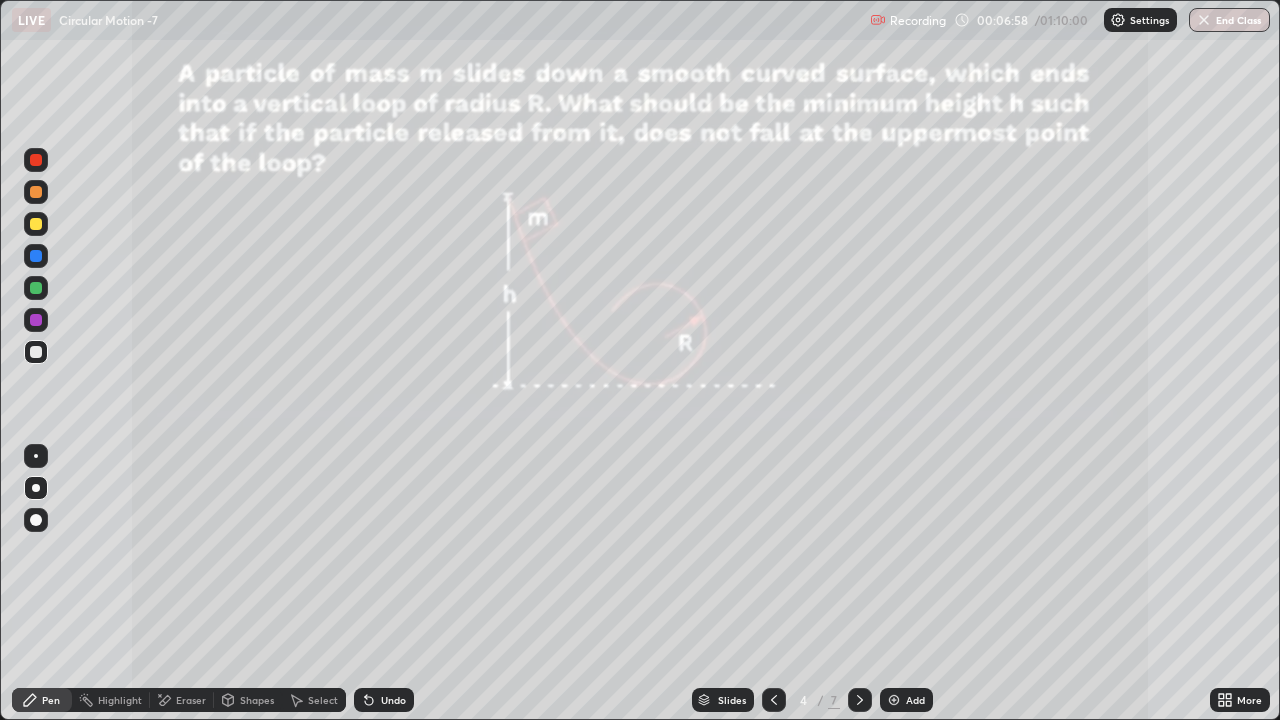 click on "Eraser" at bounding box center [191, 700] 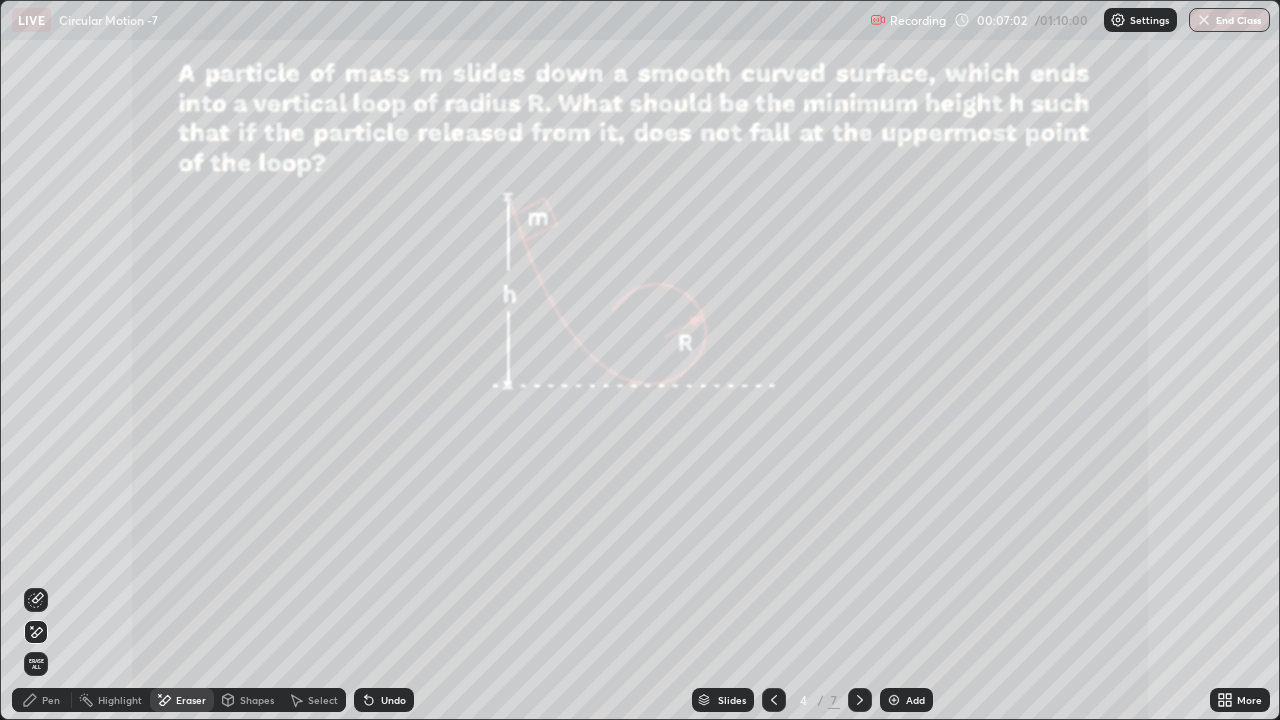 click on "Pen" at bounding box center (42, 700) 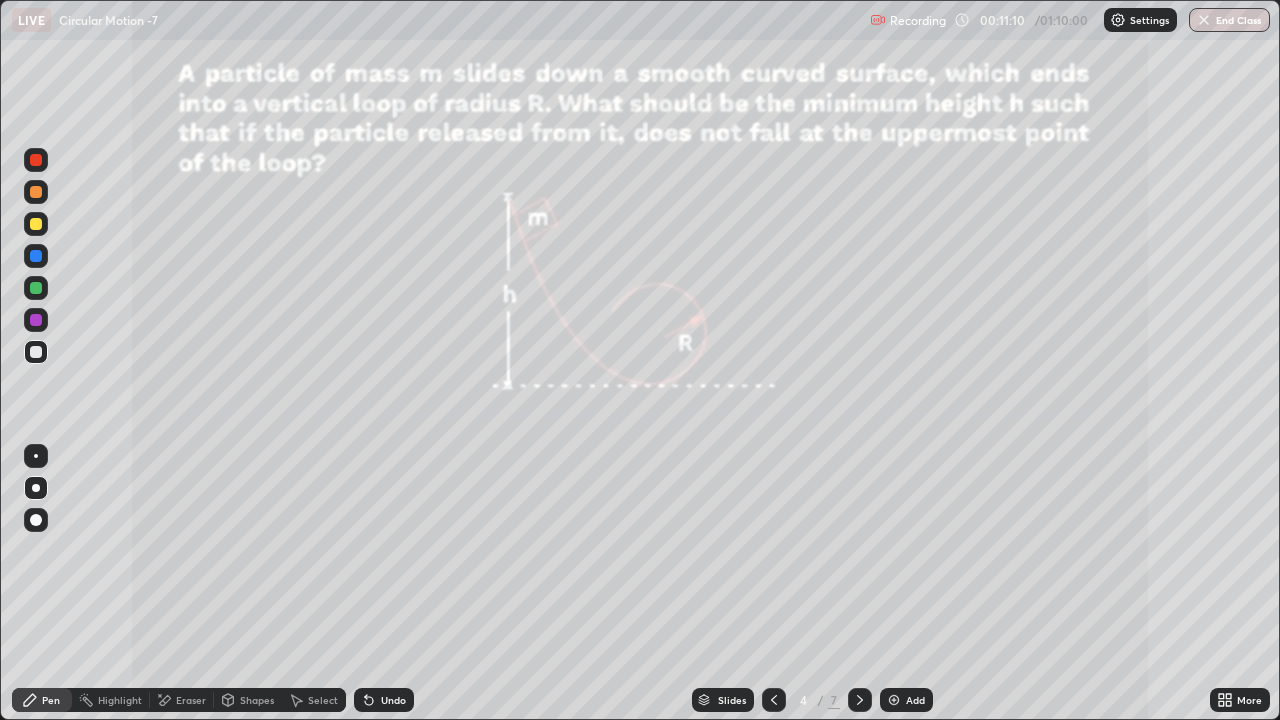 click on "Add" at bounding box center [915, 700] 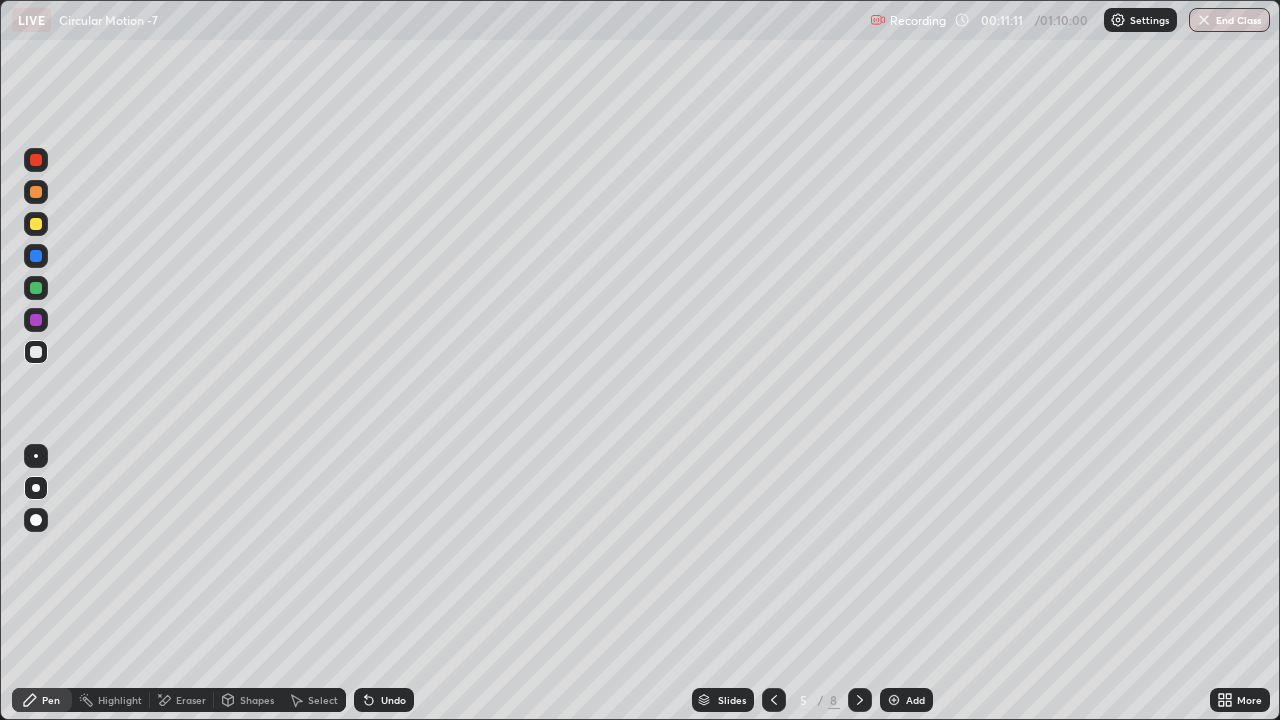 click at bounding box center [774, 700] 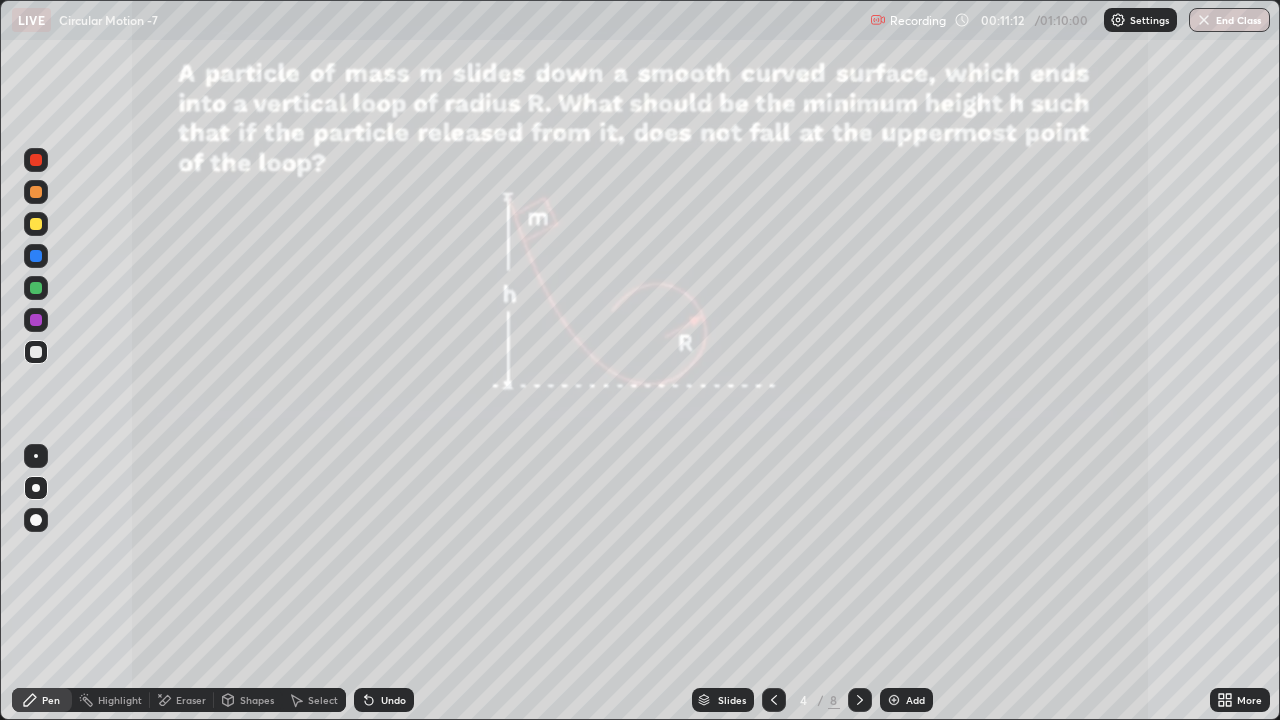 click at bounding box center (860, 700) 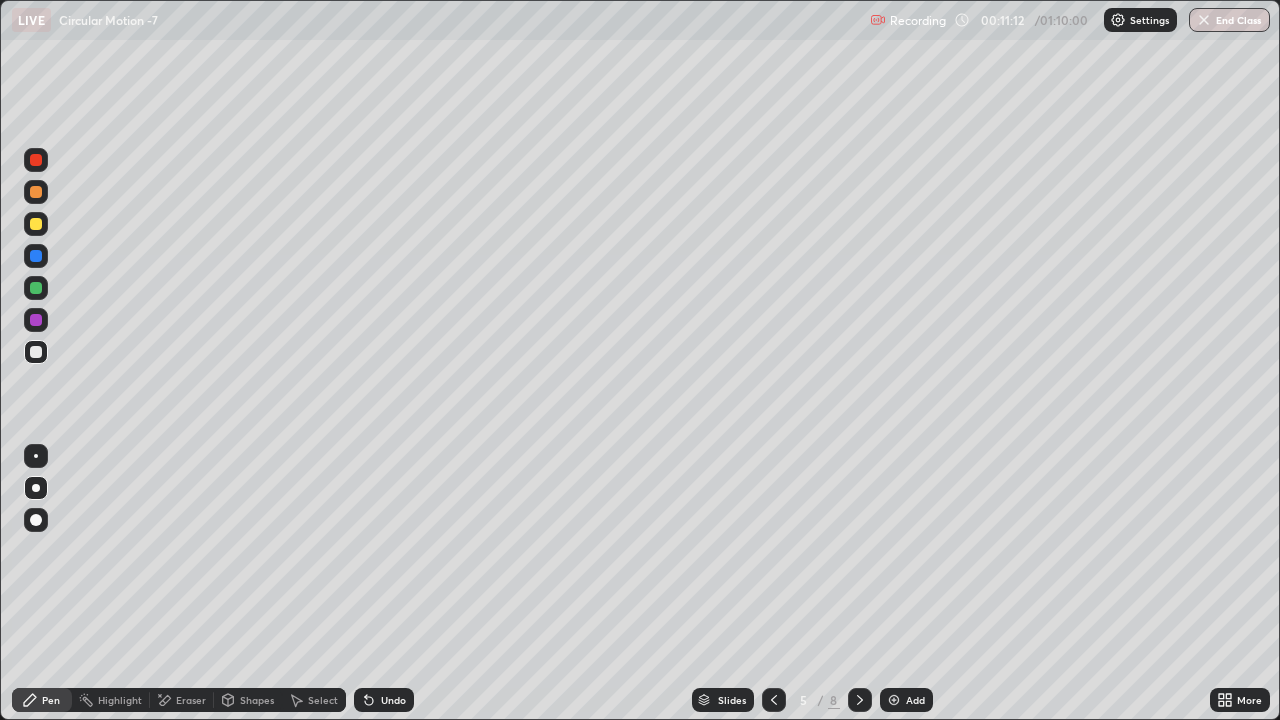 click 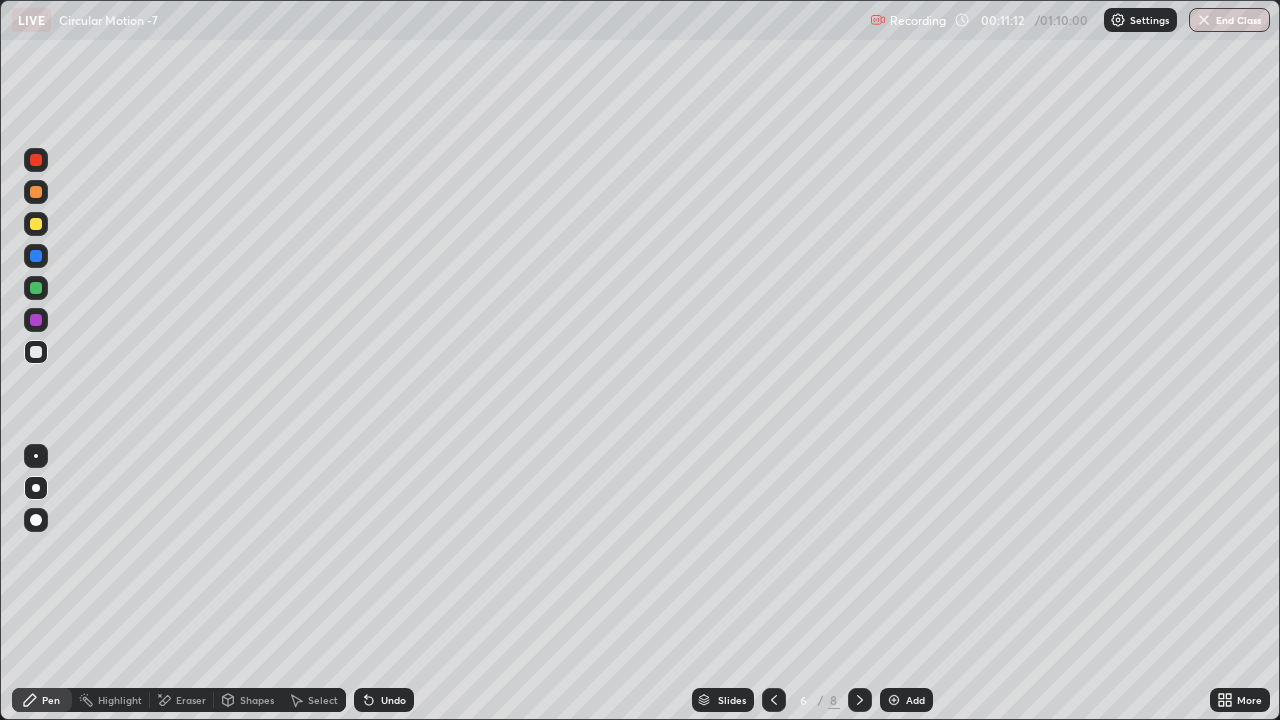 click 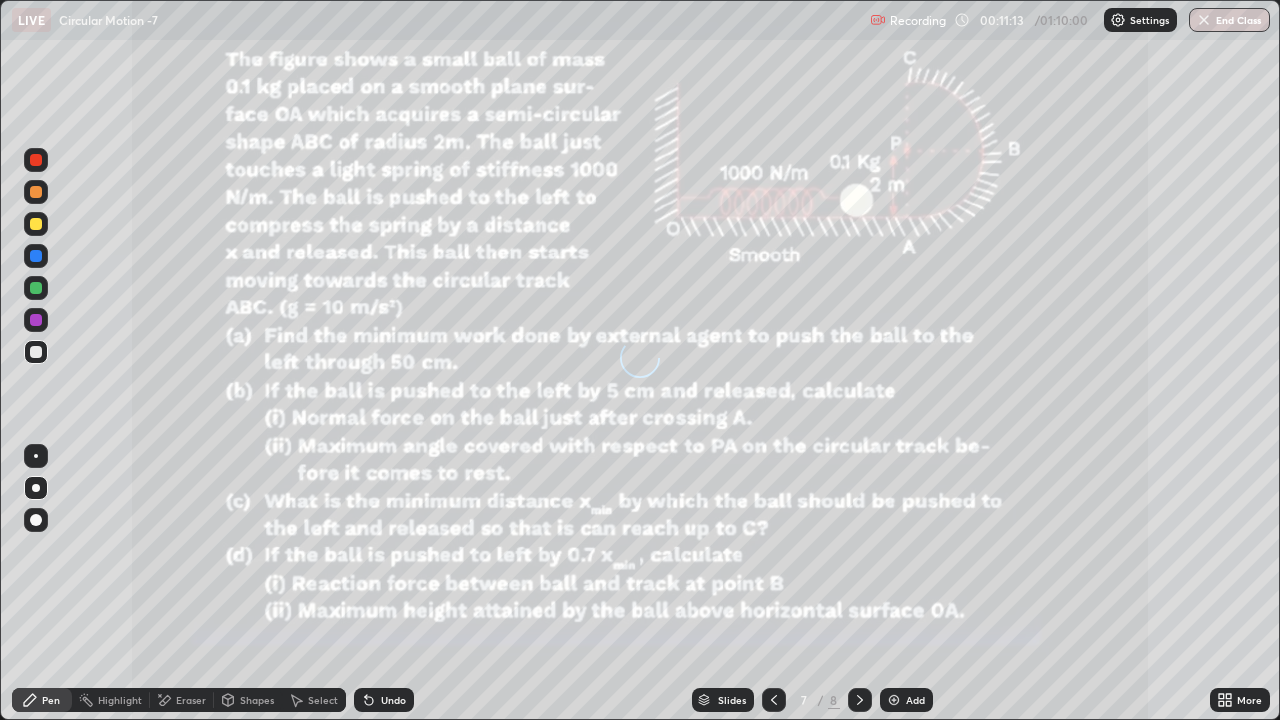 click 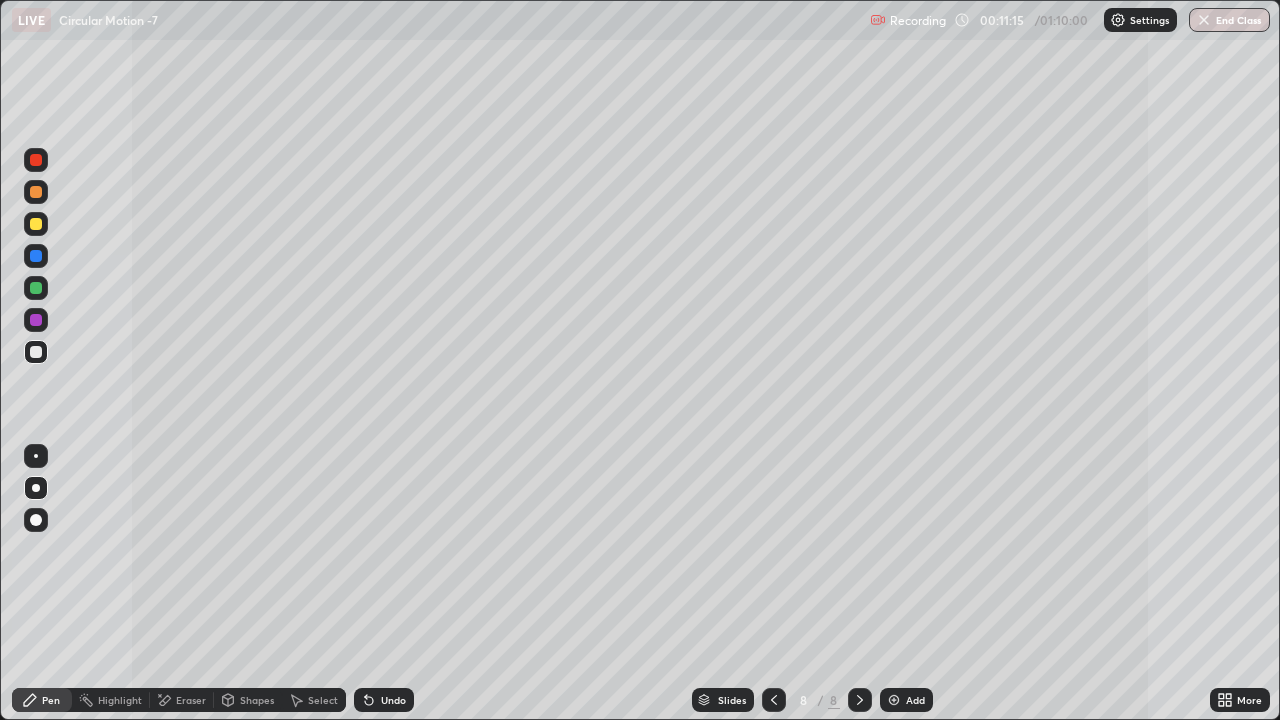 click 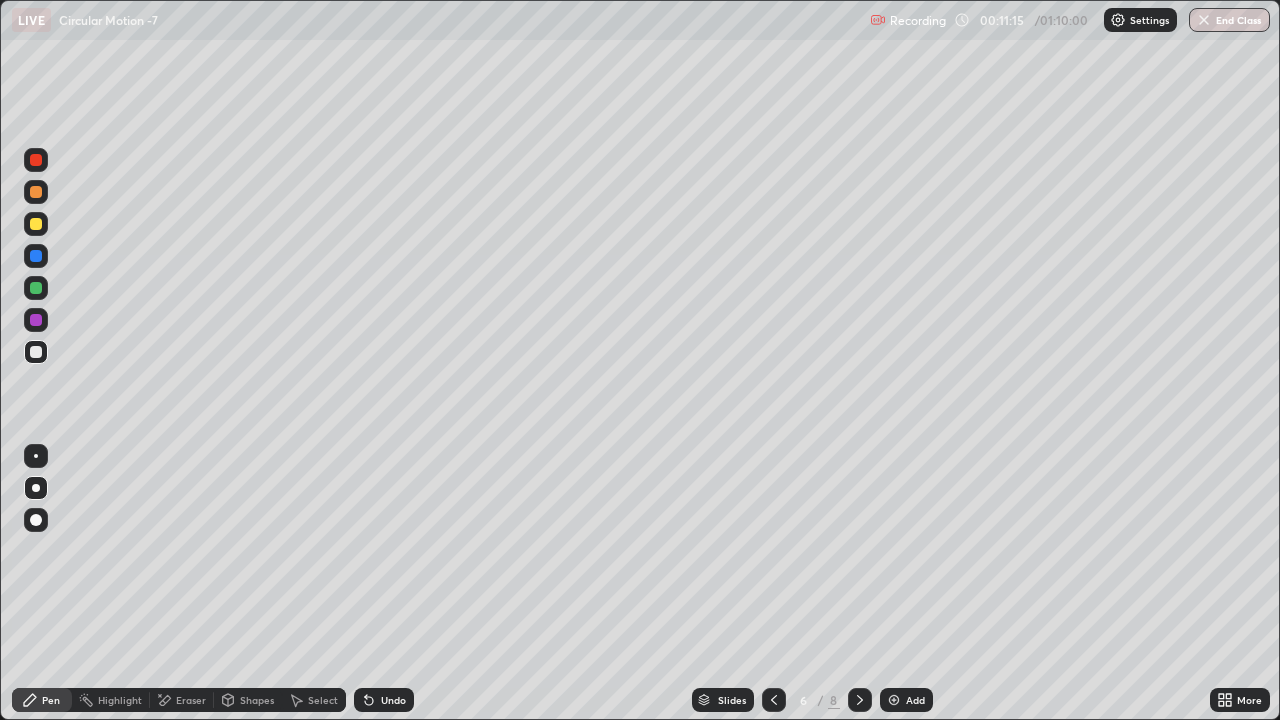 click 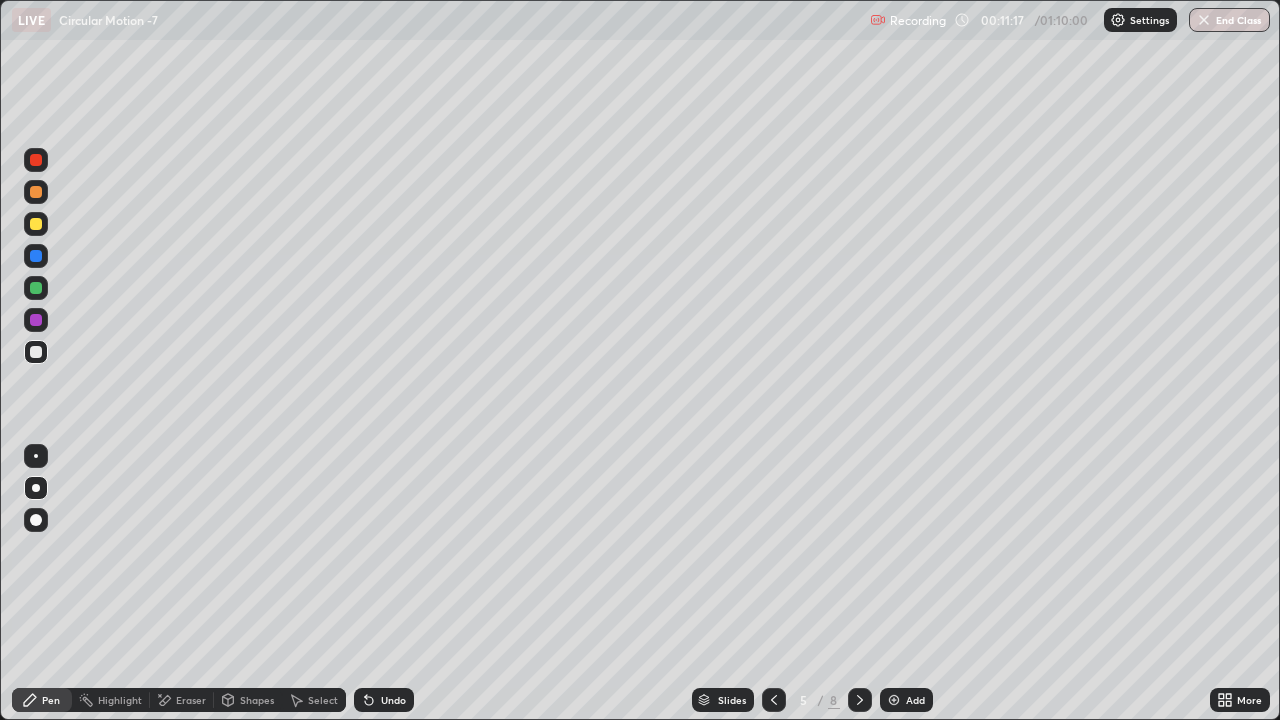 click at bounding box center [774, 700] 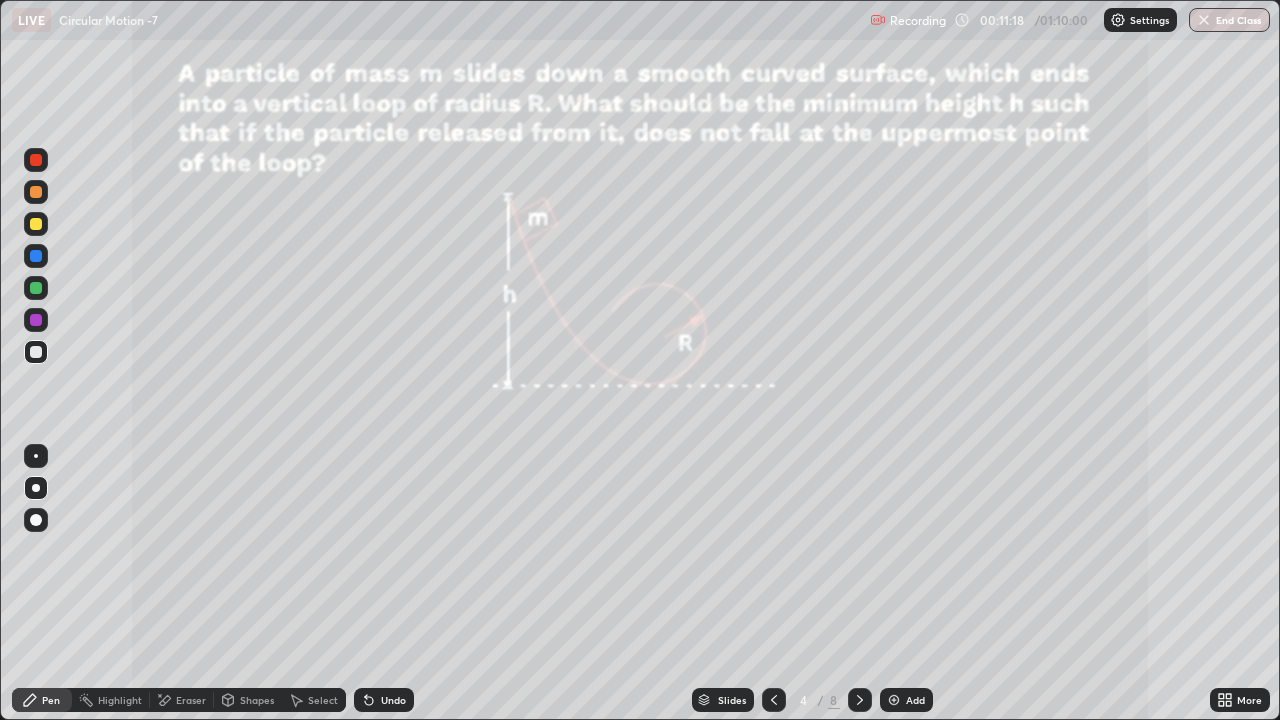 click 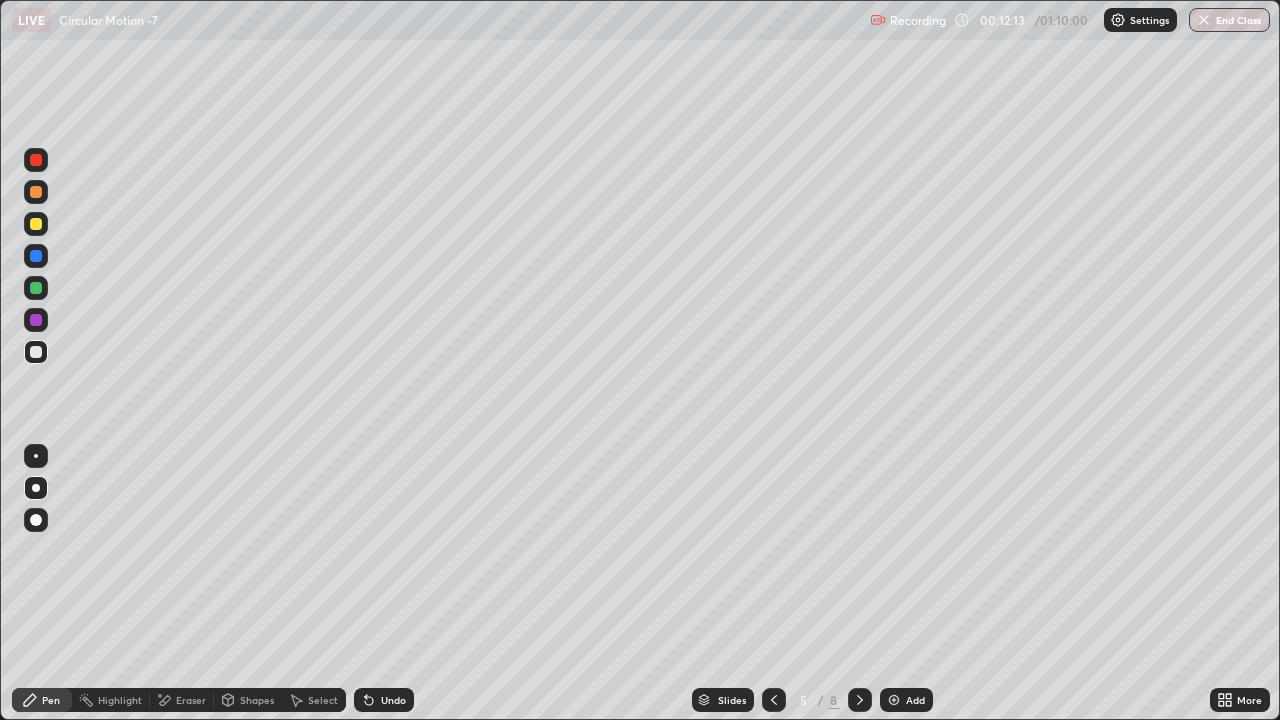 click on "Eraser" at bounding box center [191, 700] 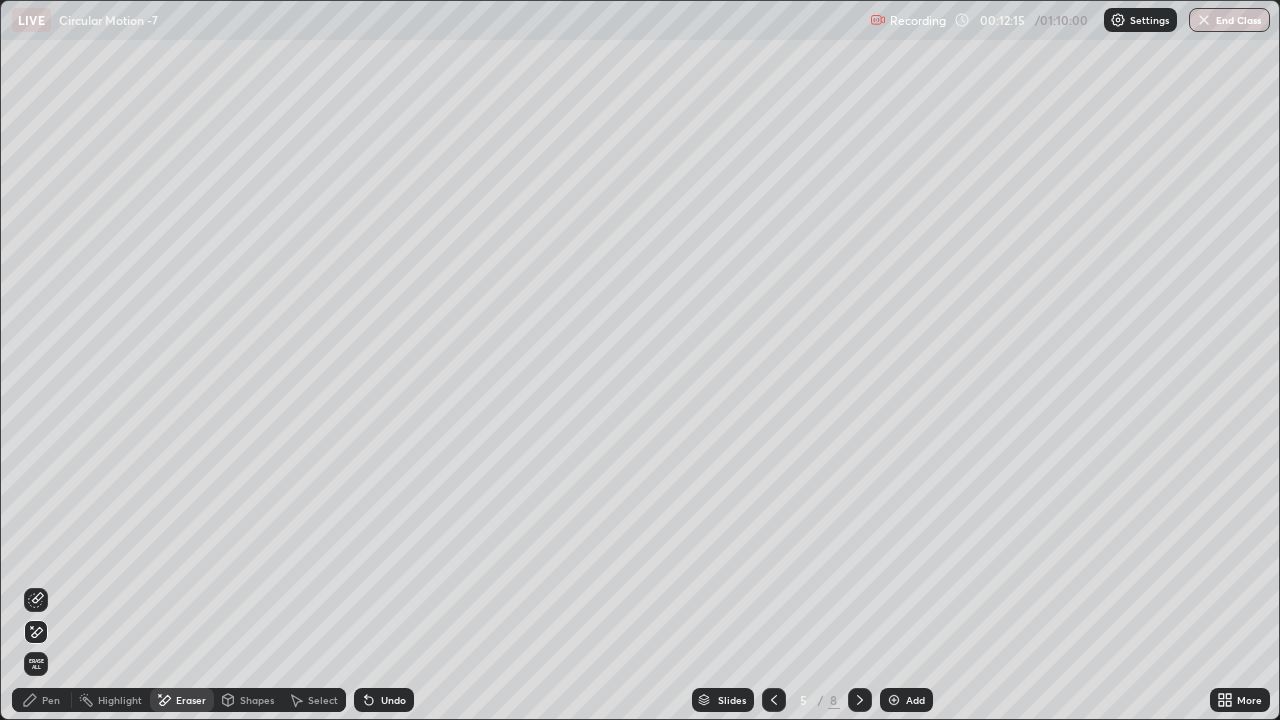 click on "Pen" at bounding box center [42, 700] 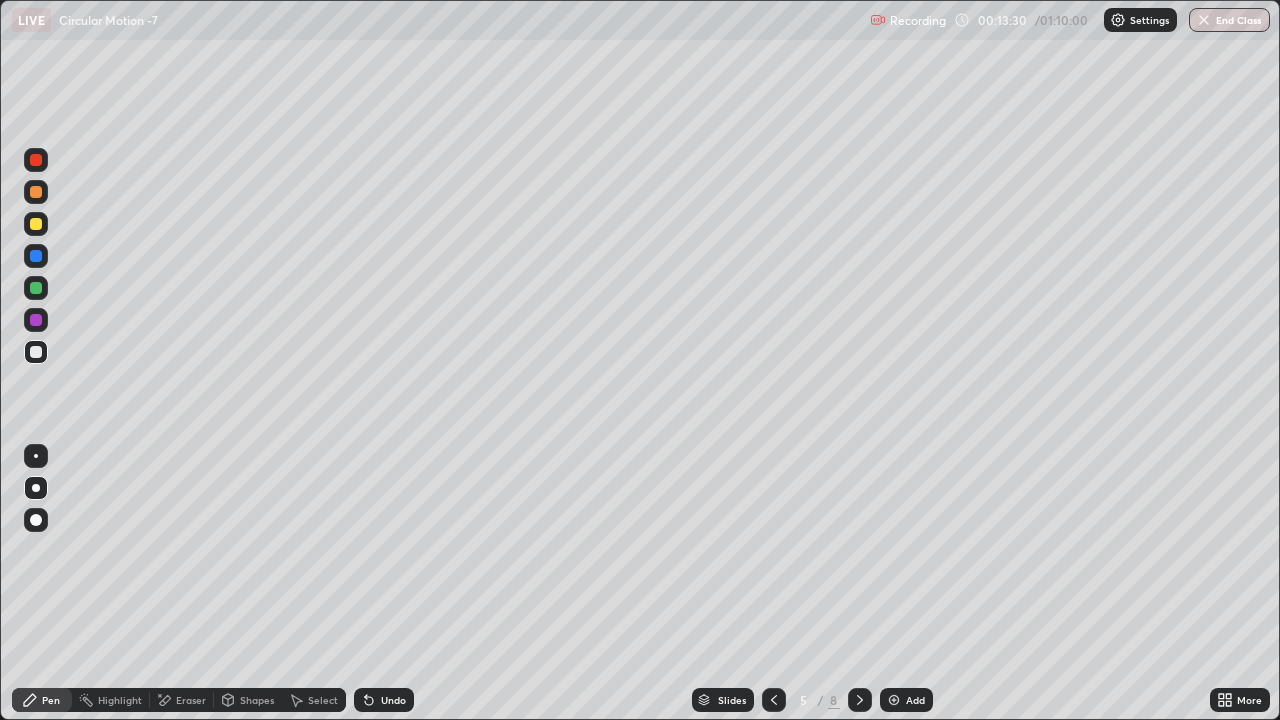click on "Eraser" at bounding box center [191, 700] 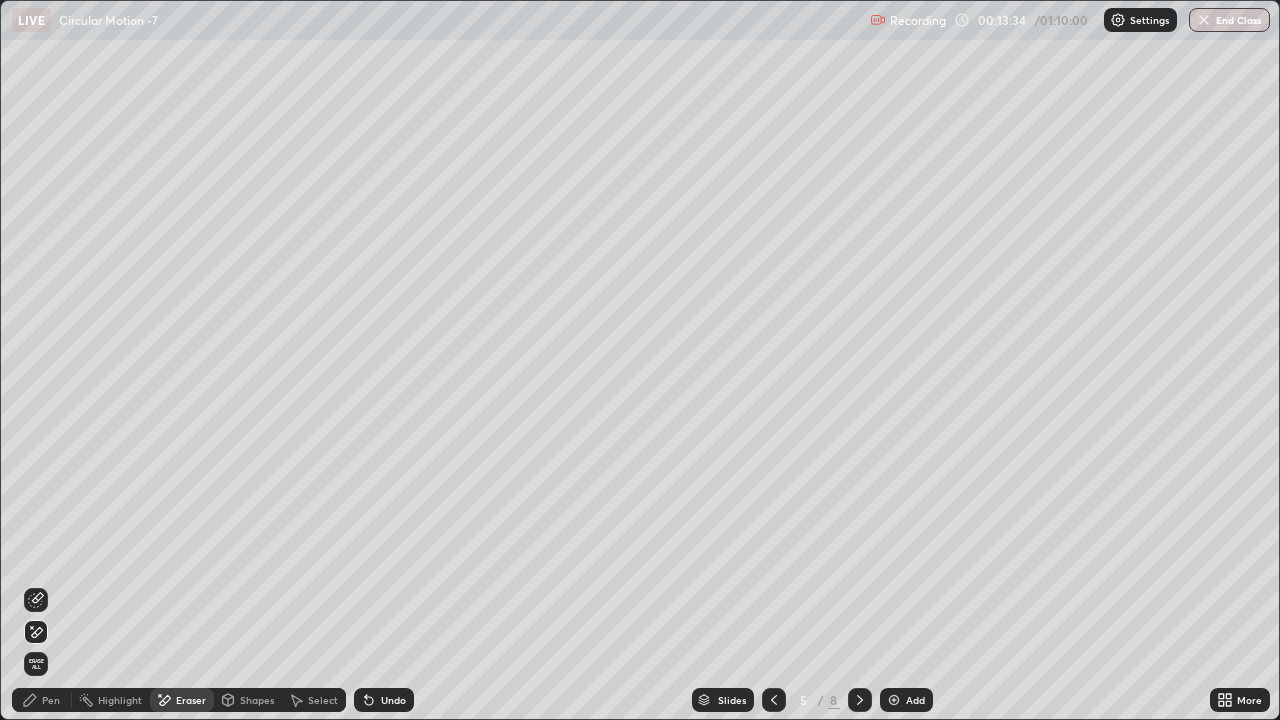 click on "Pen" at bounding box center (51, 700) 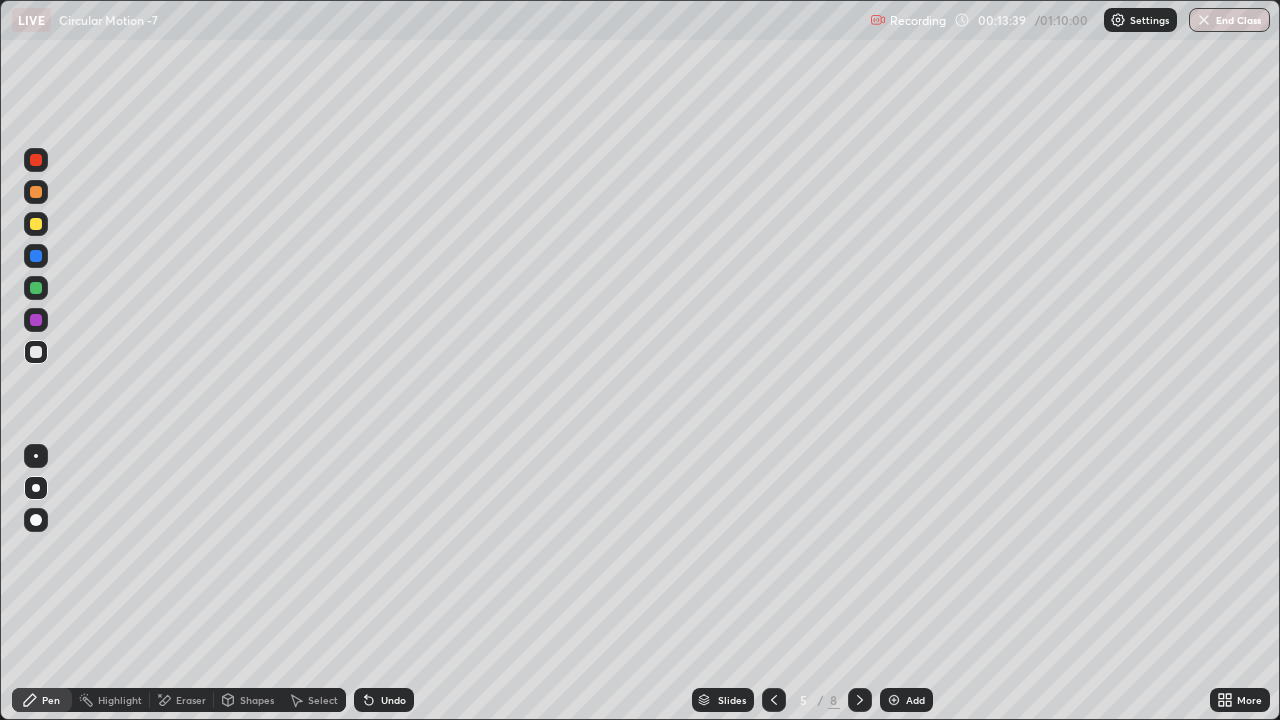 click on "Eraser" at bounding box center (191, 700) 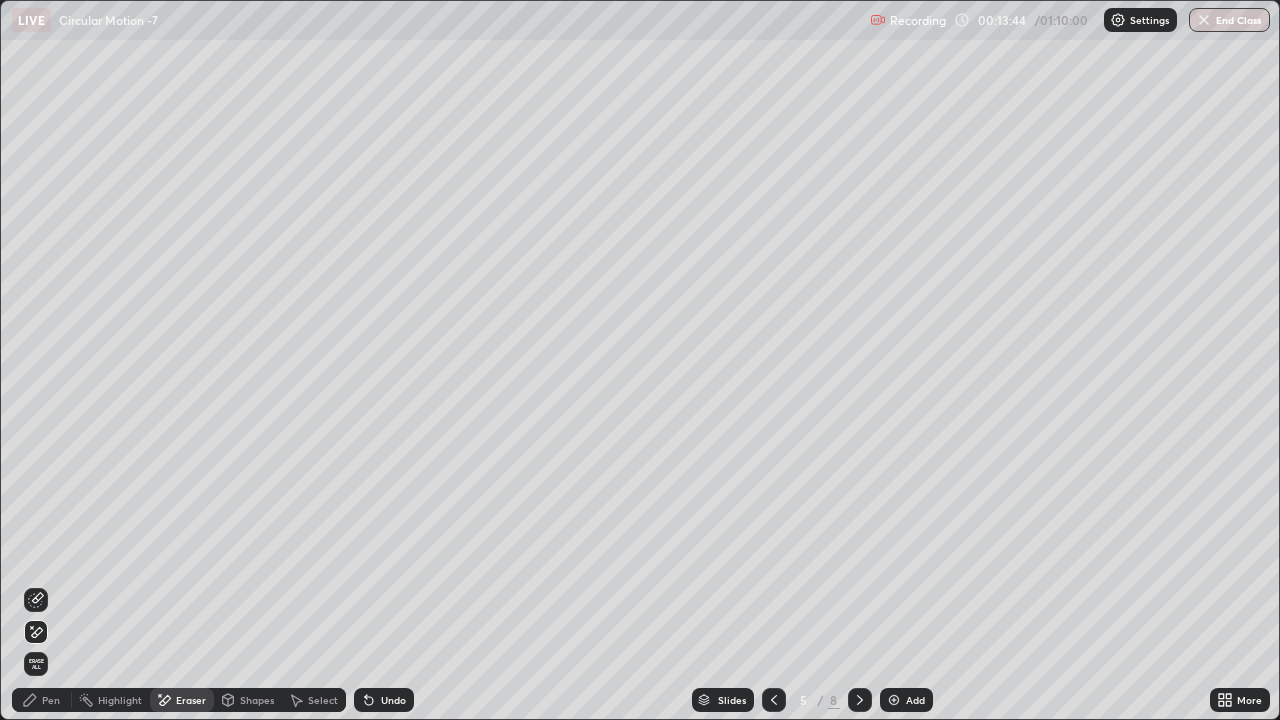 click on "Pen" at bounding box center (51, 700) 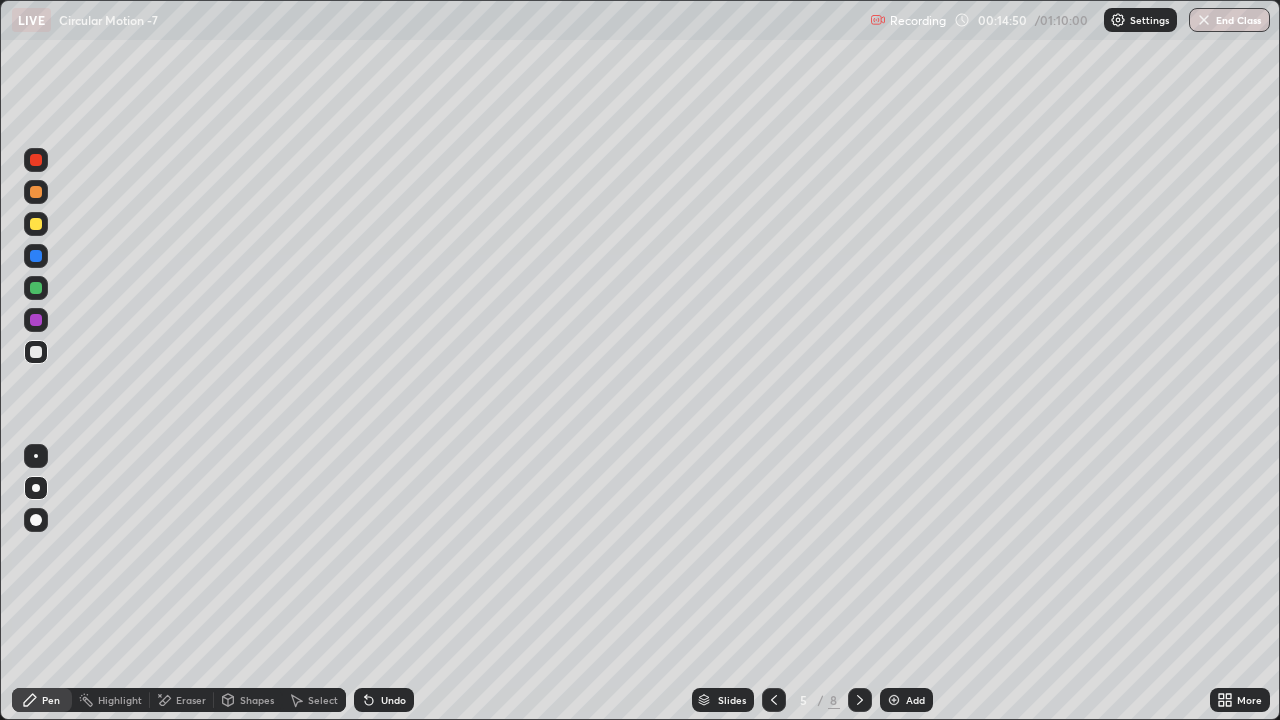 click on "Add" at bounding box center (915, 700) 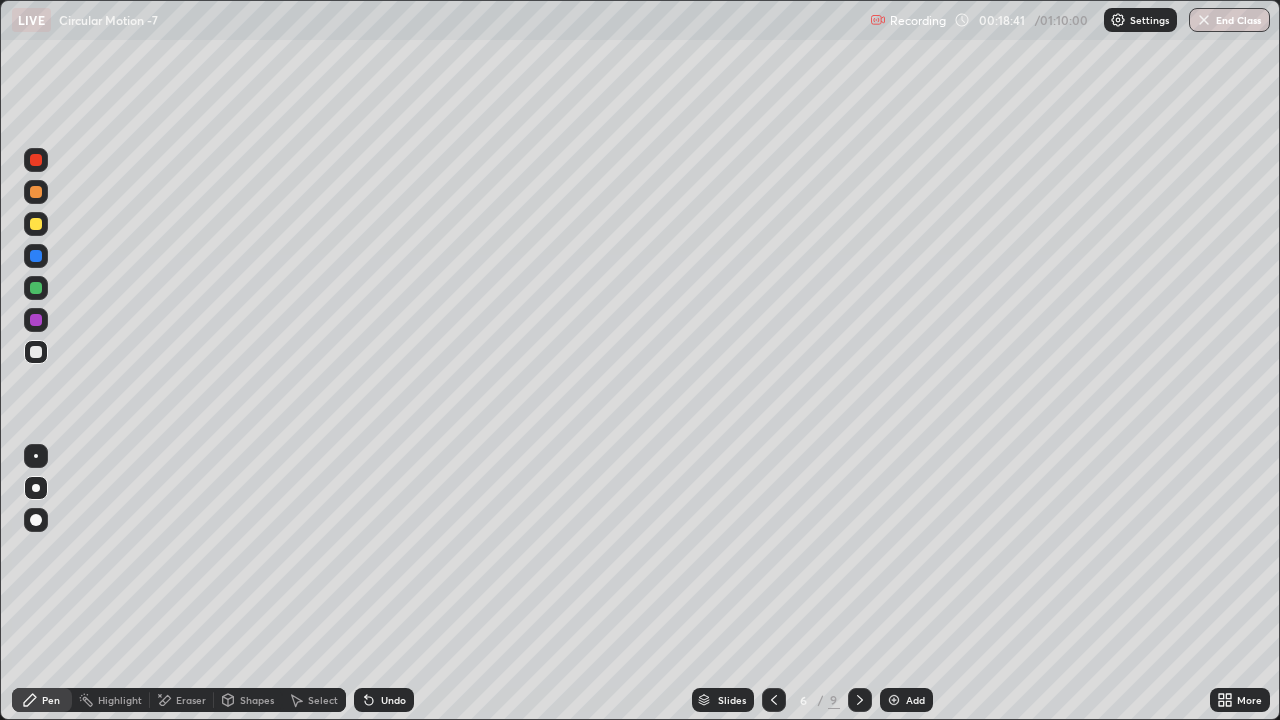 click on "Eraser" at bounding box center [191, 700] 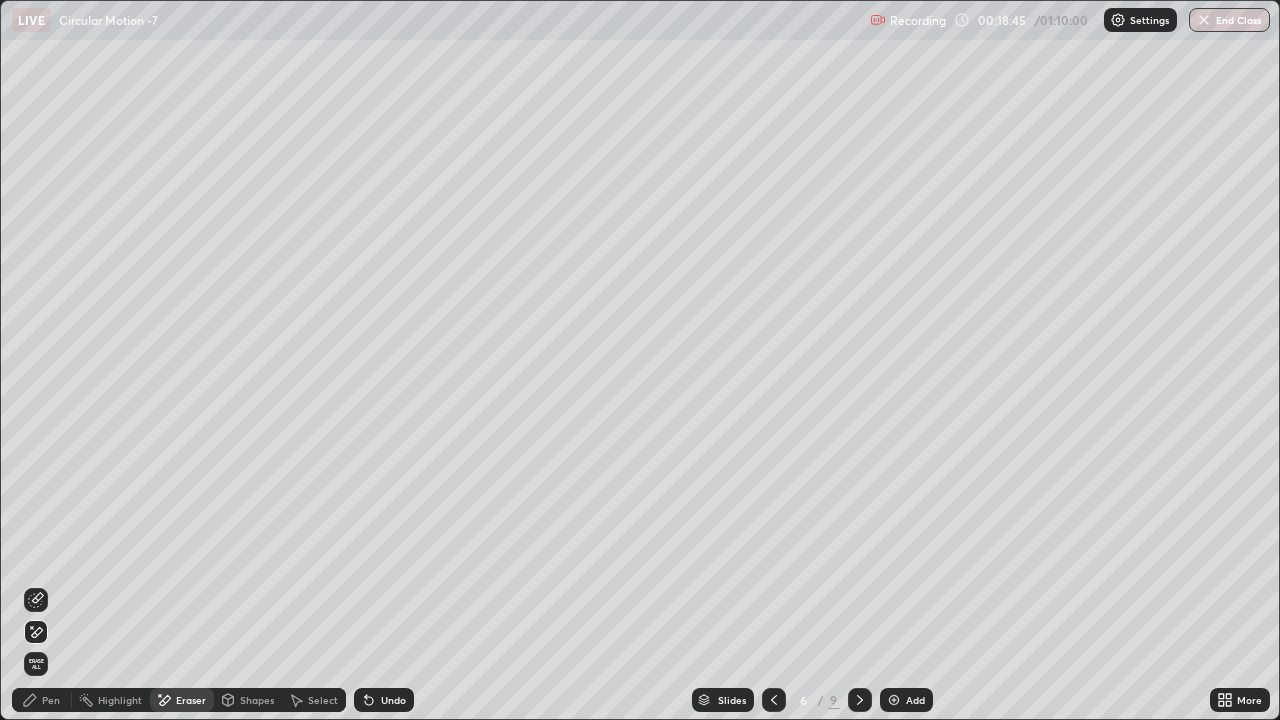 click on "Pen" at bounding box center (51, 700) 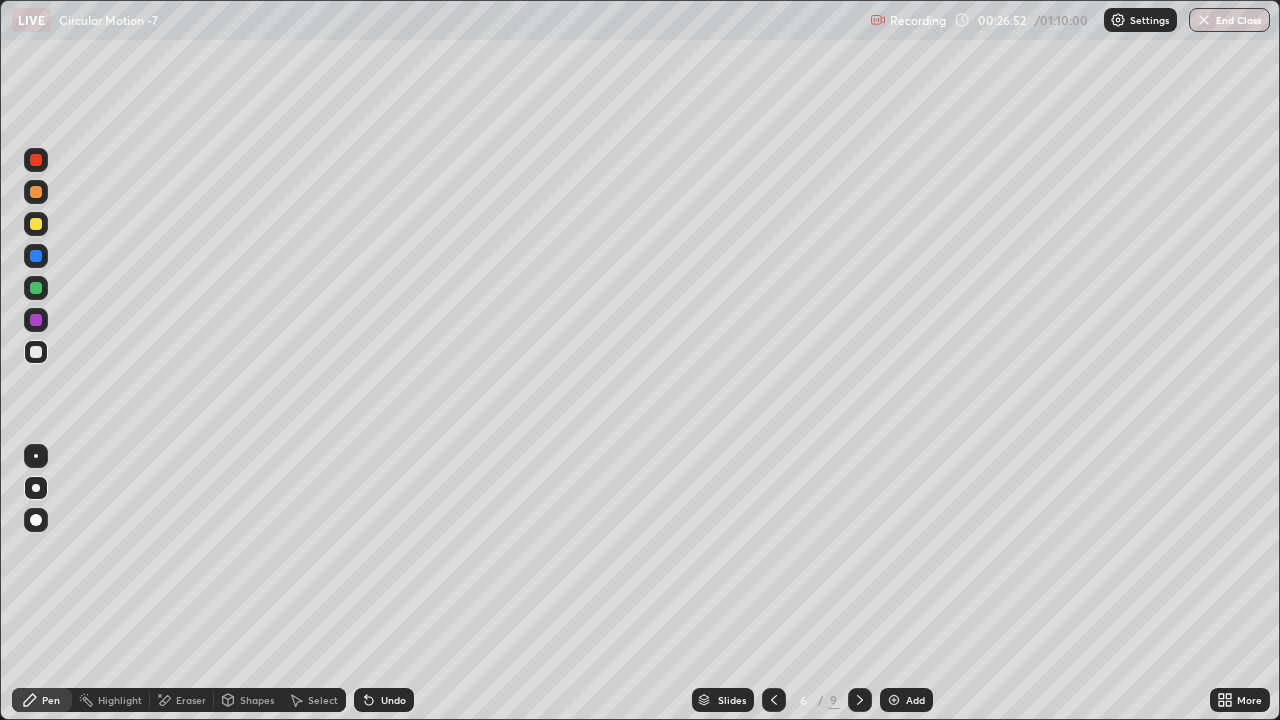 click at bounding box center (894, 700) 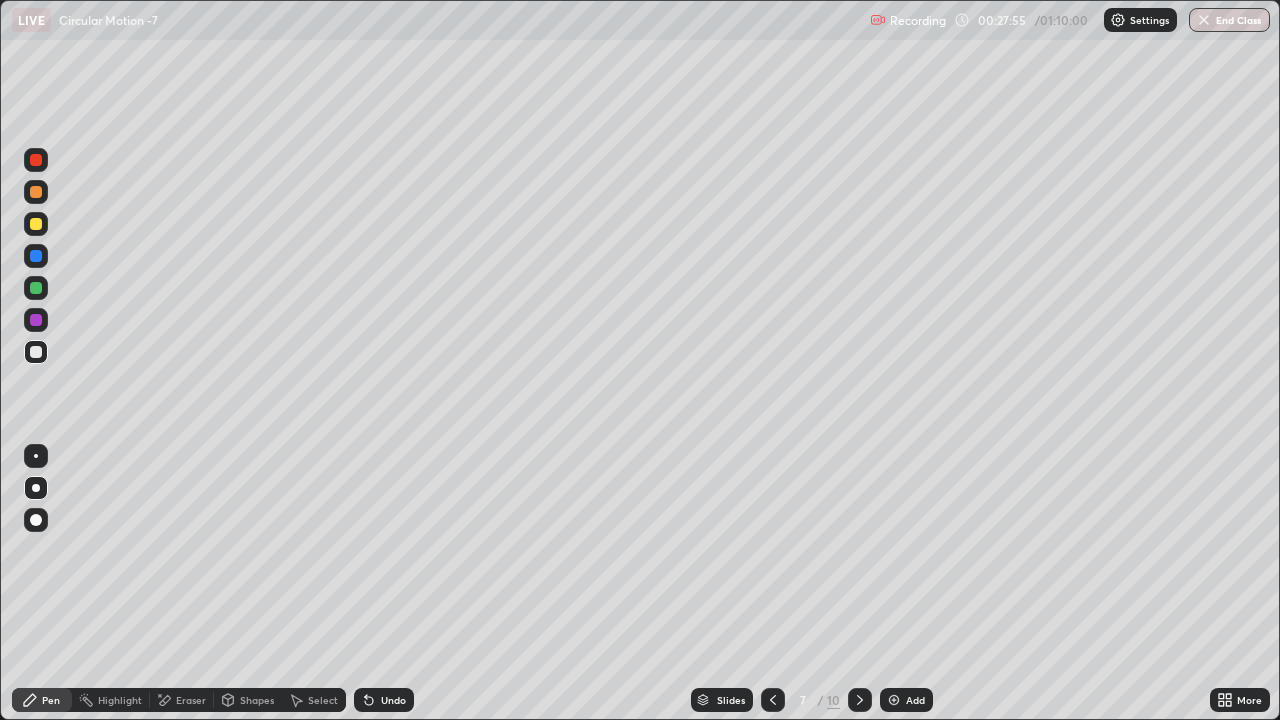 click on "Undo" at bounding box center (384, 700) 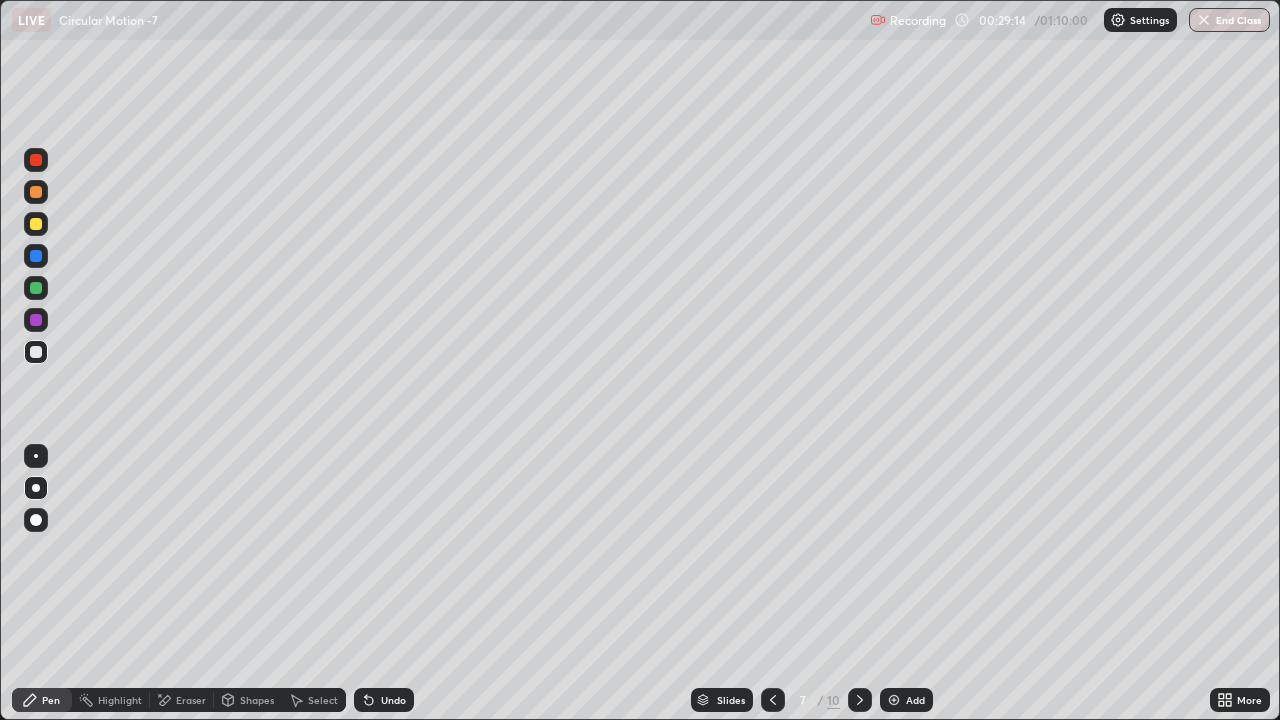 click on "Add" at bounding box center [915, 700] 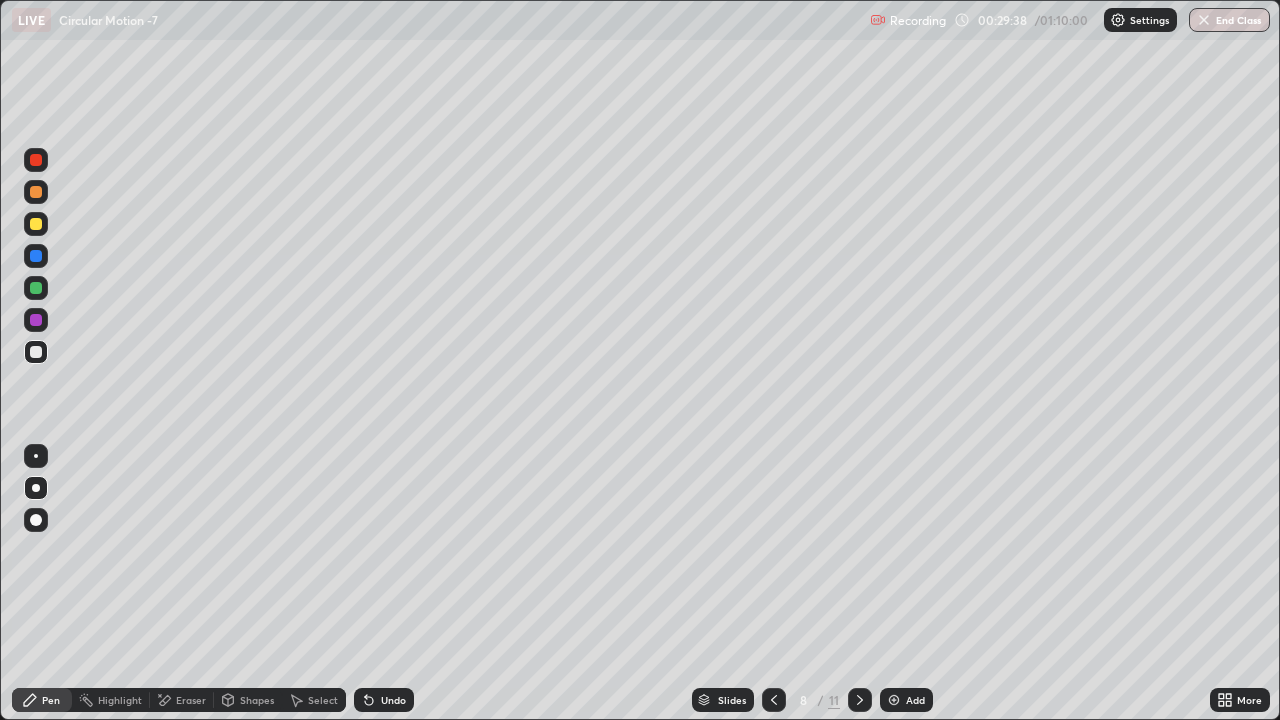 click 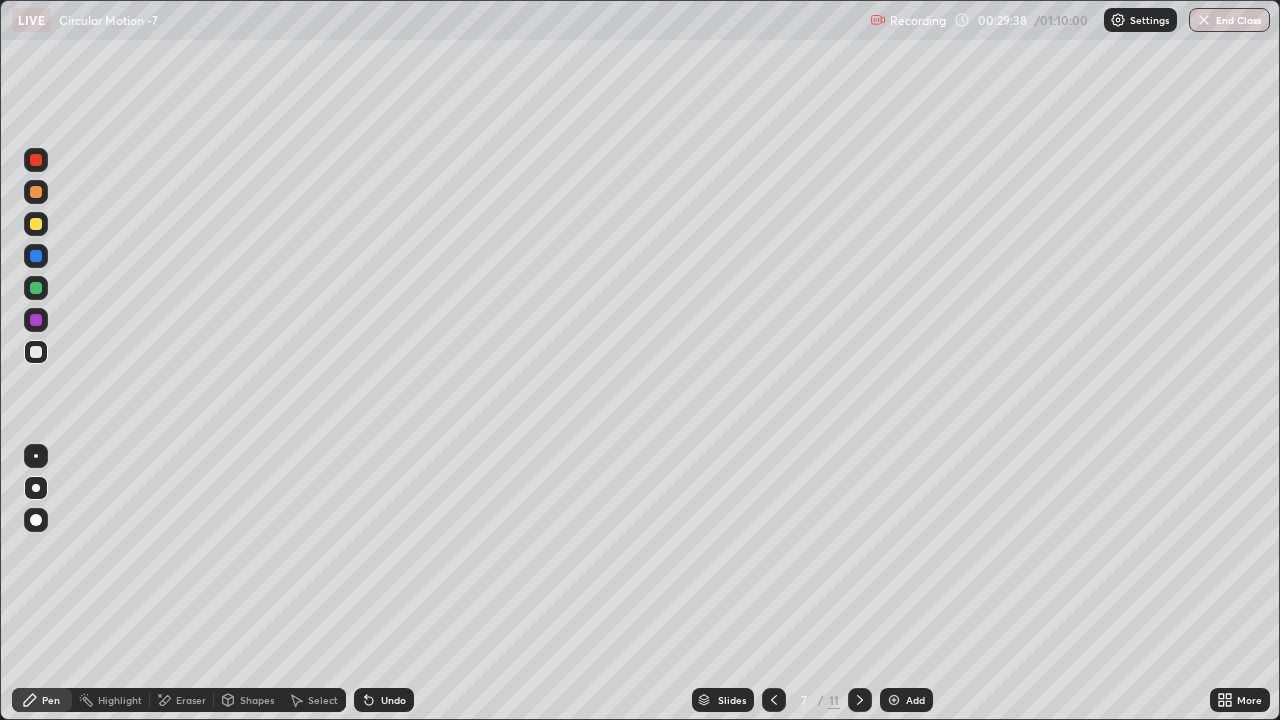 click at bounding box center [774, 700] 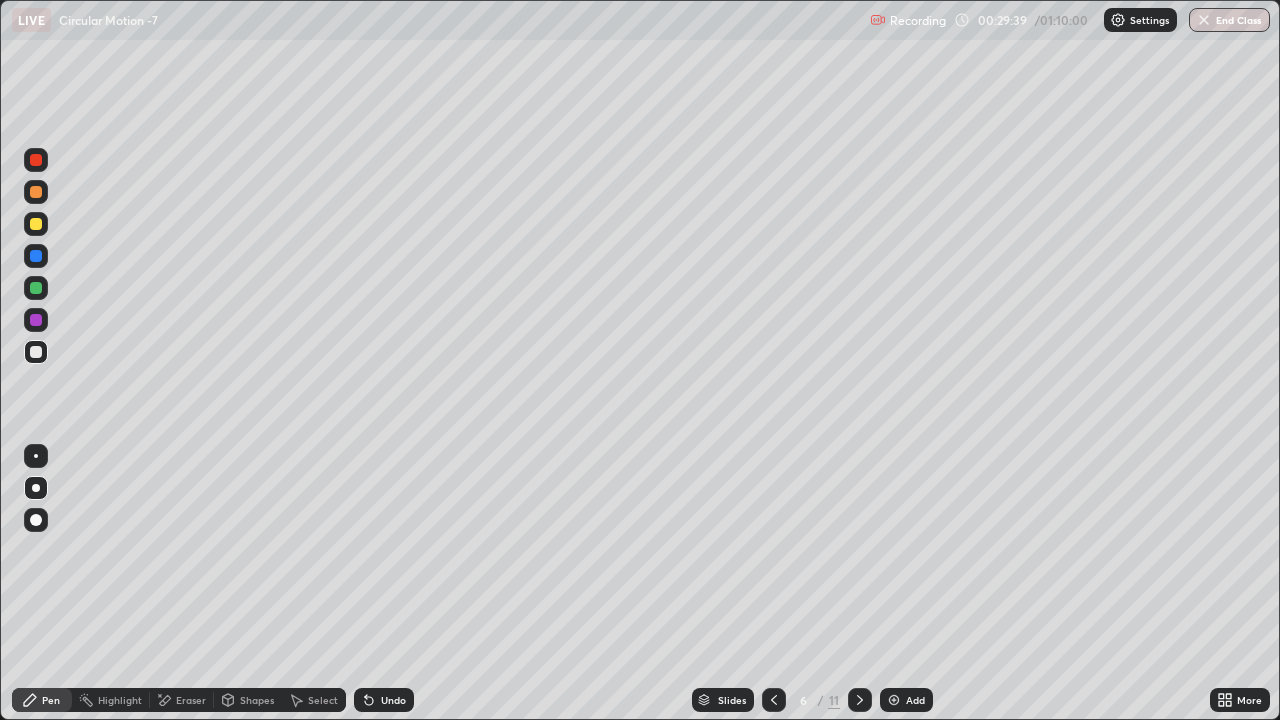click at bounding box center [774, 700] 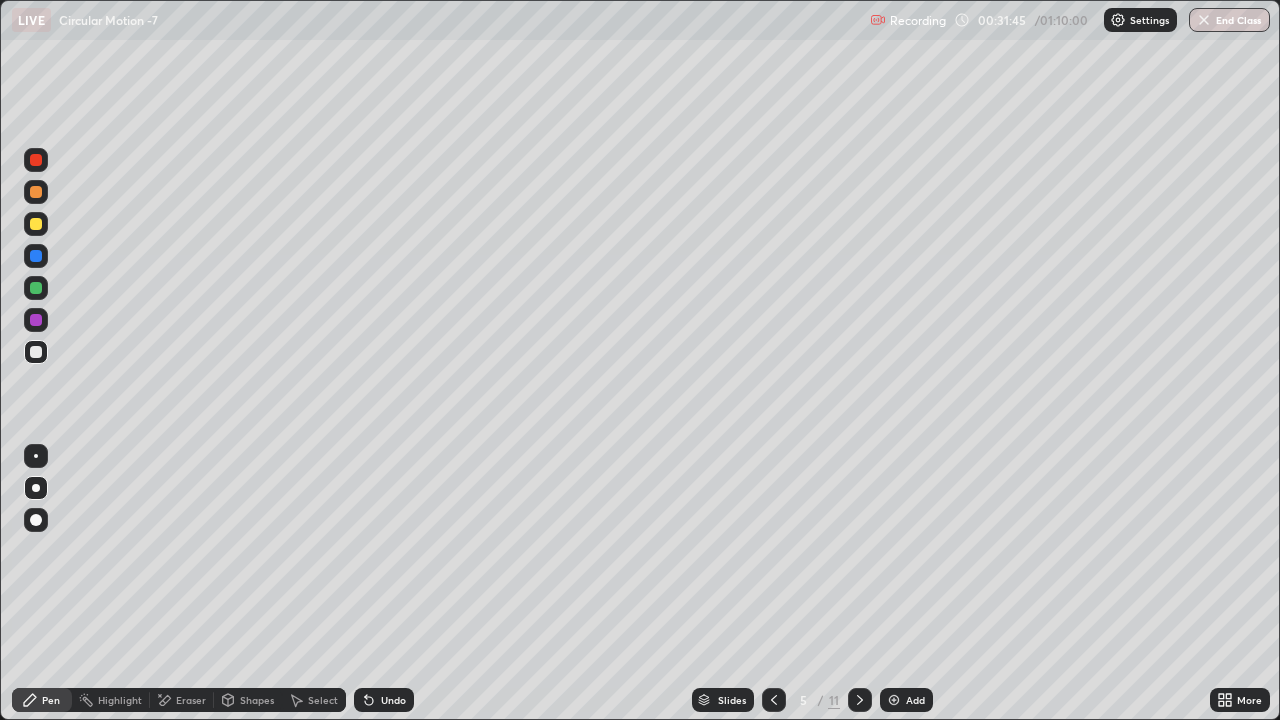 click on "Add" at bounding box center (906, 700) 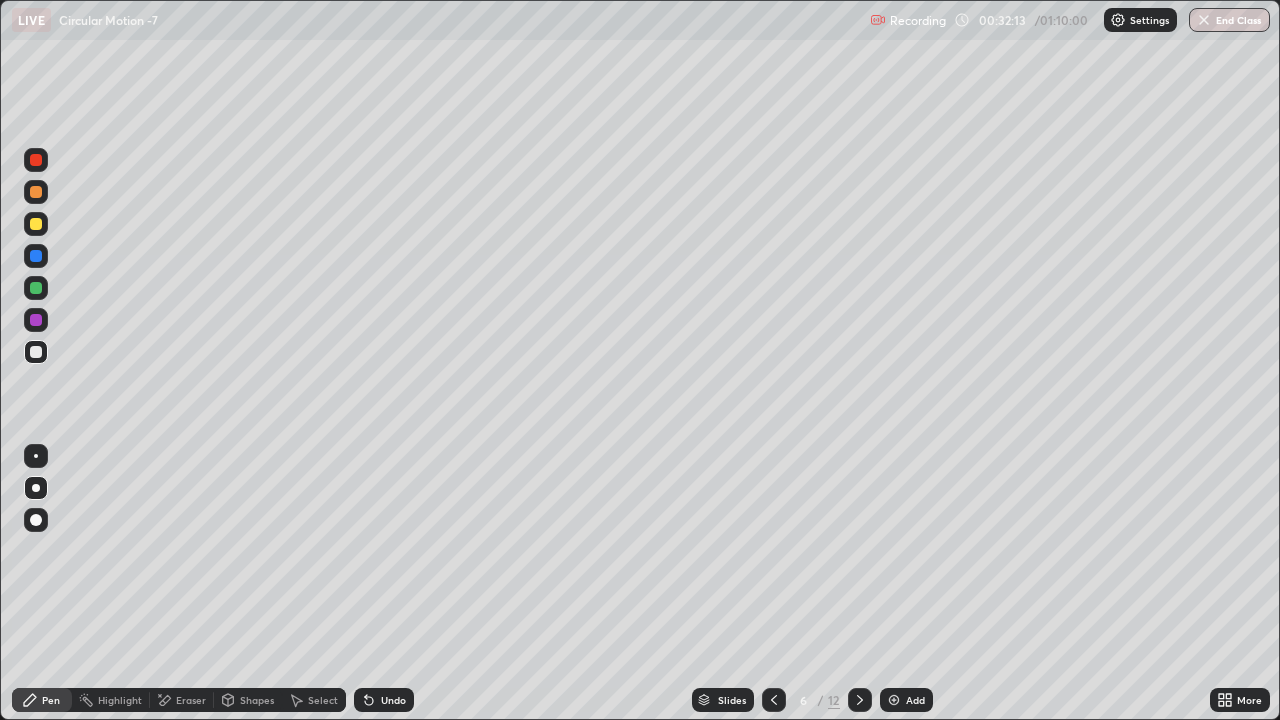 click on "Shapes" at bounding box center (257, 700) 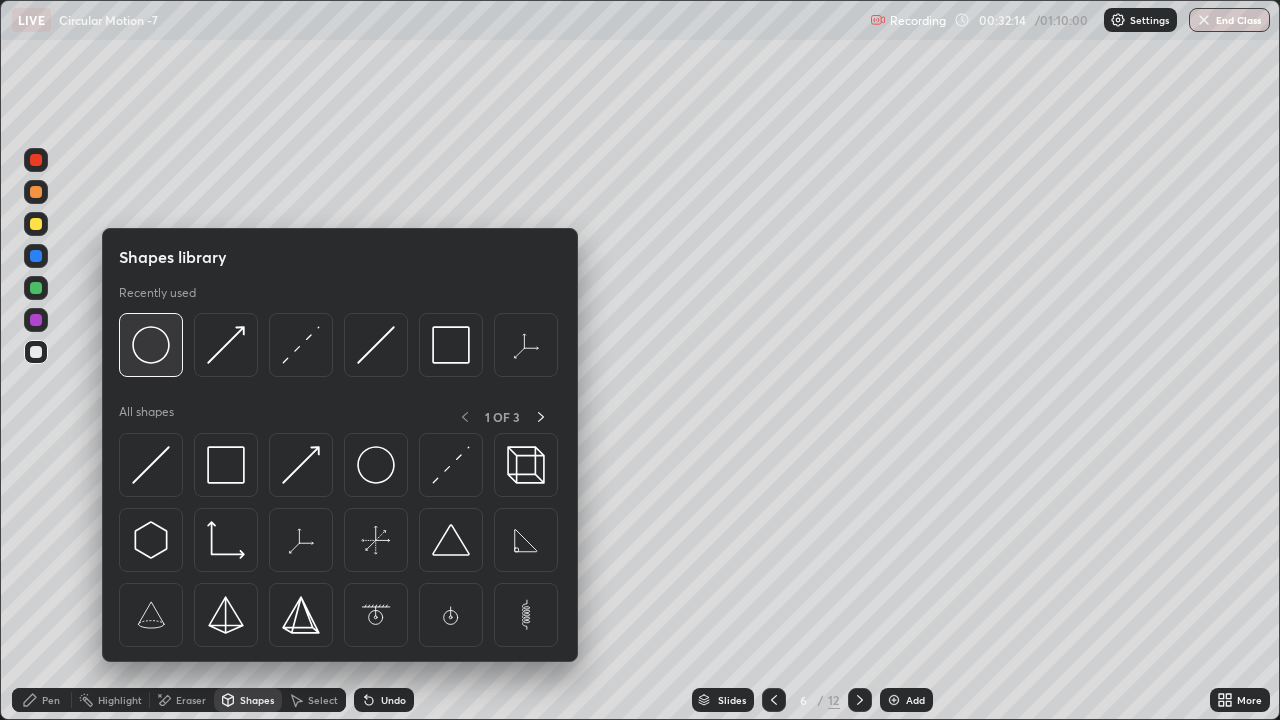 click at bounding box center [151, 345] 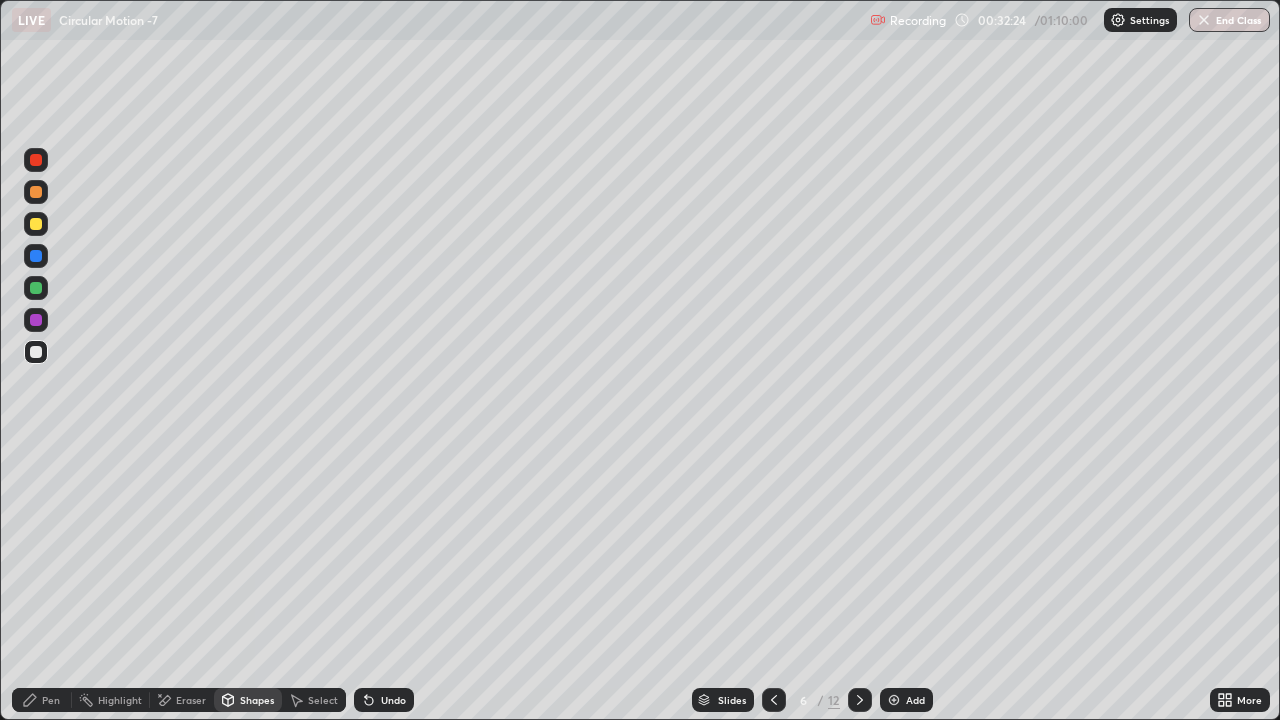 click on "Shapes" at bounding box center [248, 700] 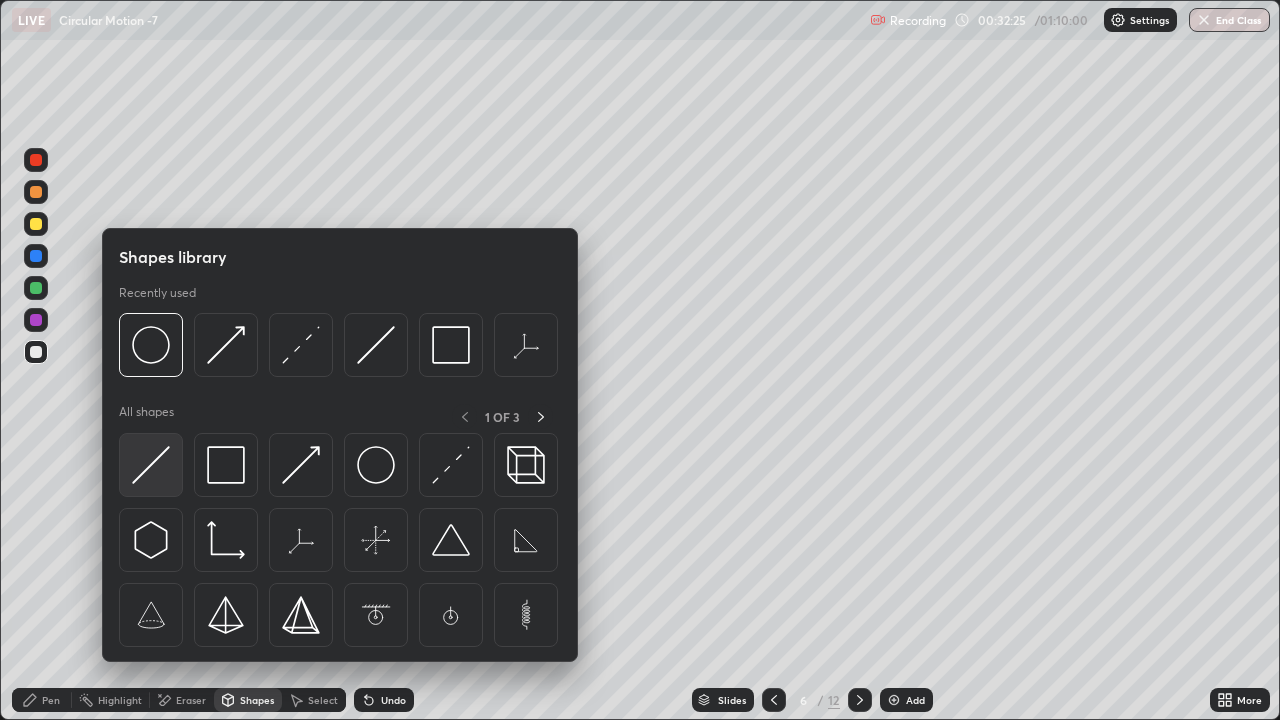 click at bounding box center [151, 465] 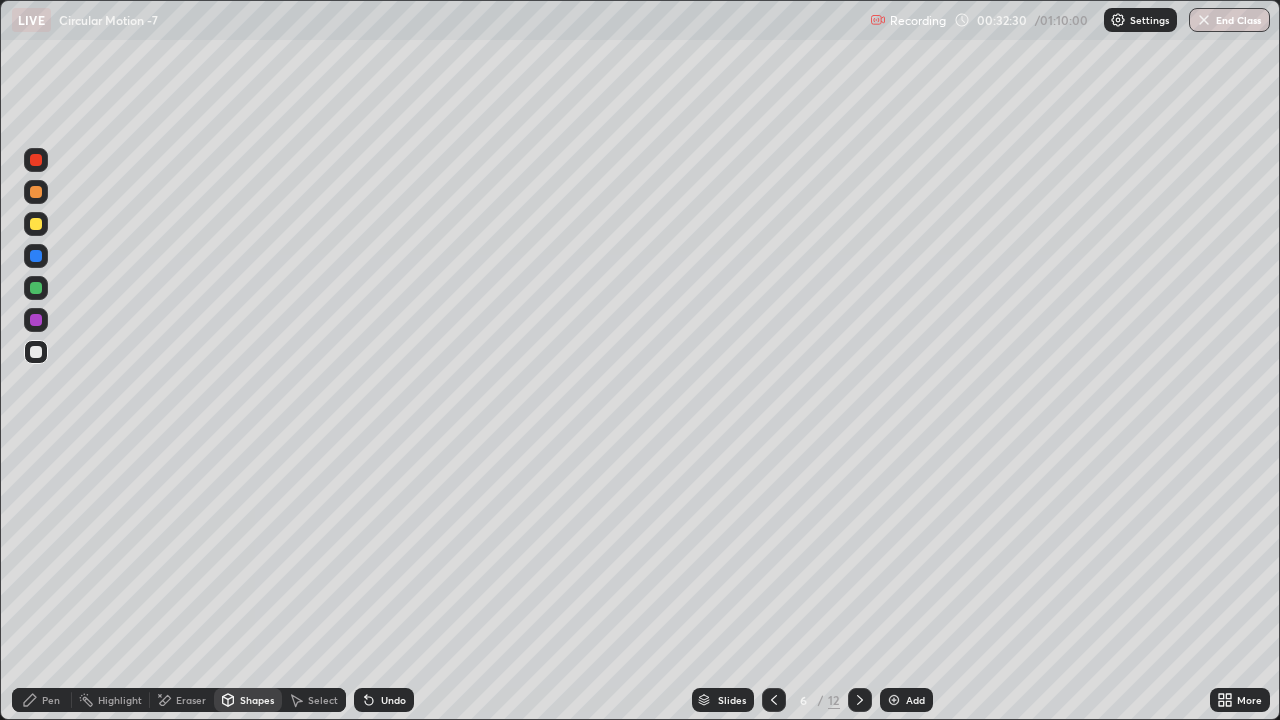 click on "Pen" at bounding box center [42, 700] 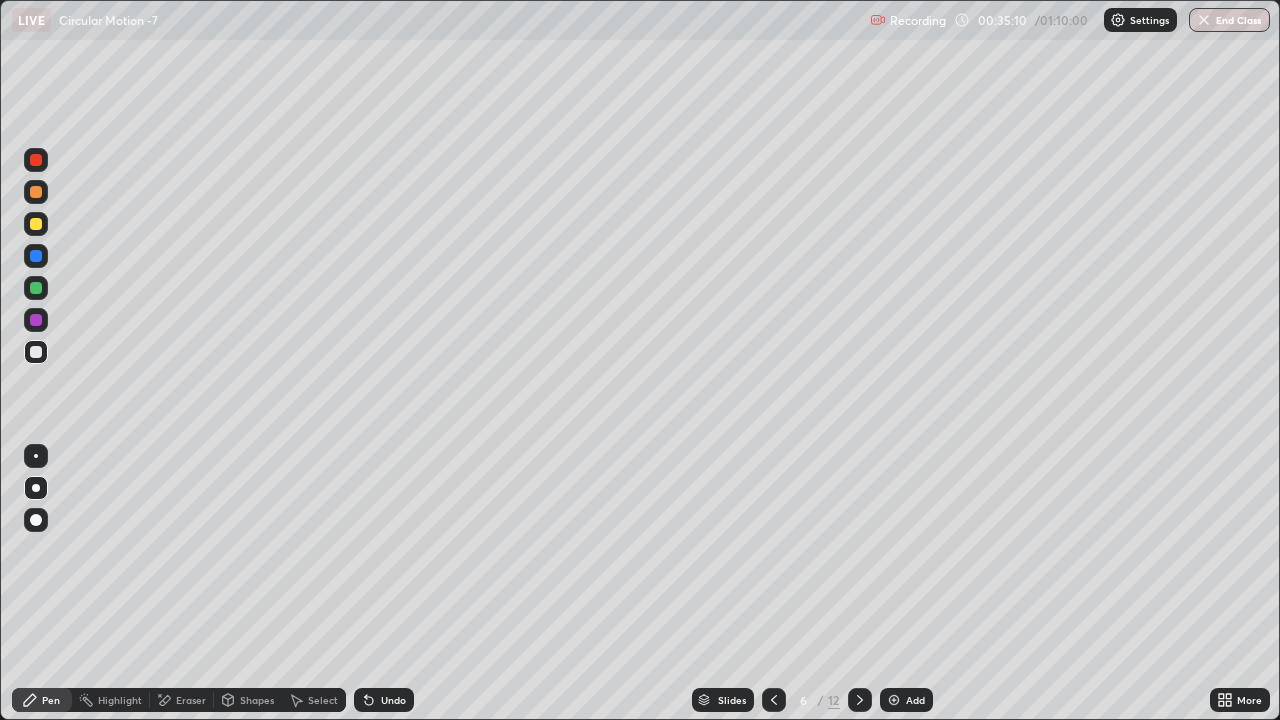 click on "Undo" at bounding box center (393, 700) 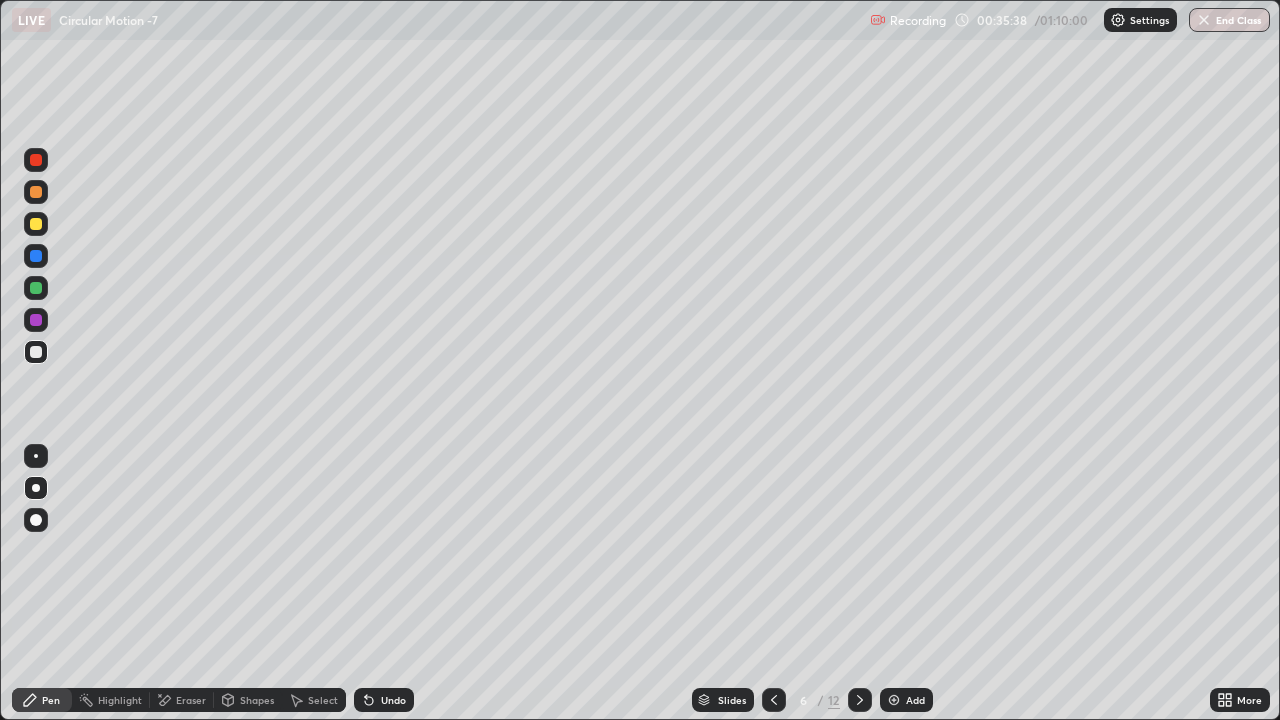 click on "Eraser" at bounding box center (191, 700) 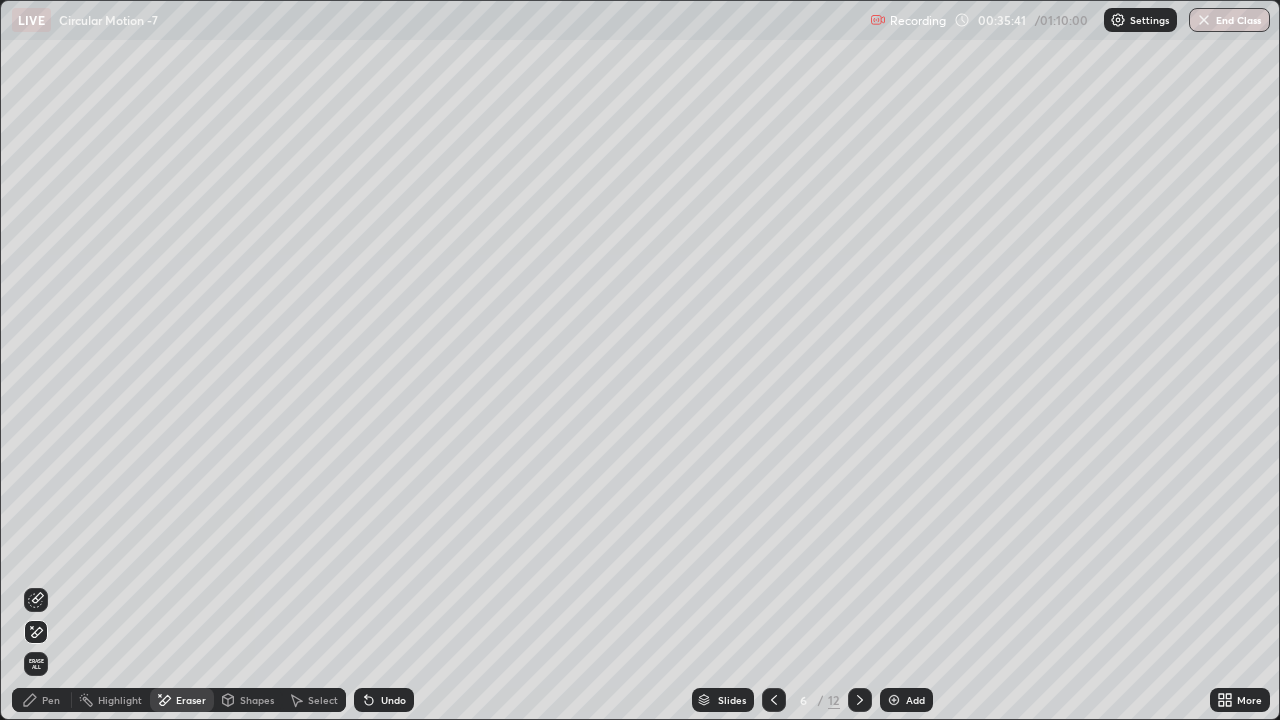 click on "Pen" at bounding box center (42, 700) 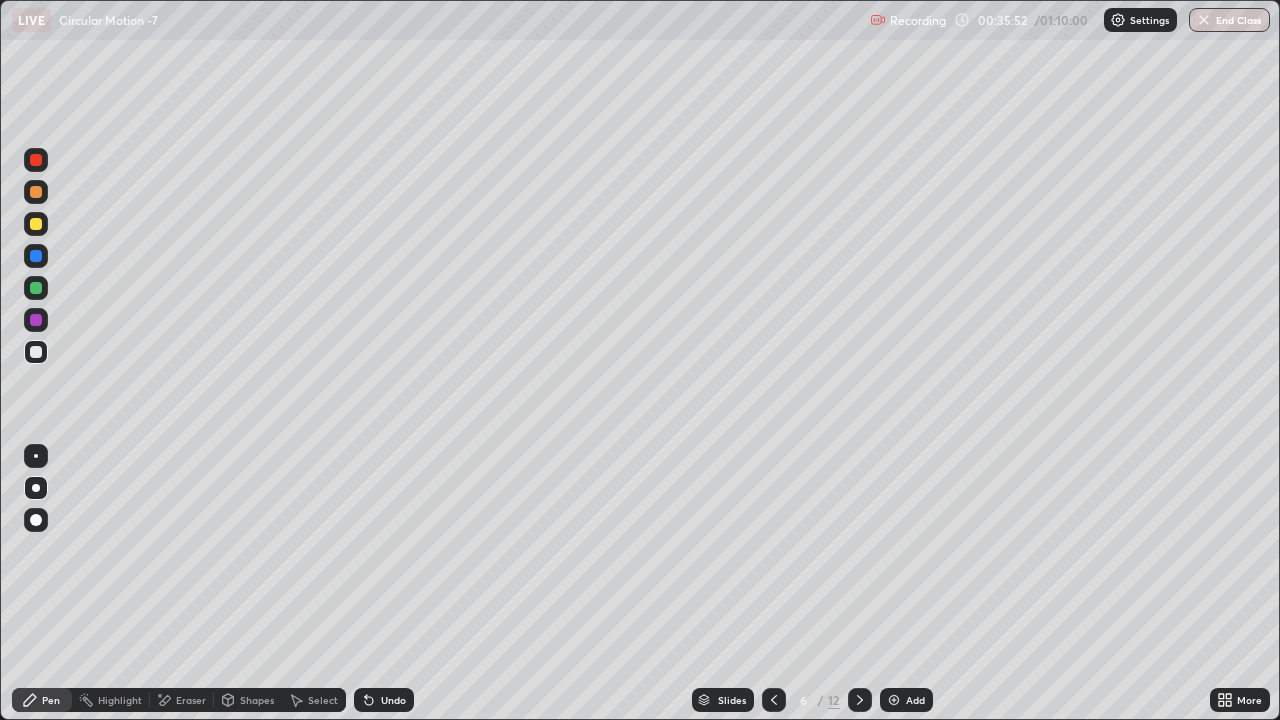 click on "Eraser" at bounding box center [191, 700] 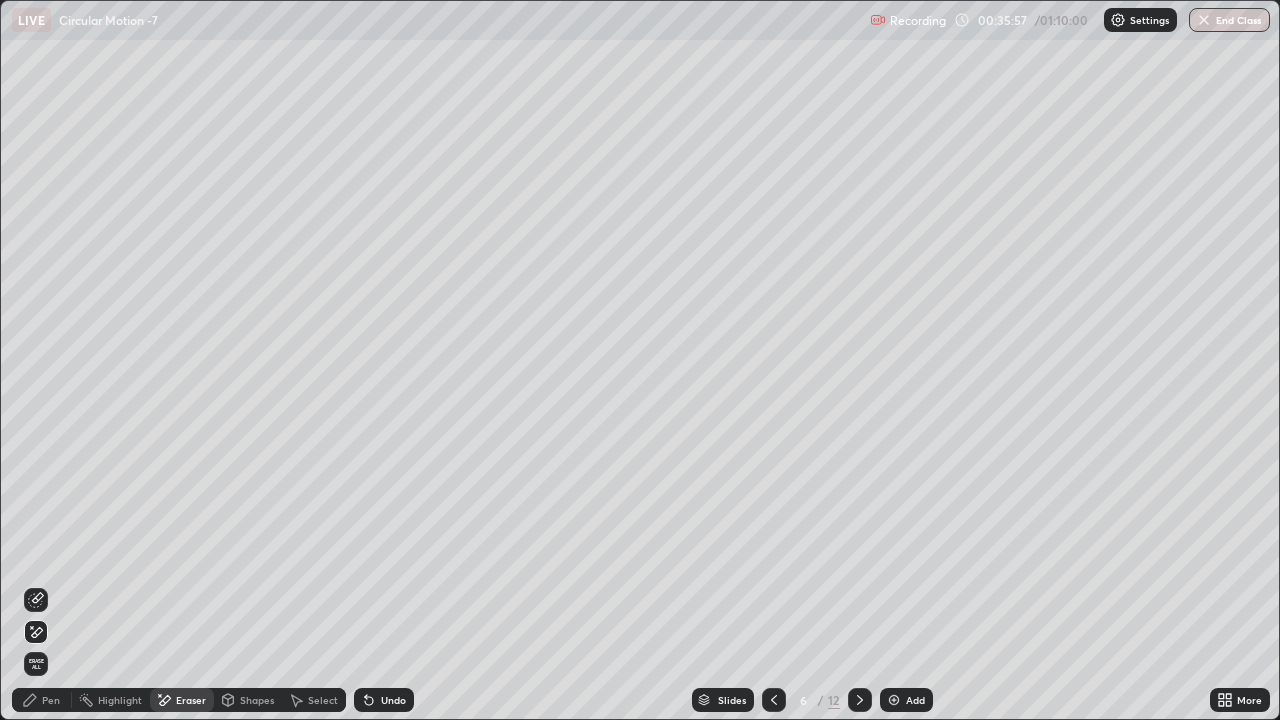 click on "Pen" at bounding box center (51, 700) 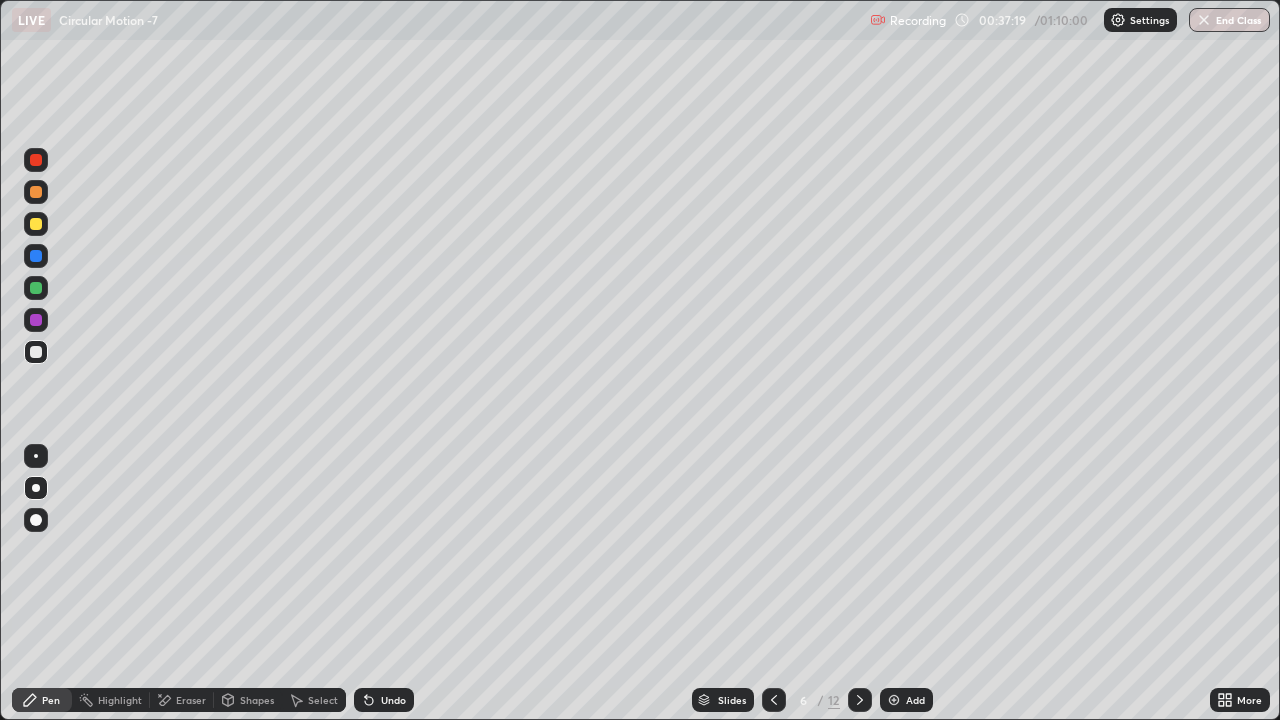 click on "Add" at bounding box center (915, 700) 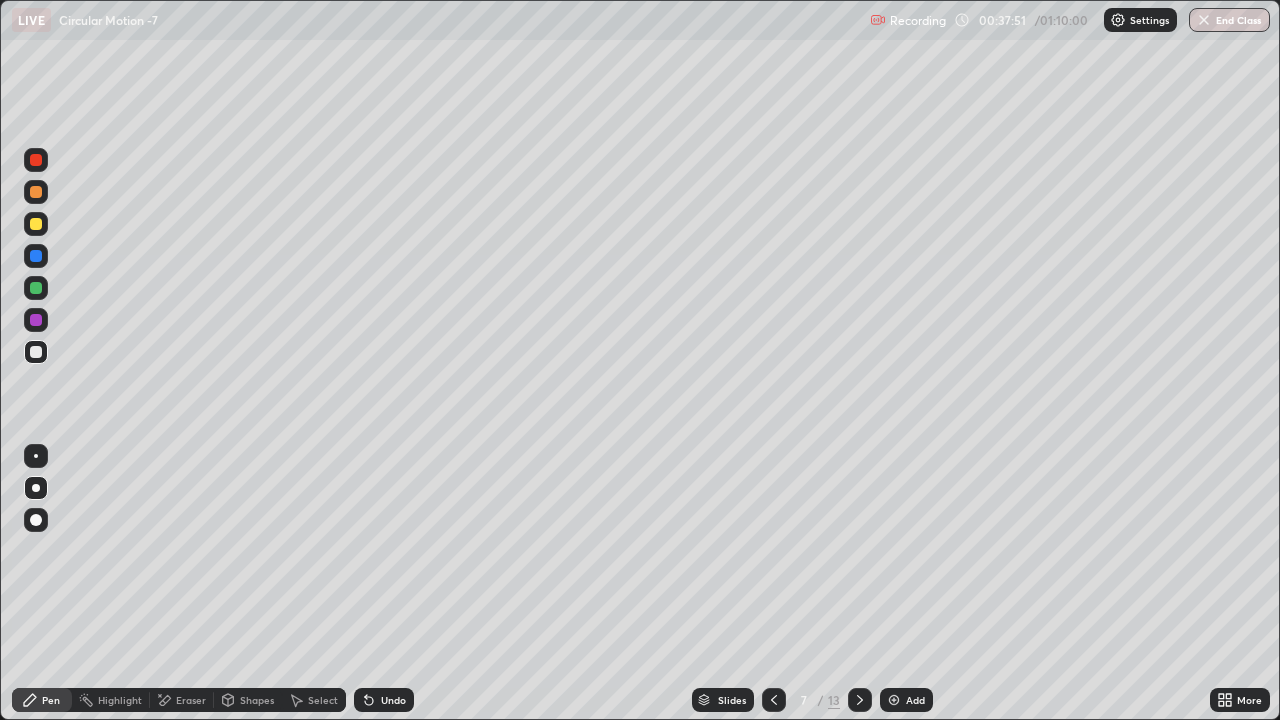 click on "Eraser" at bounding box center (182, 700) 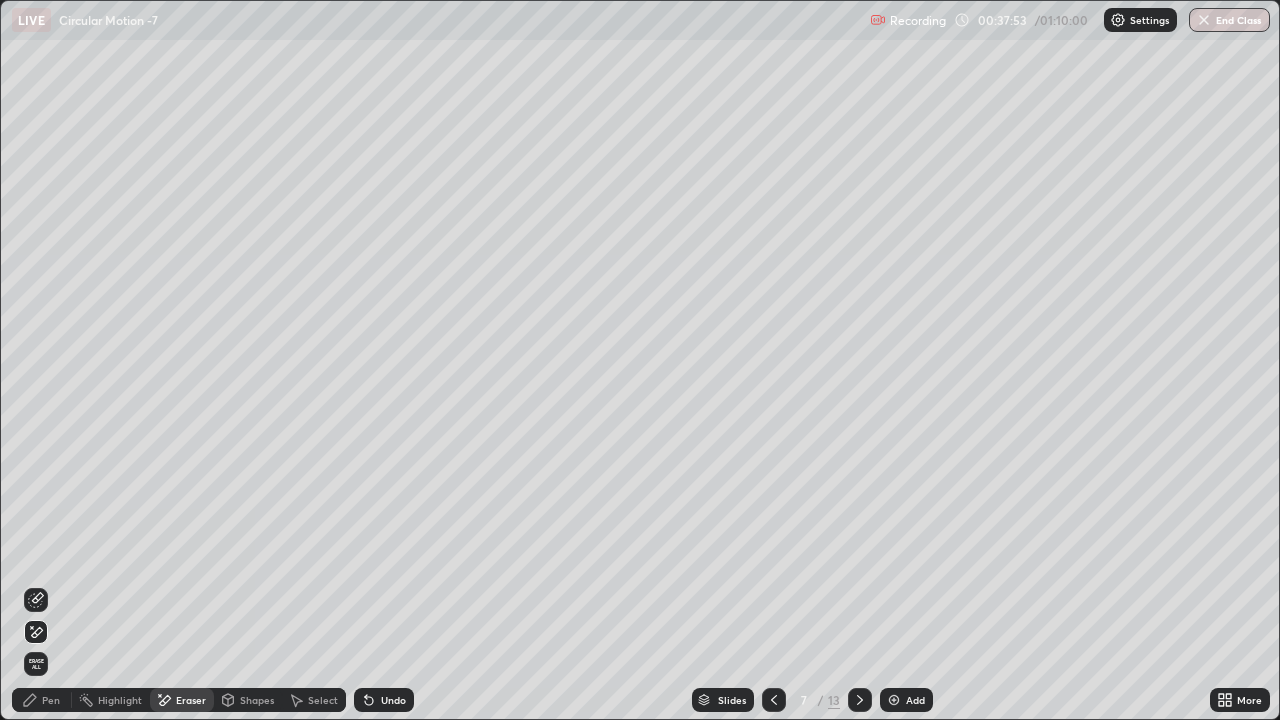 click on "Pen" at bounding box center [42, 700] 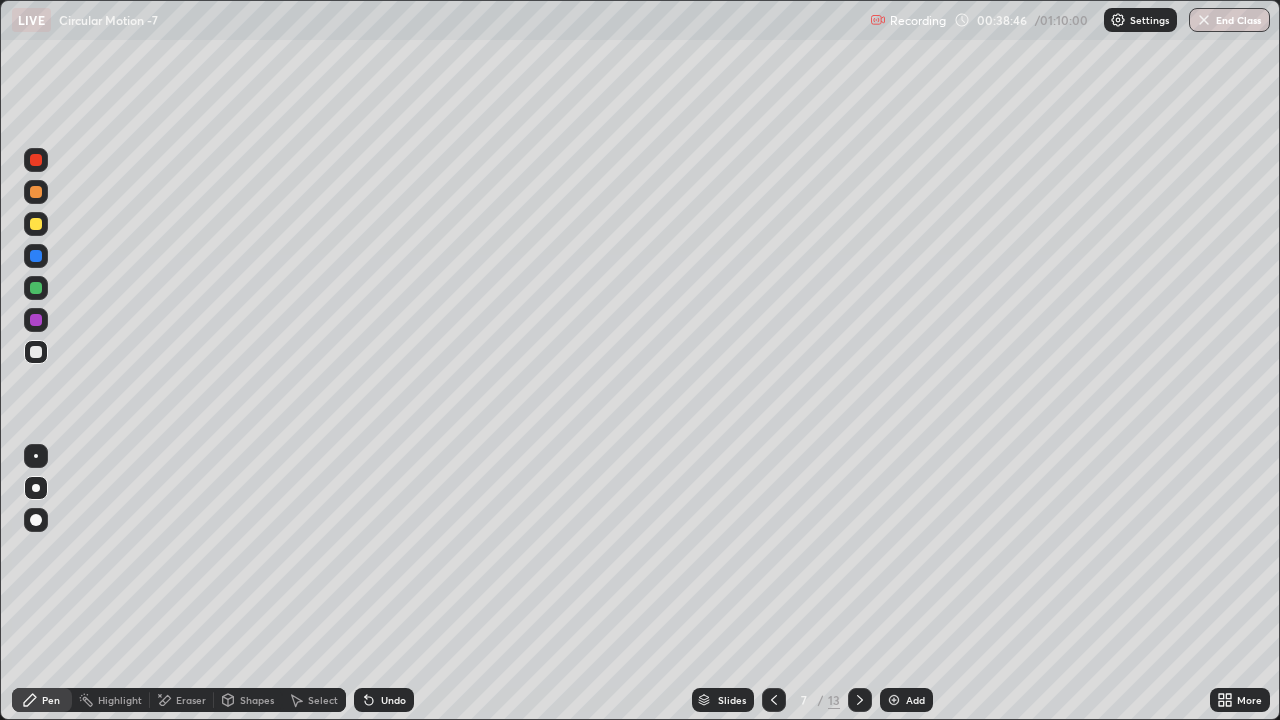 click on "Eraser" at bounding box center (182, 700) 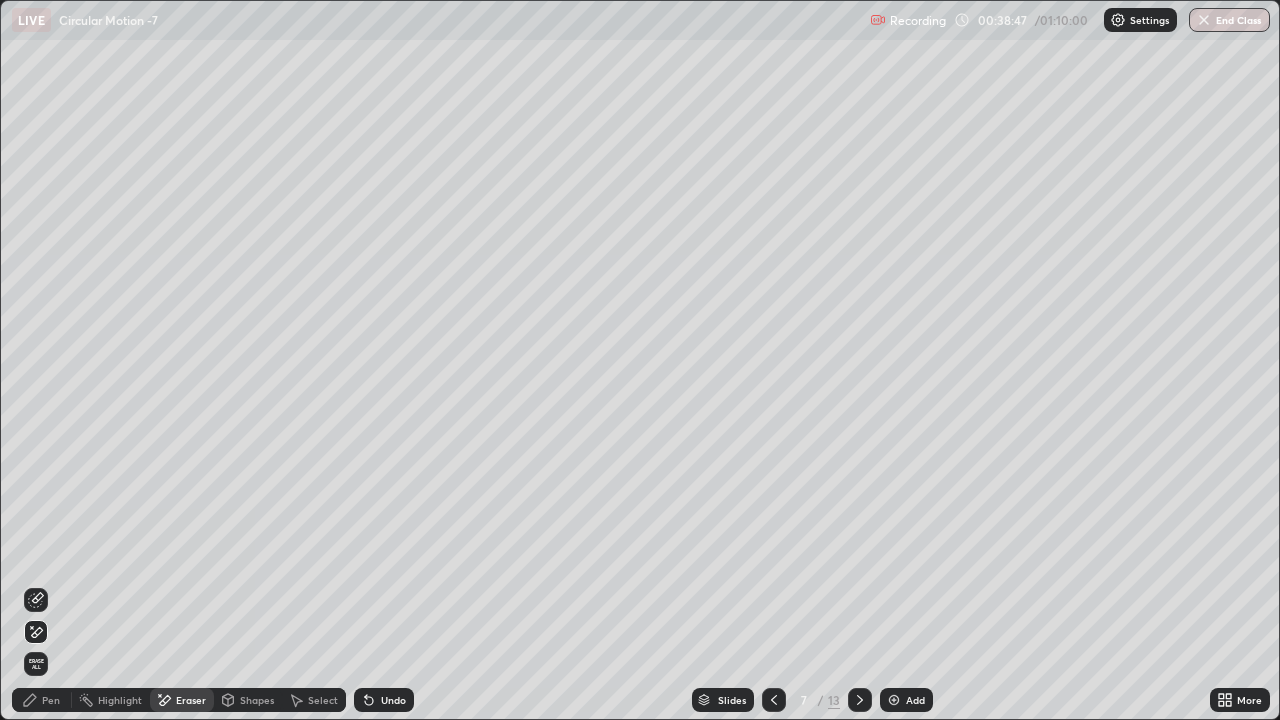 click on "Pen" at bounding box center [51, 700] 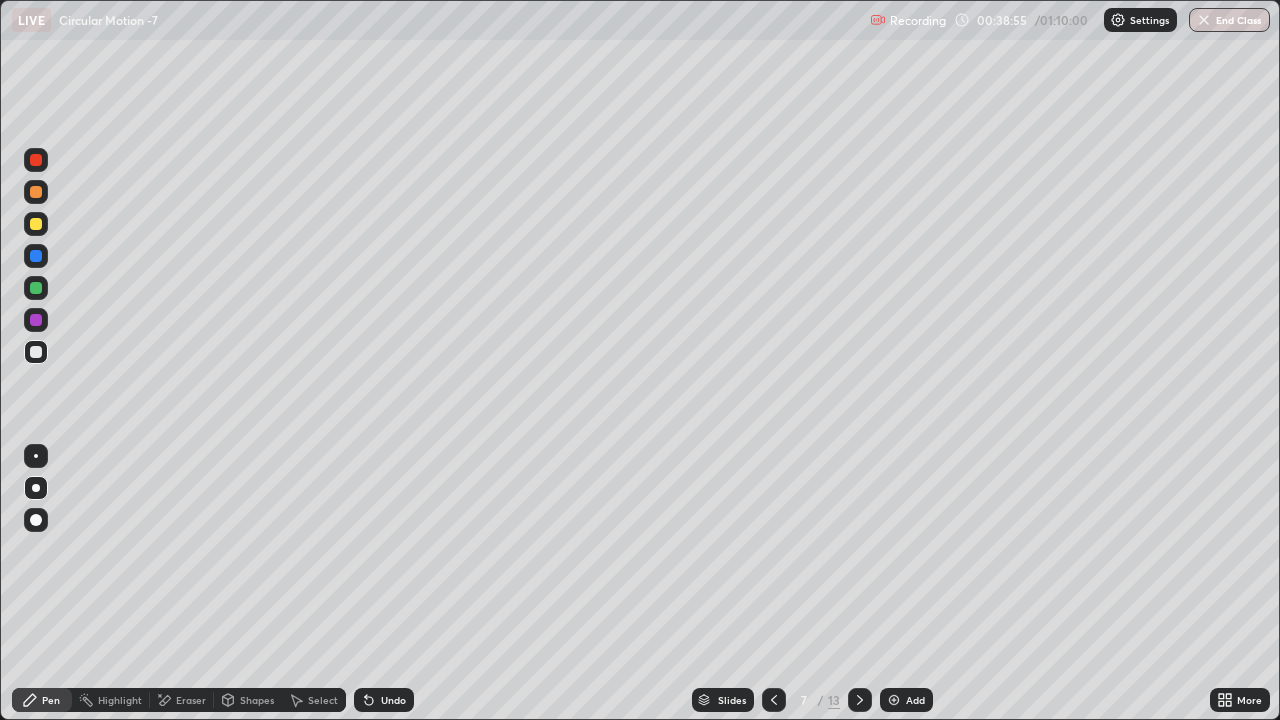 click 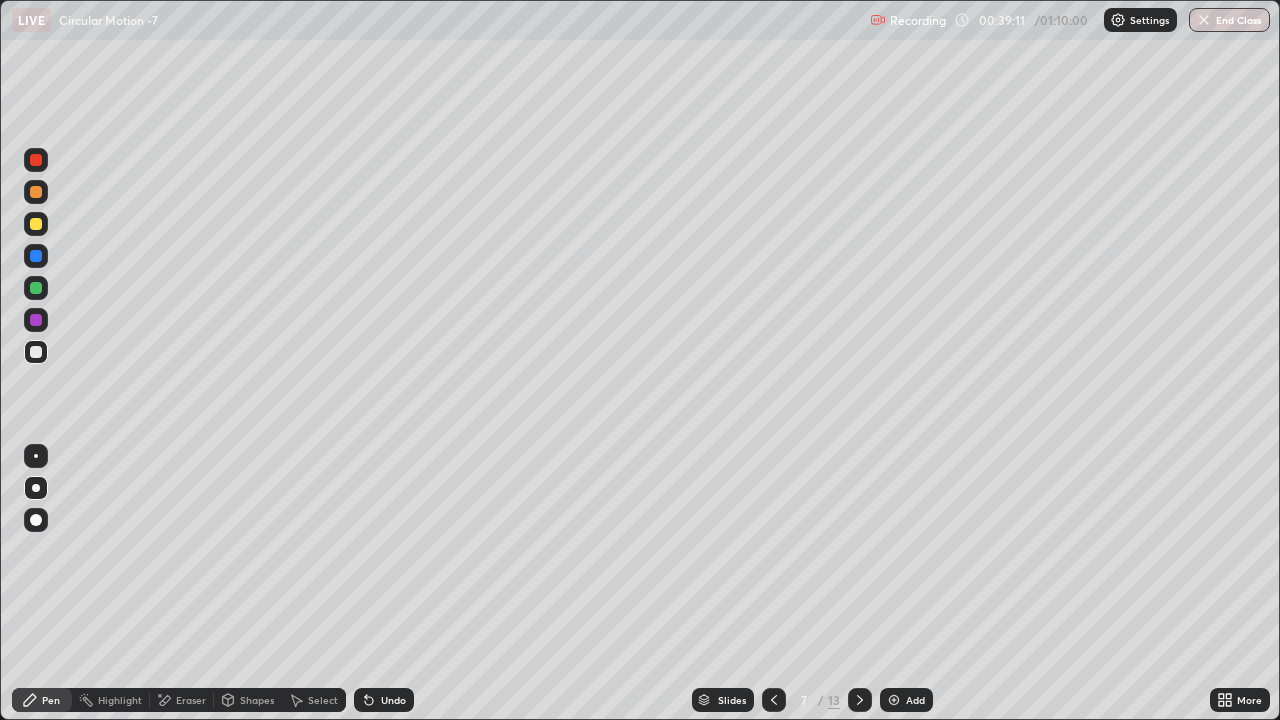 click on "Undo" at bounding box center (384, 700) 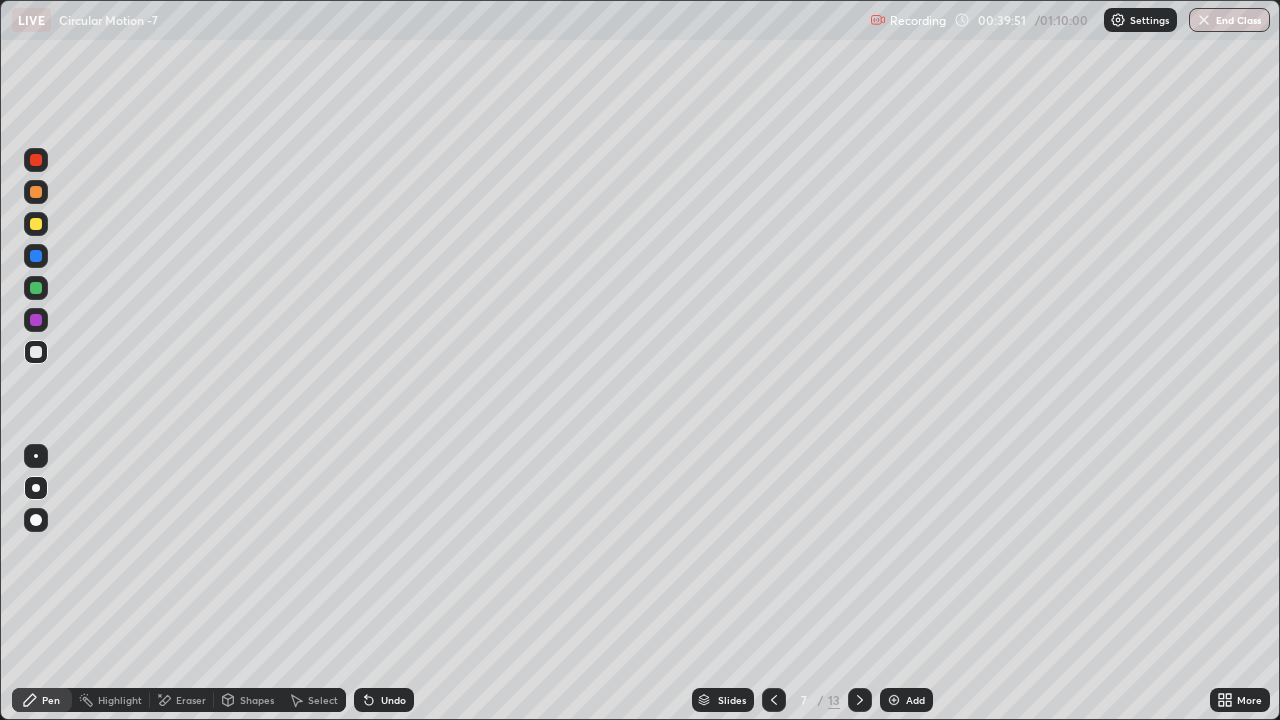 click on "Undo" at bounding box center (380, 700) 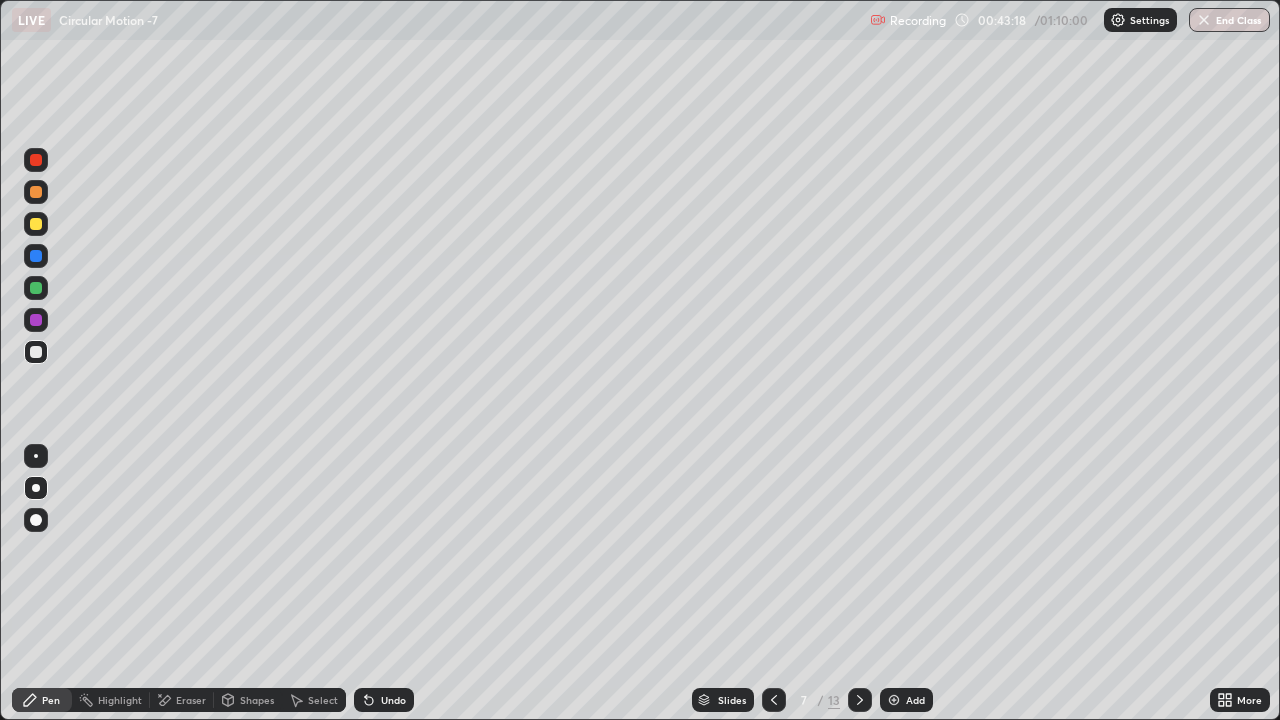 click on "Eraser" at bounding box center [191, 700] 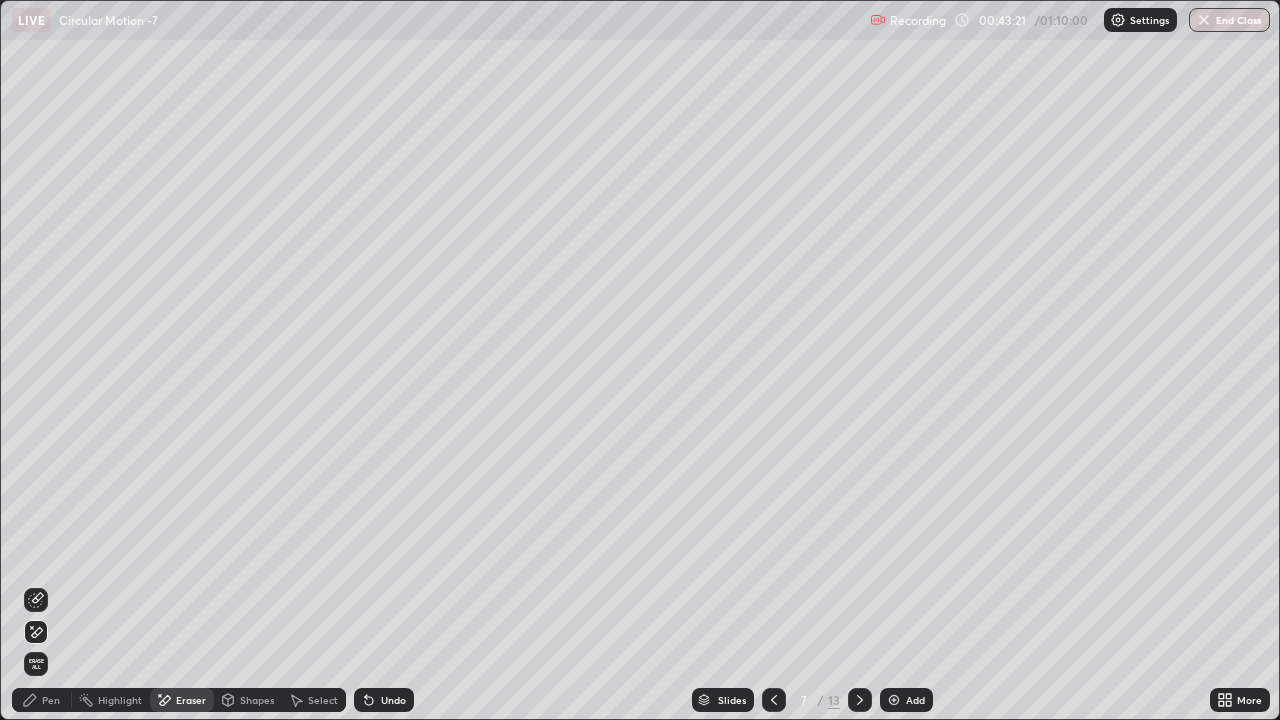 click on "Pen" at bounding box center (51, 700) 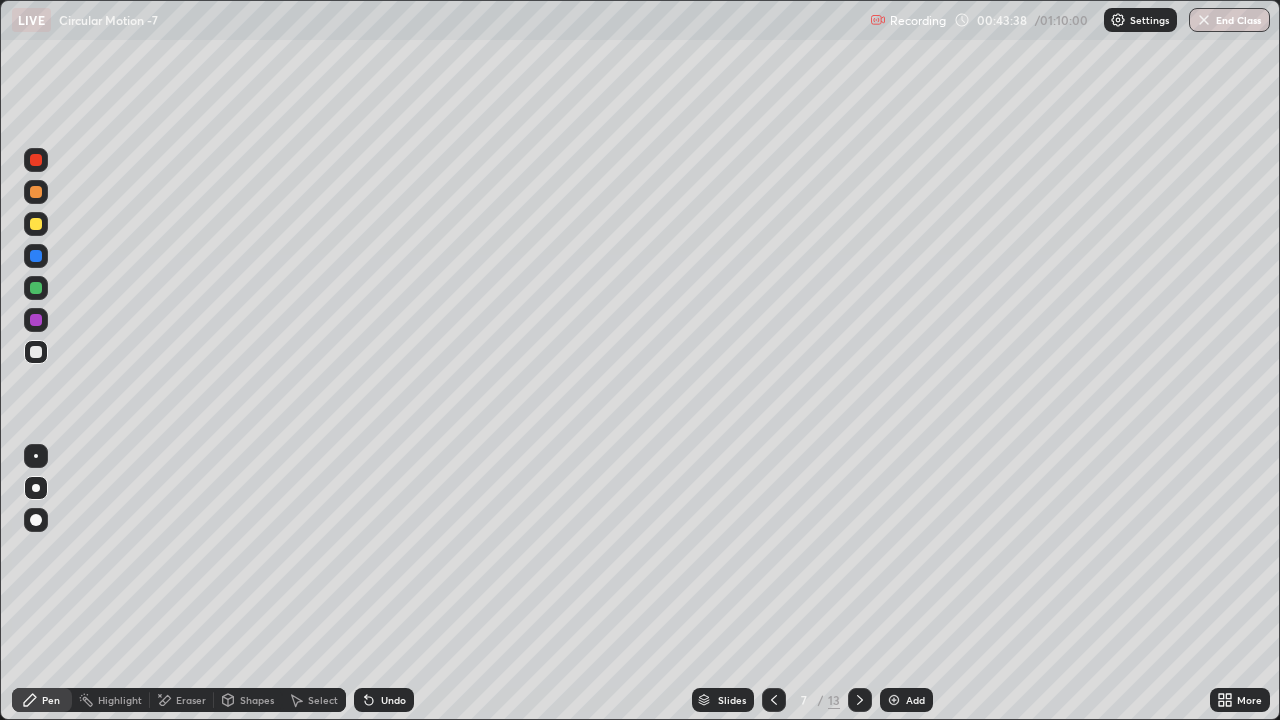 click on "Setting up your live class" at bounding box center (640, 360) 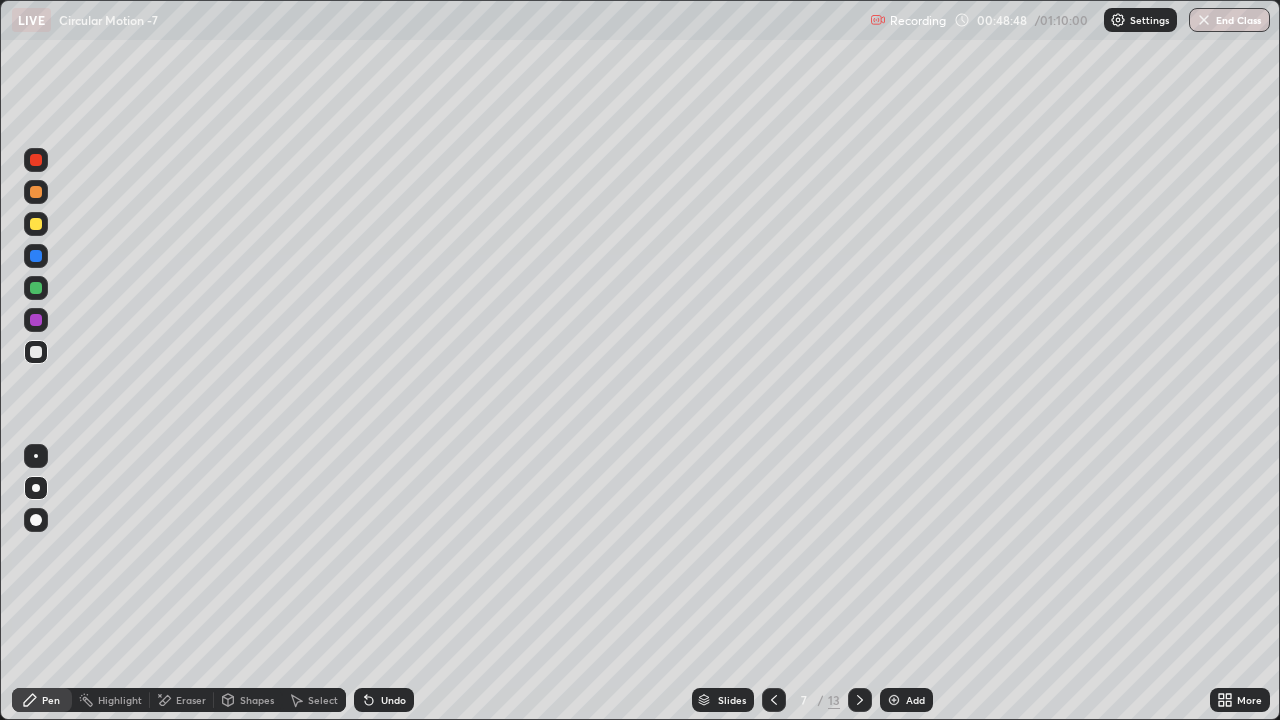 click at bounding box center (894, 700) 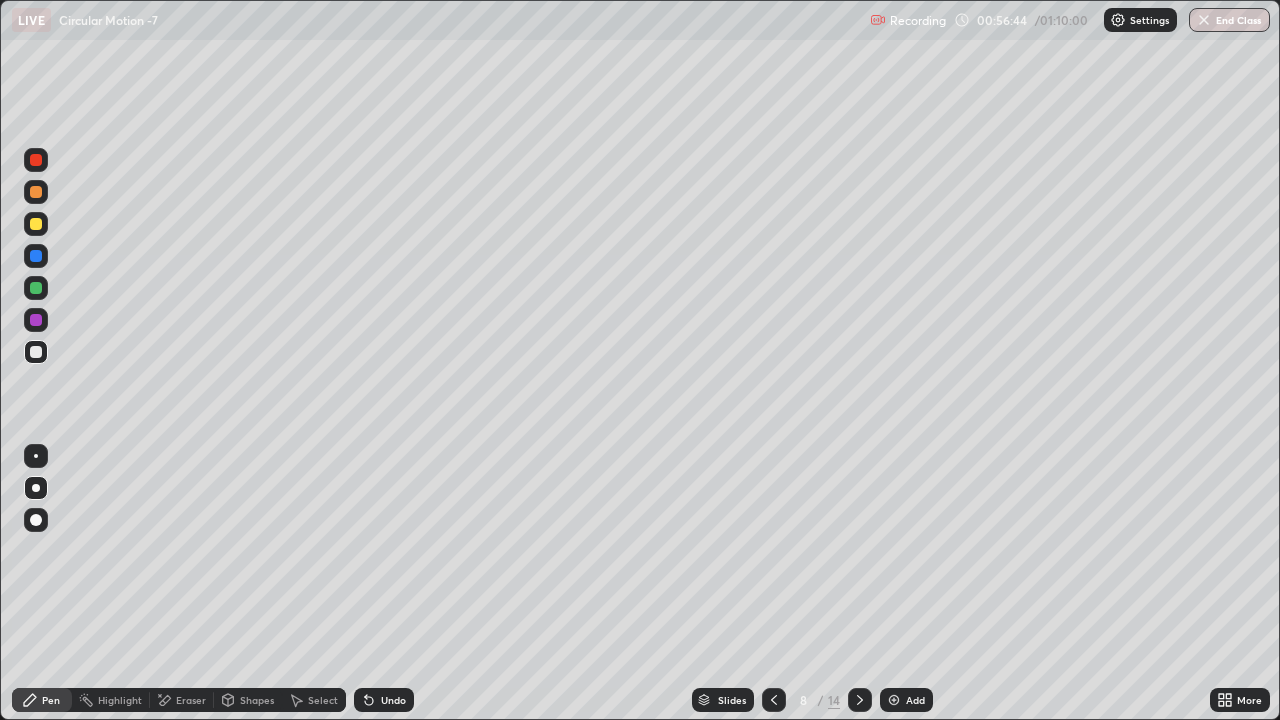 click on "Add" at bounding box center (915, 700) 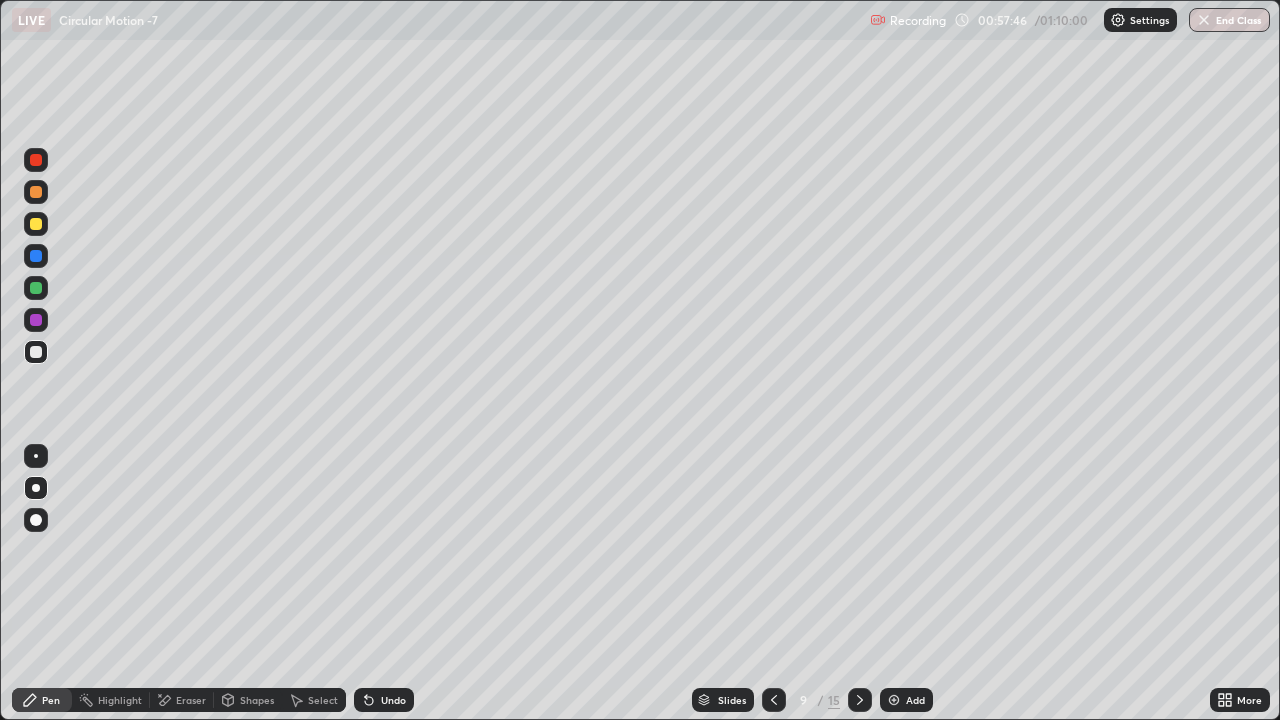 click on "Add" at bounding box center [906, 700] 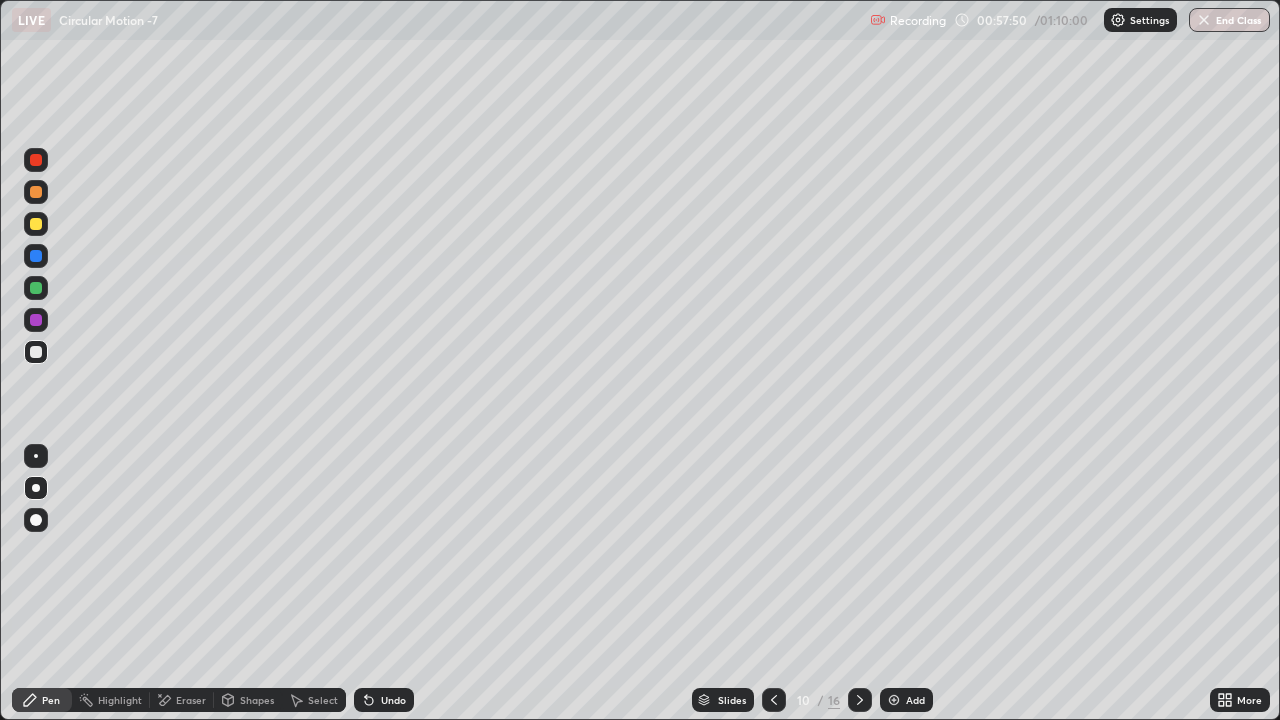 click 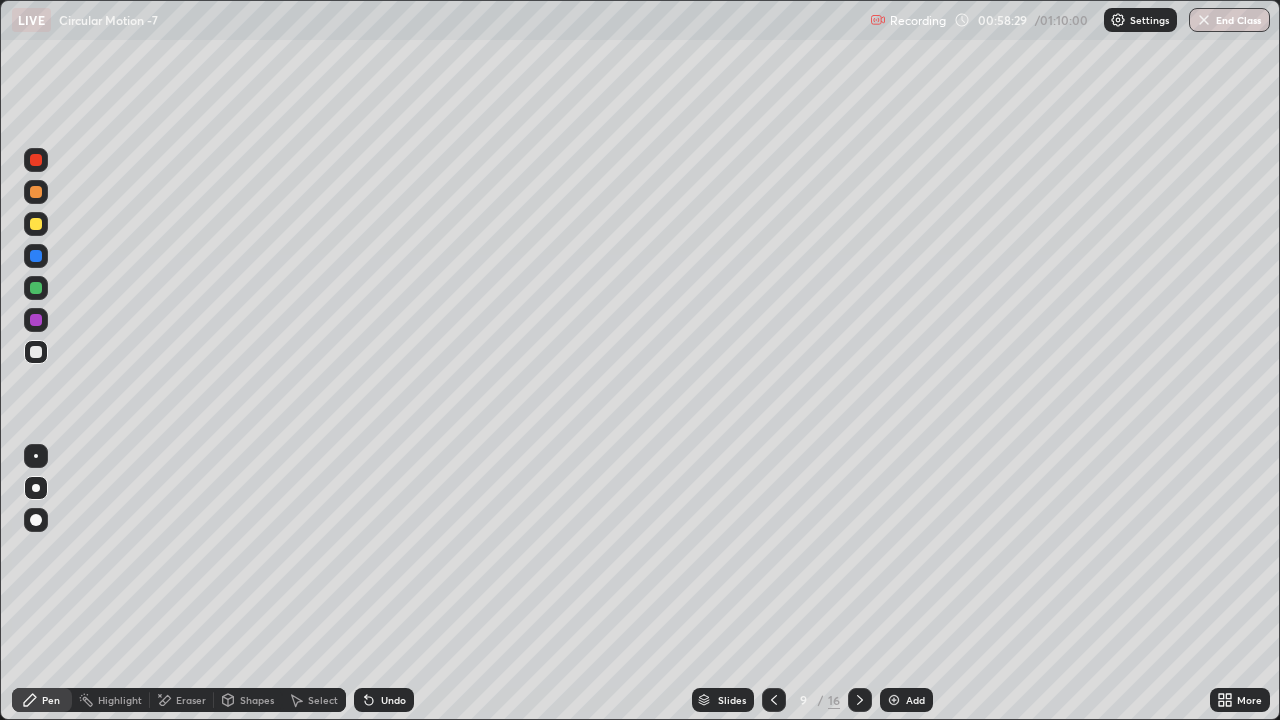 click on "Undo" at bounding box center [384, 700] 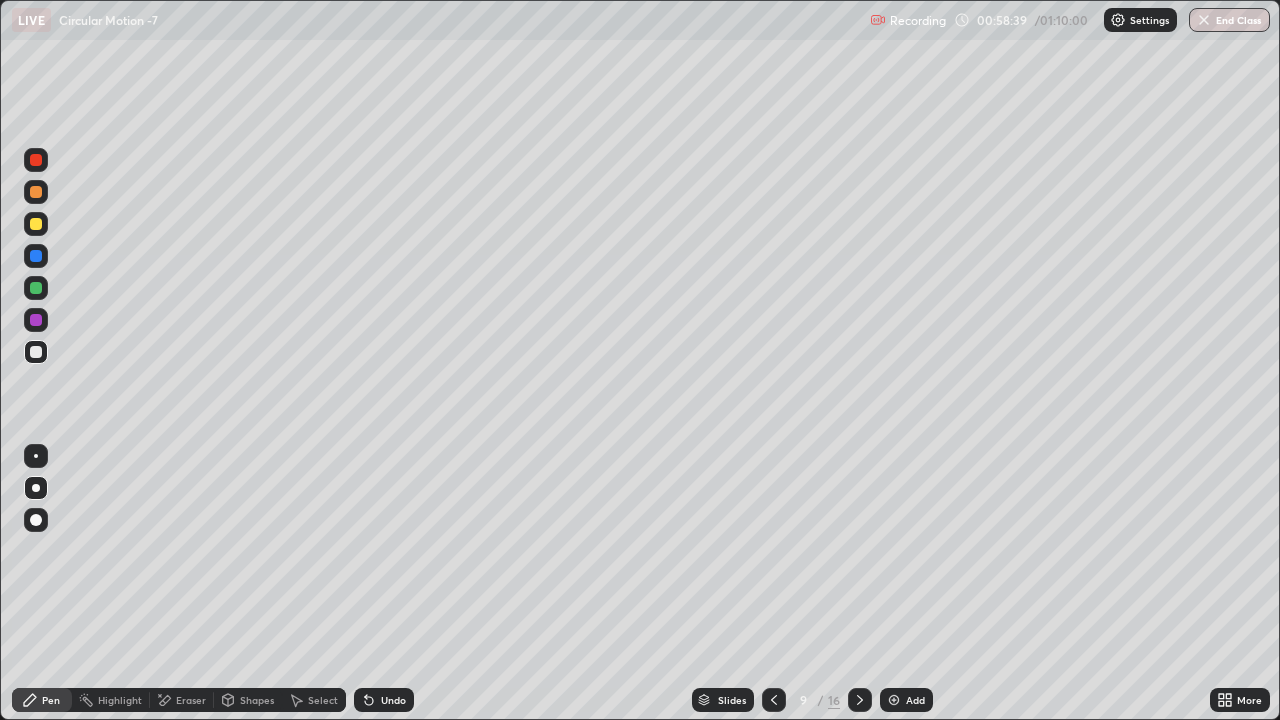 click on "Add" at bounding box center [915, 700] 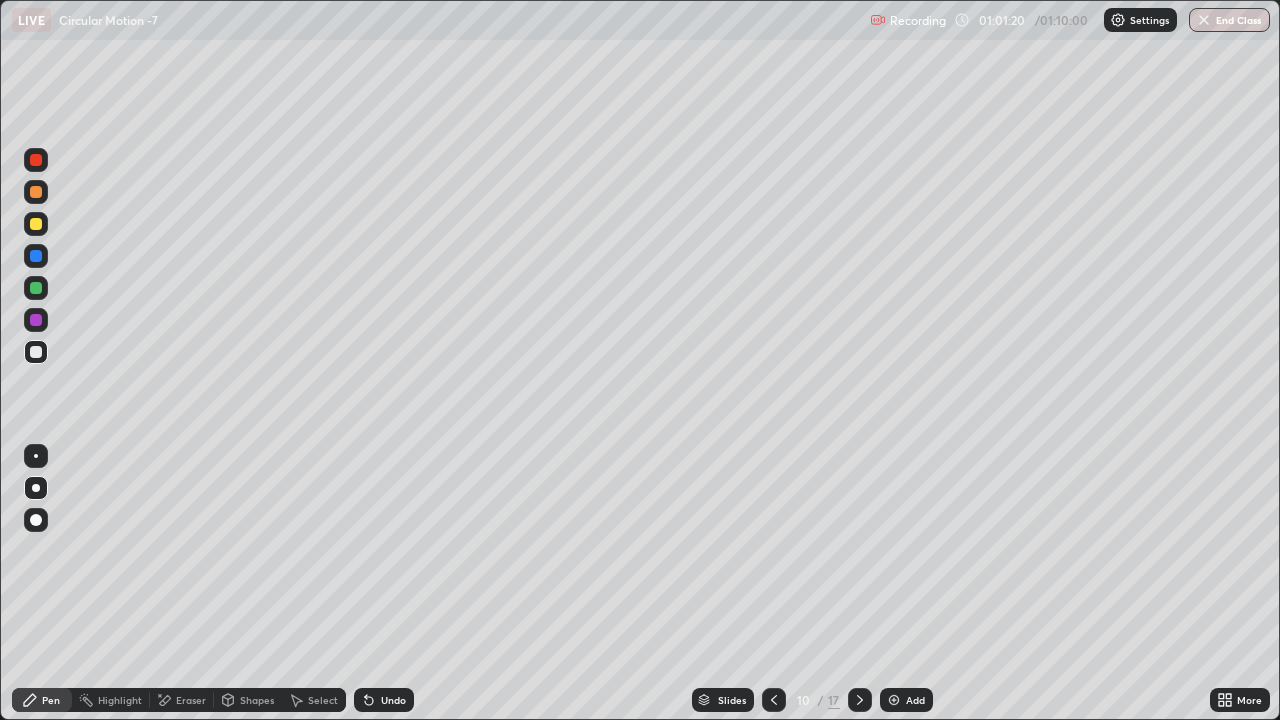 click 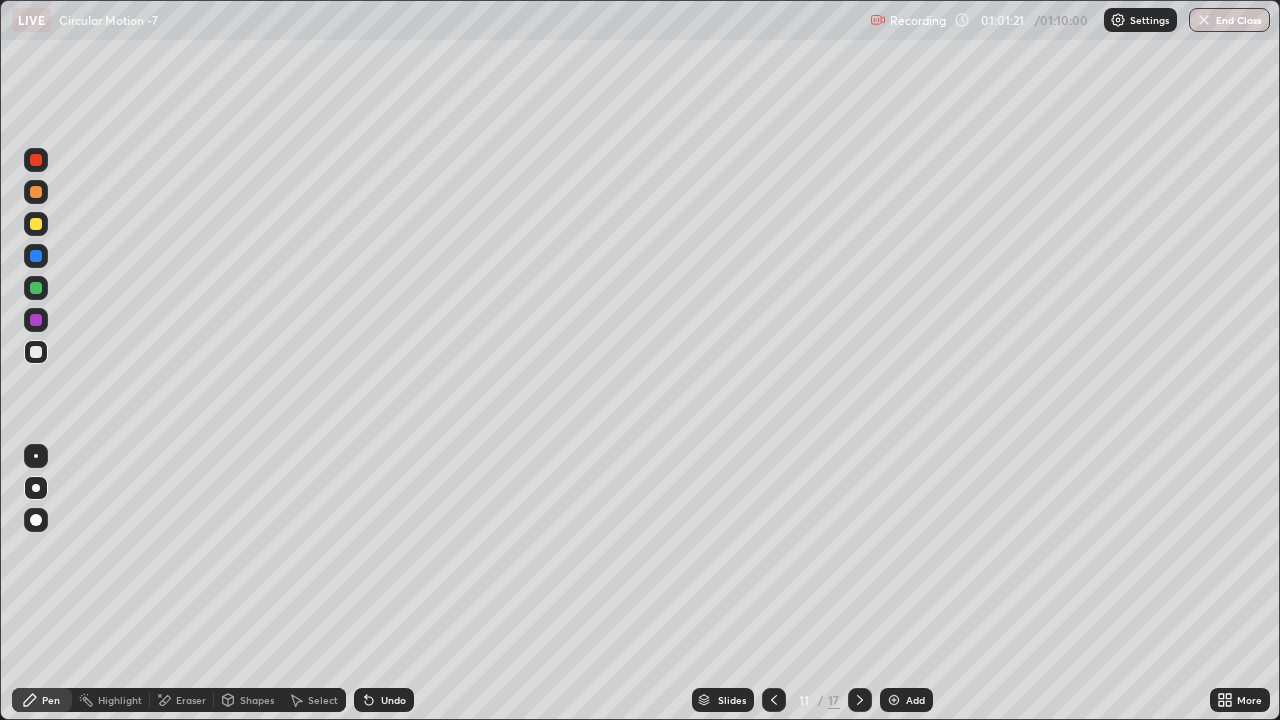 click 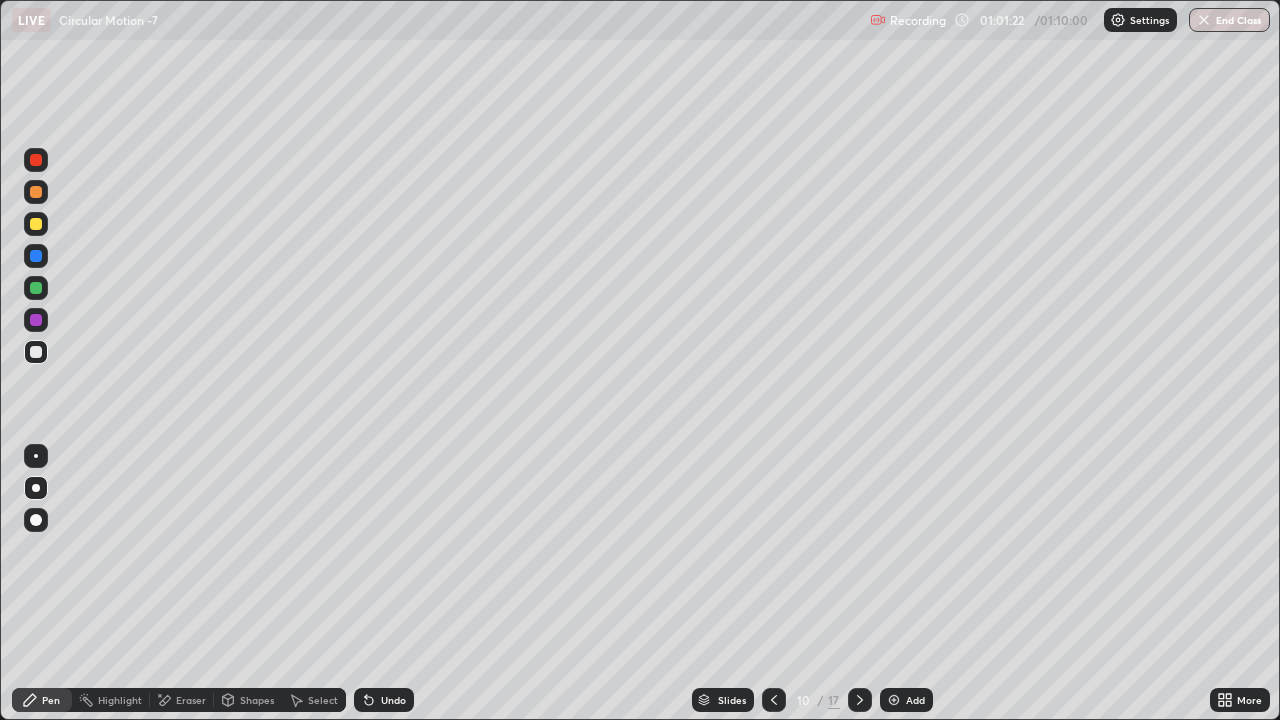 click at bounding box center [860, 700] 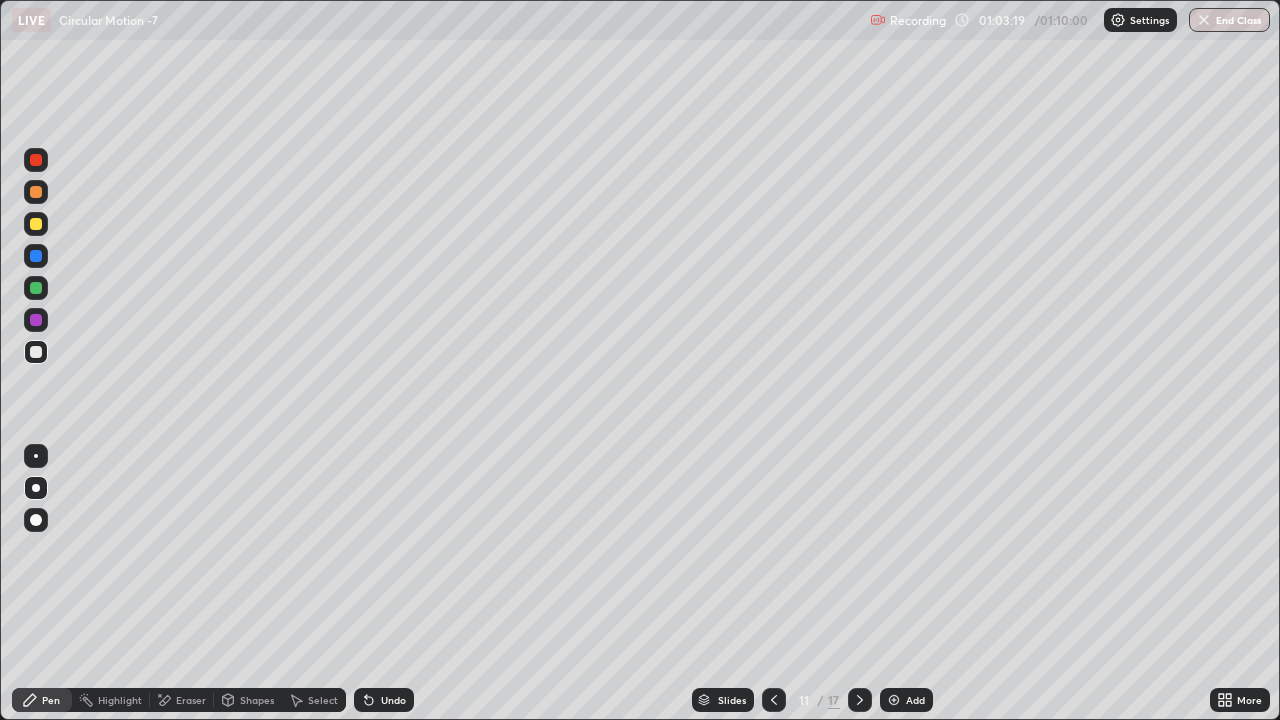 click 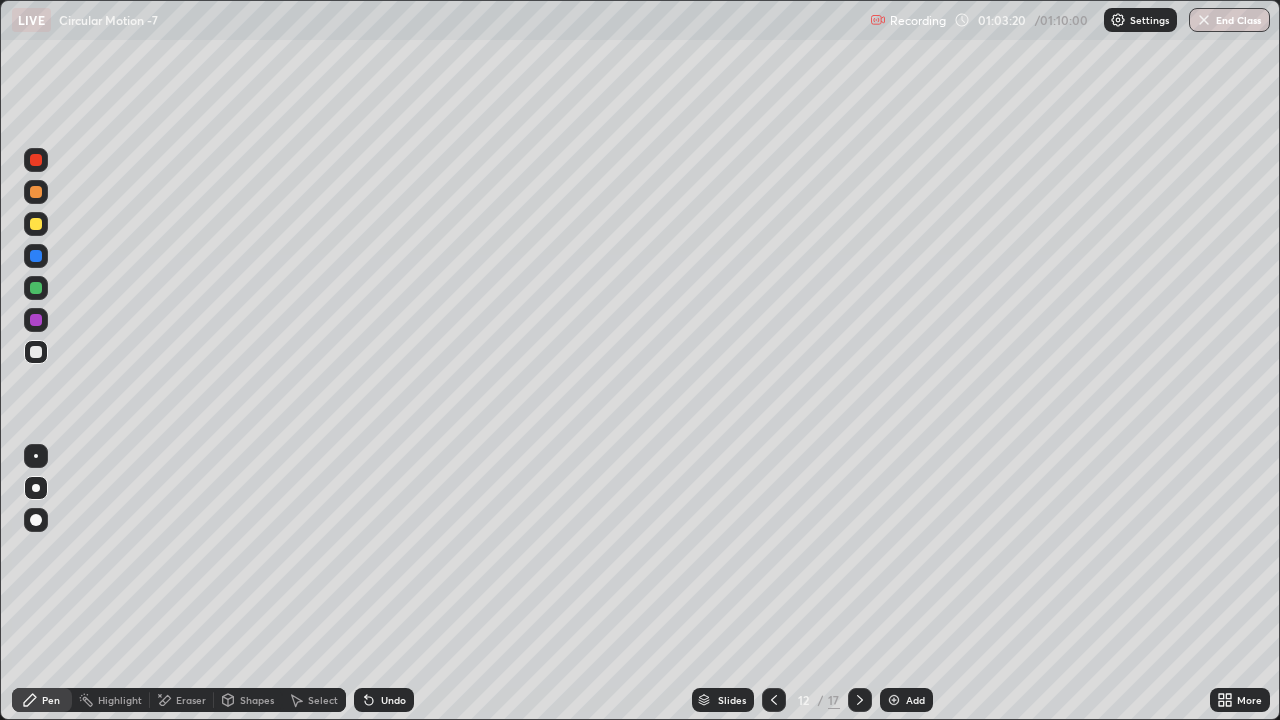 click 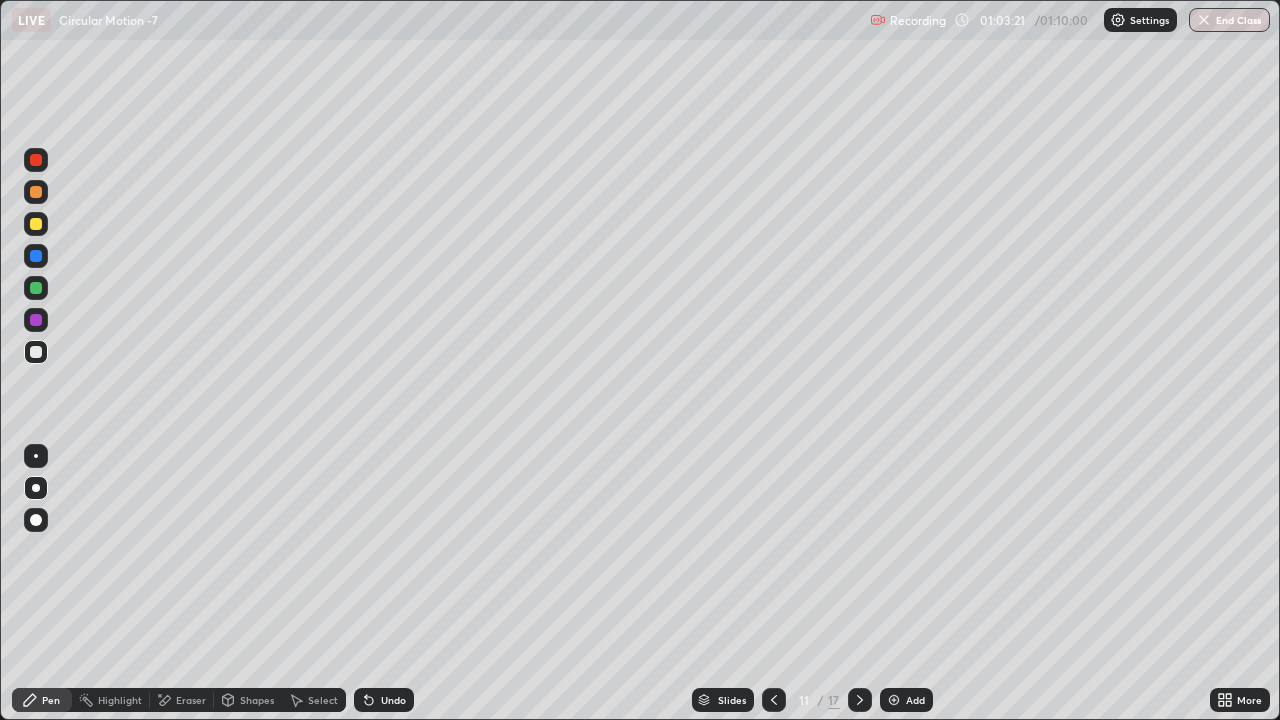 click 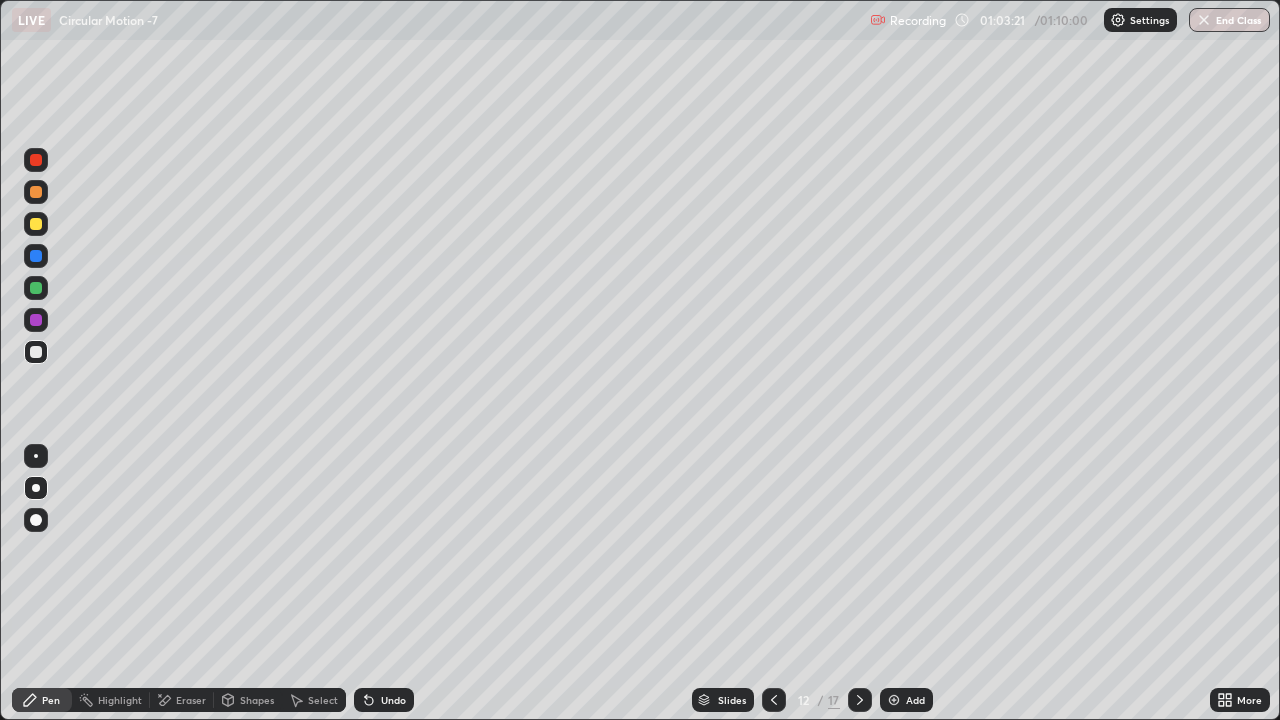 click at bounding box center [860, 700] 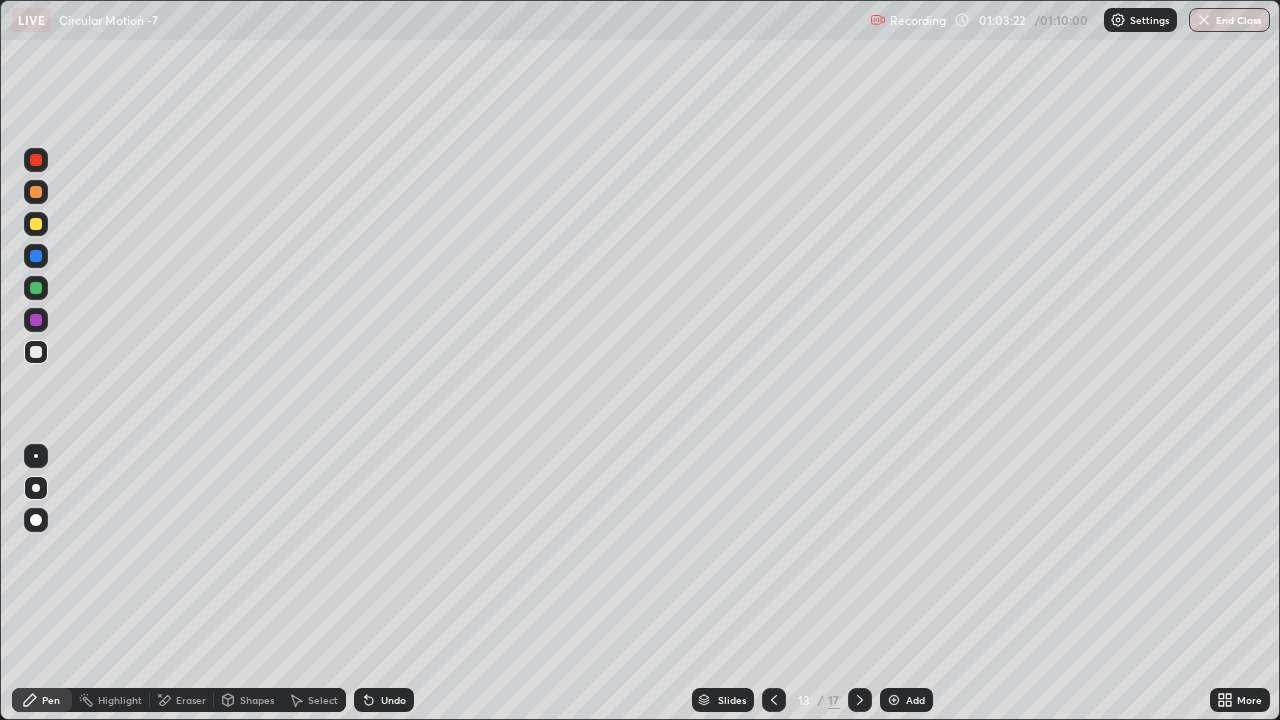click at bounding box center [860, 700] 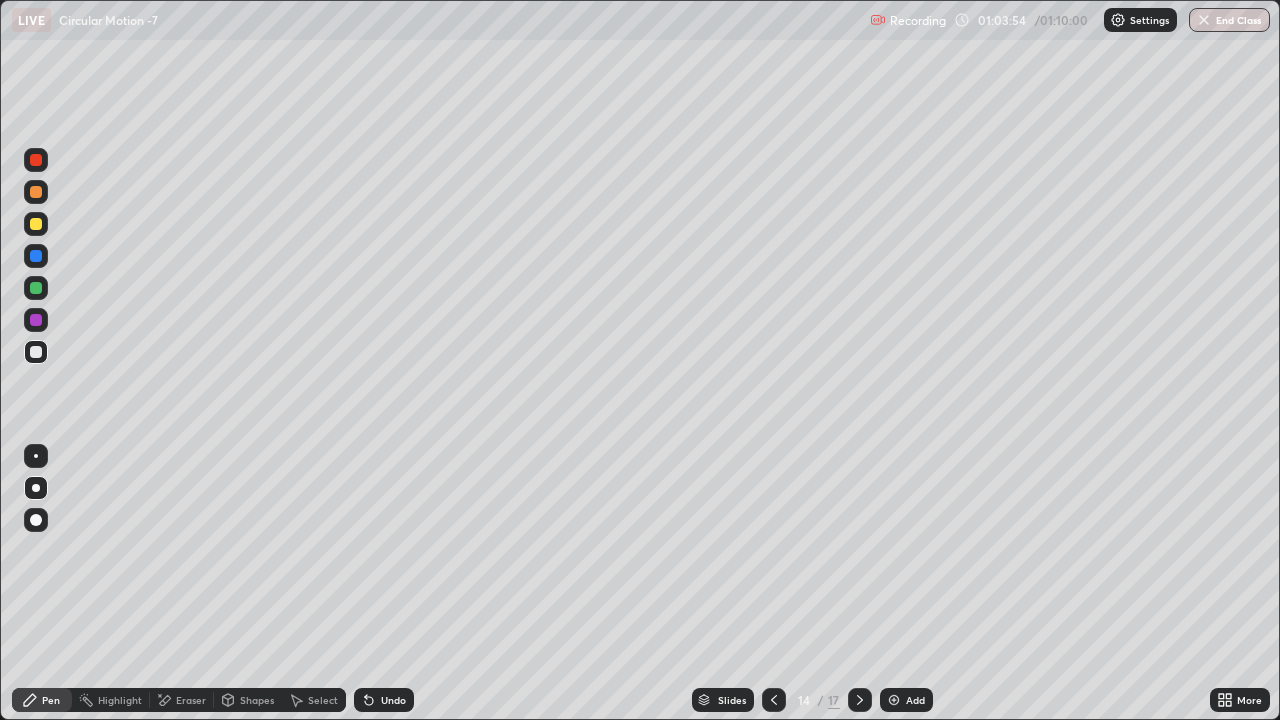 click 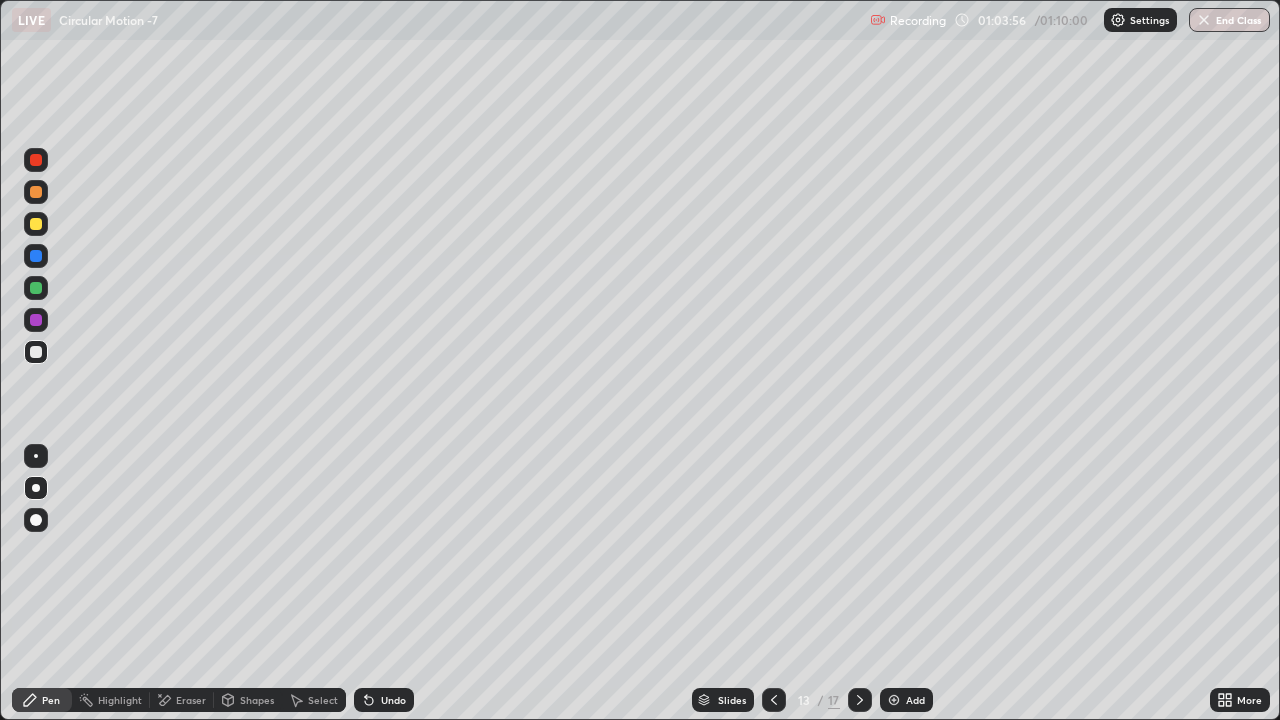 click at bounding box center [774, 700] 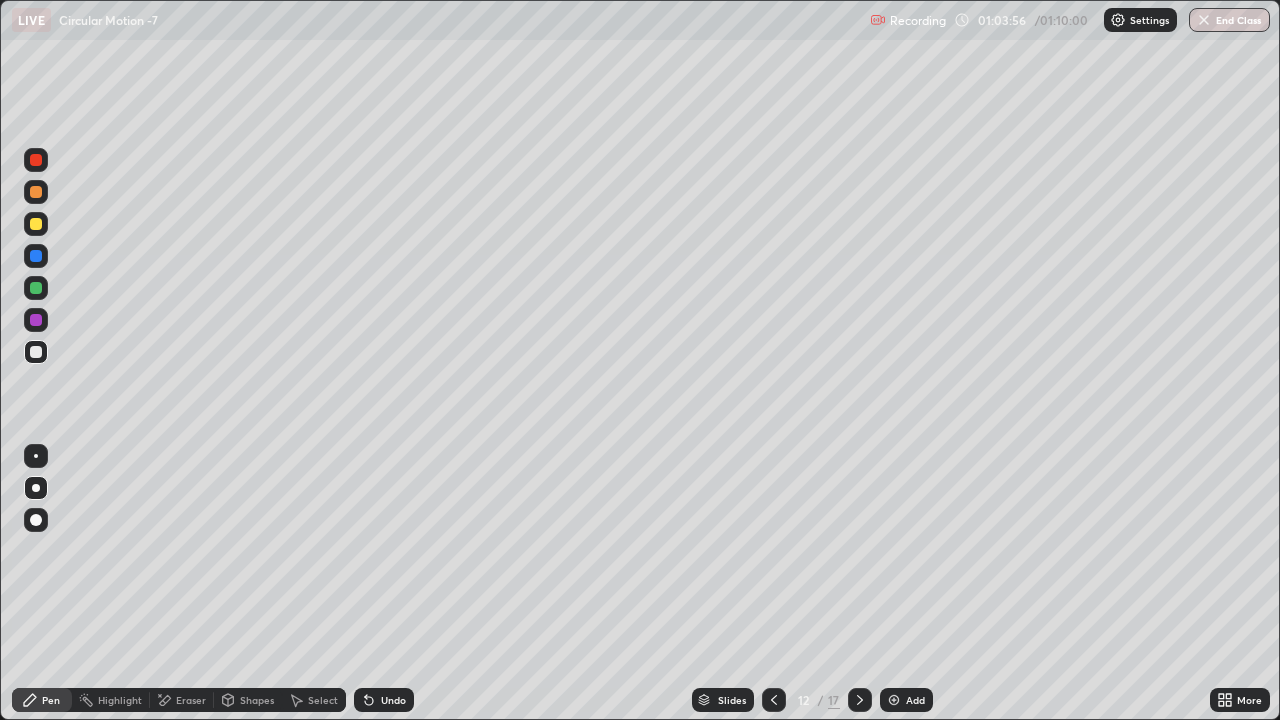 click at bounding box center [774, 700] 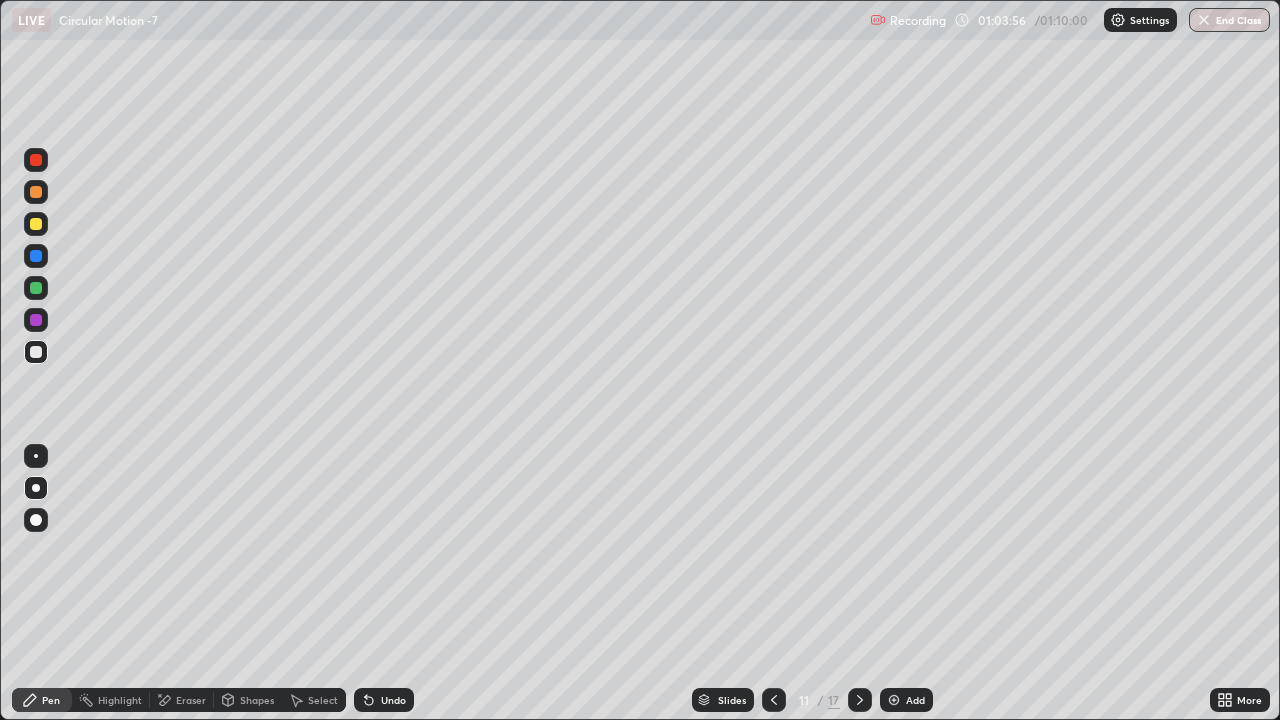click at bounding box center (774, 700) 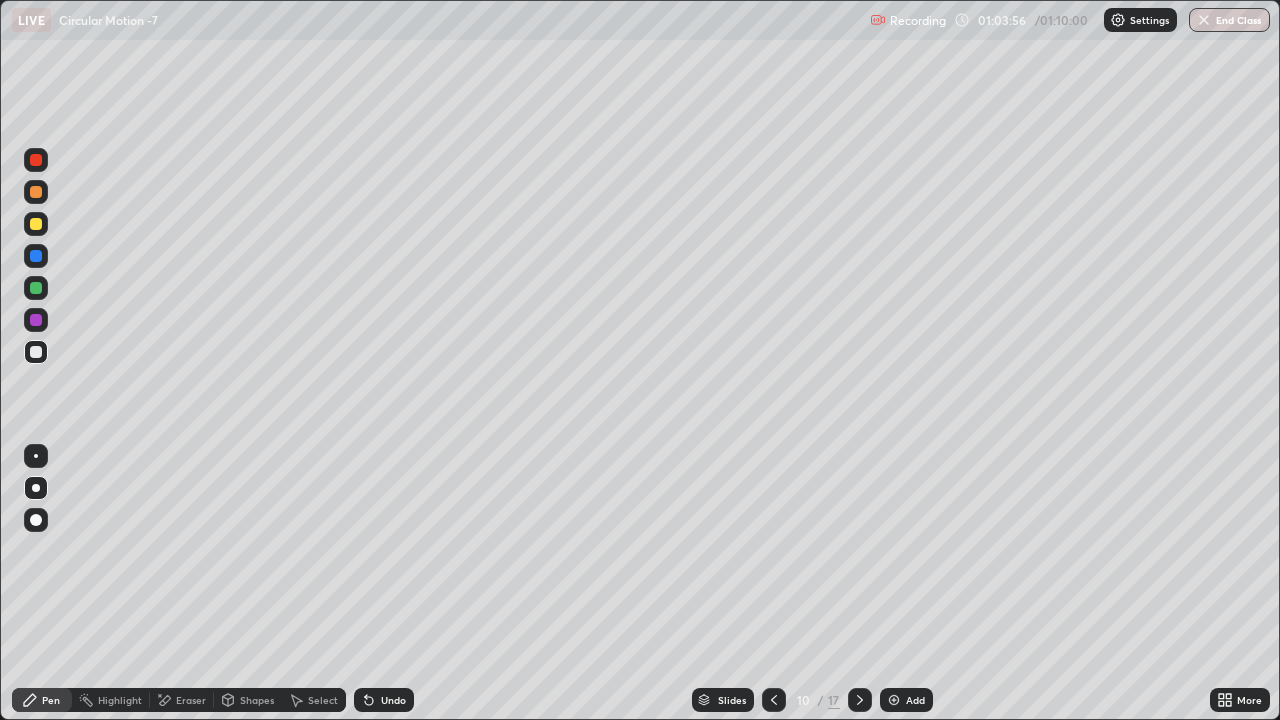 click at bounding box center (774, 700) 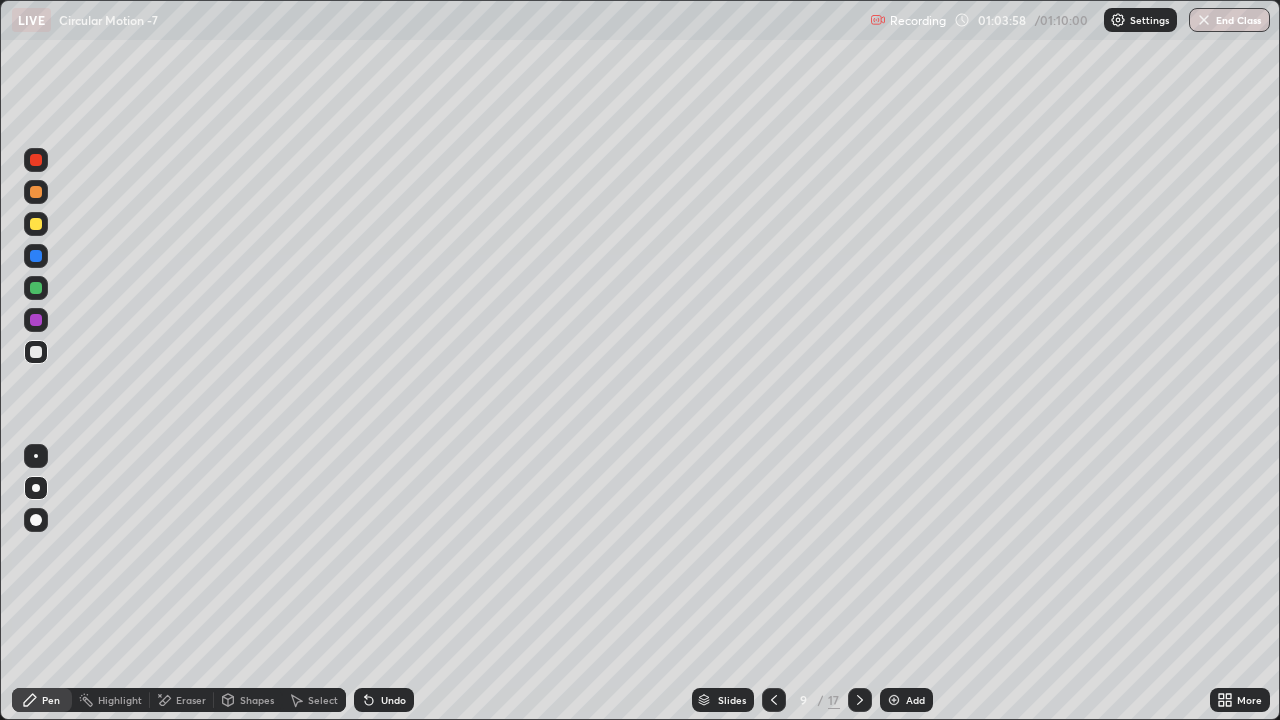 click 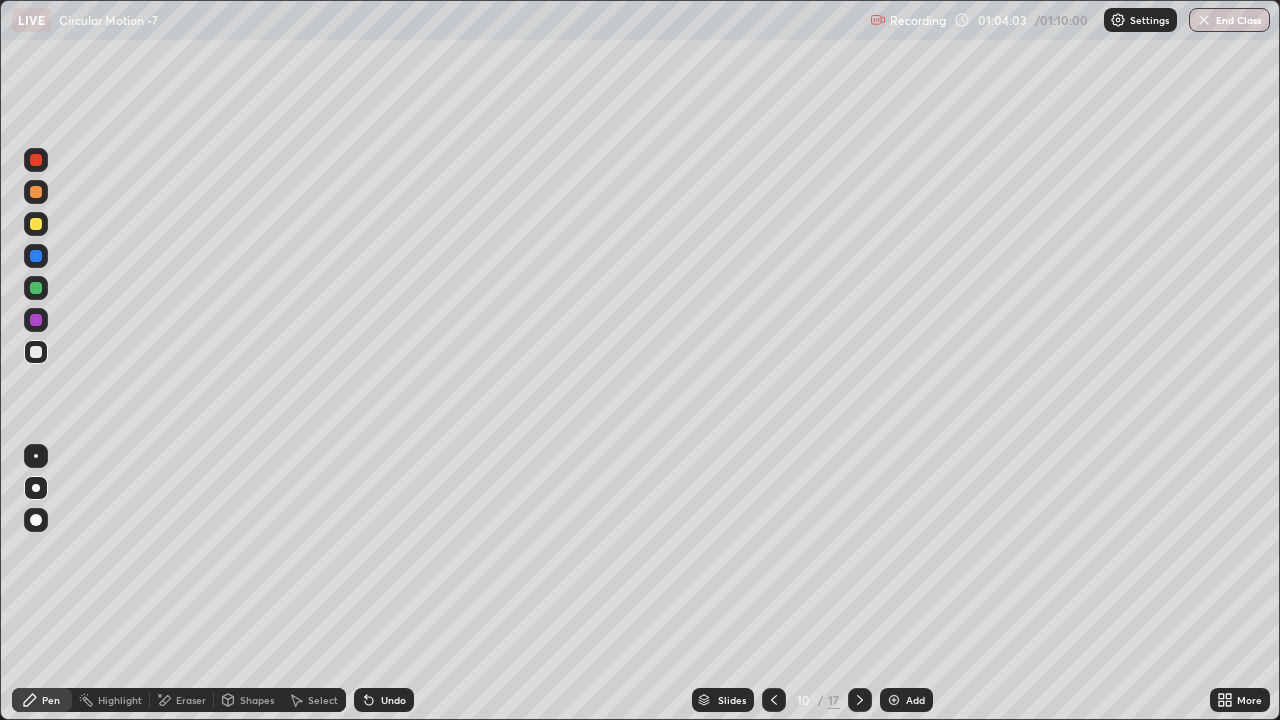 click 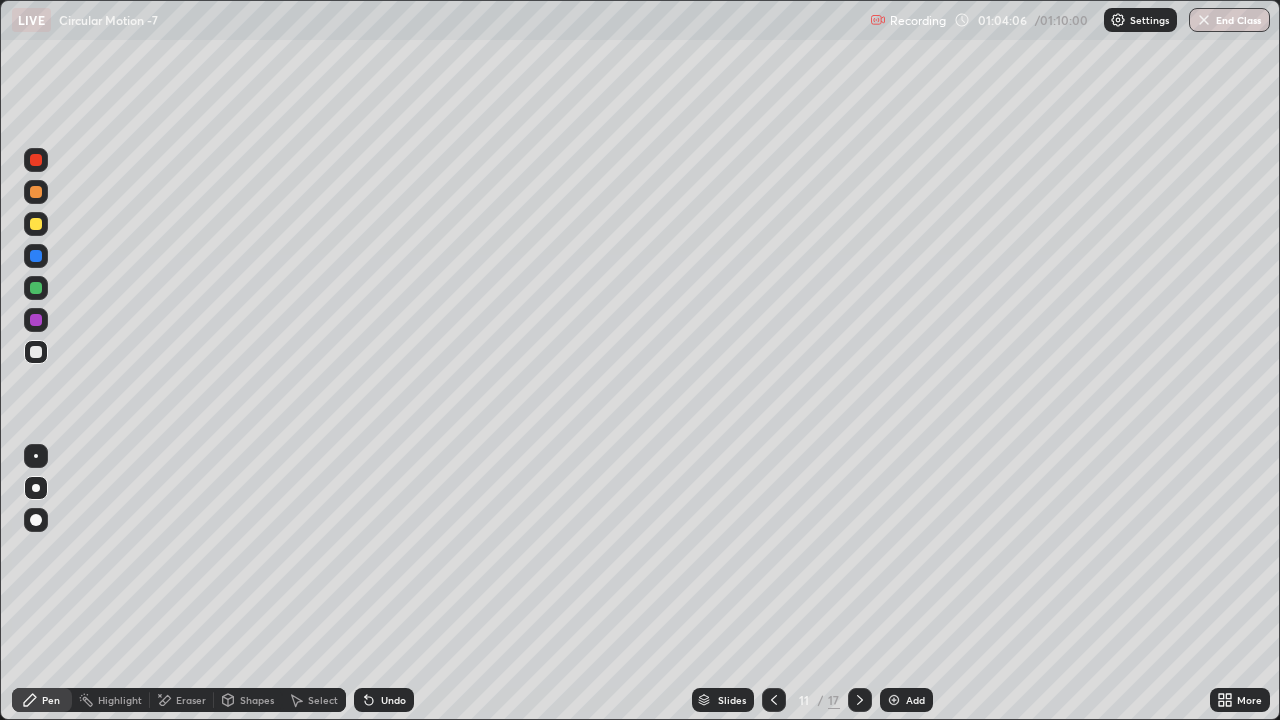 click on "Add" at bounding box center [906, 700] 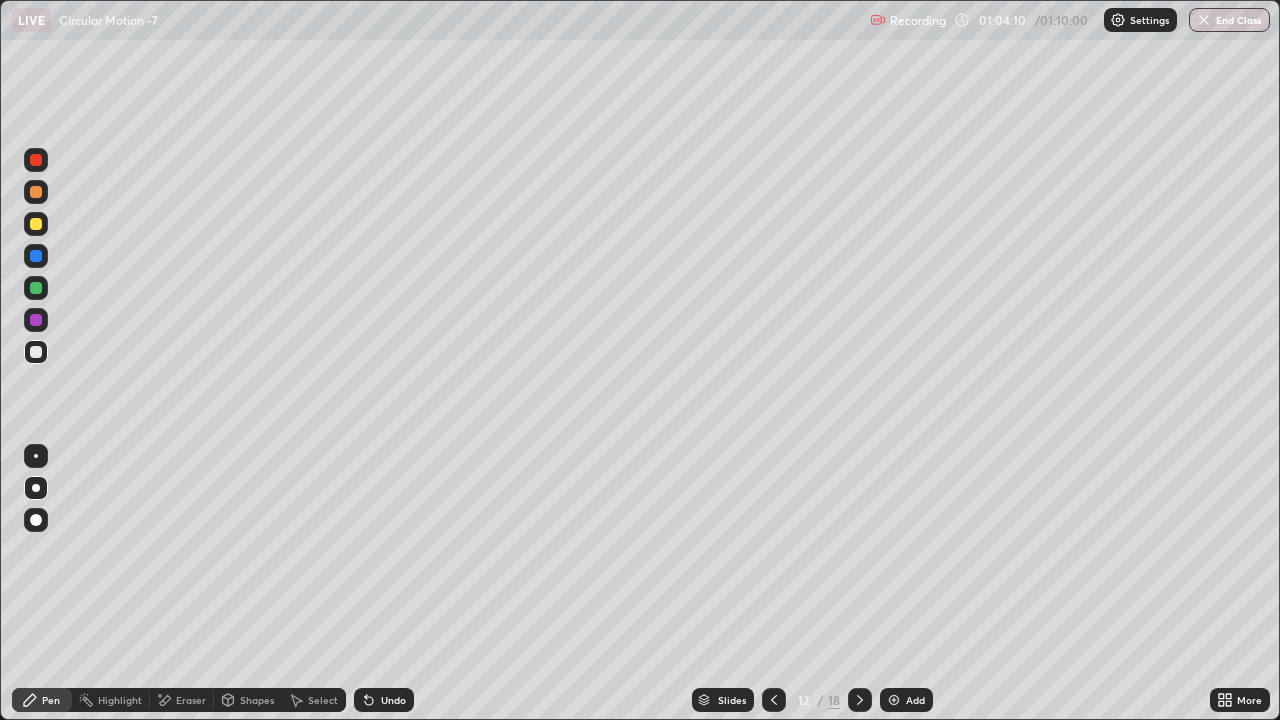 click at bounding box center (774, 700) 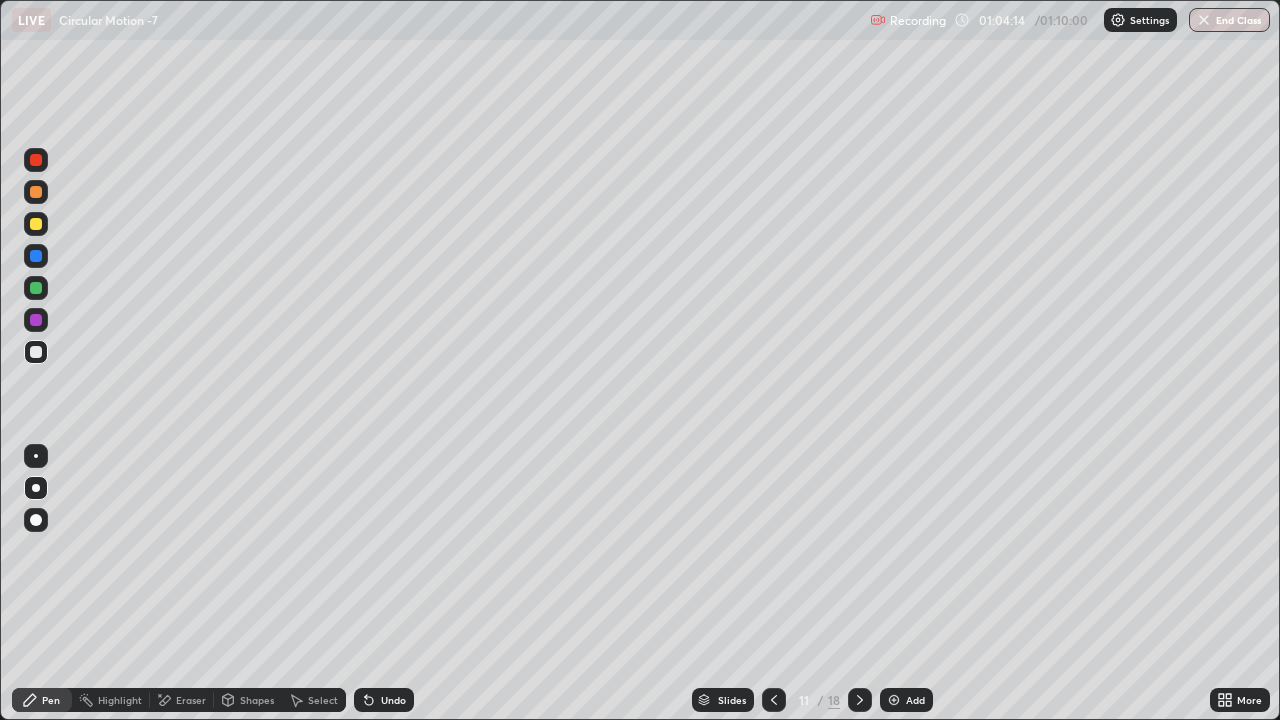 click 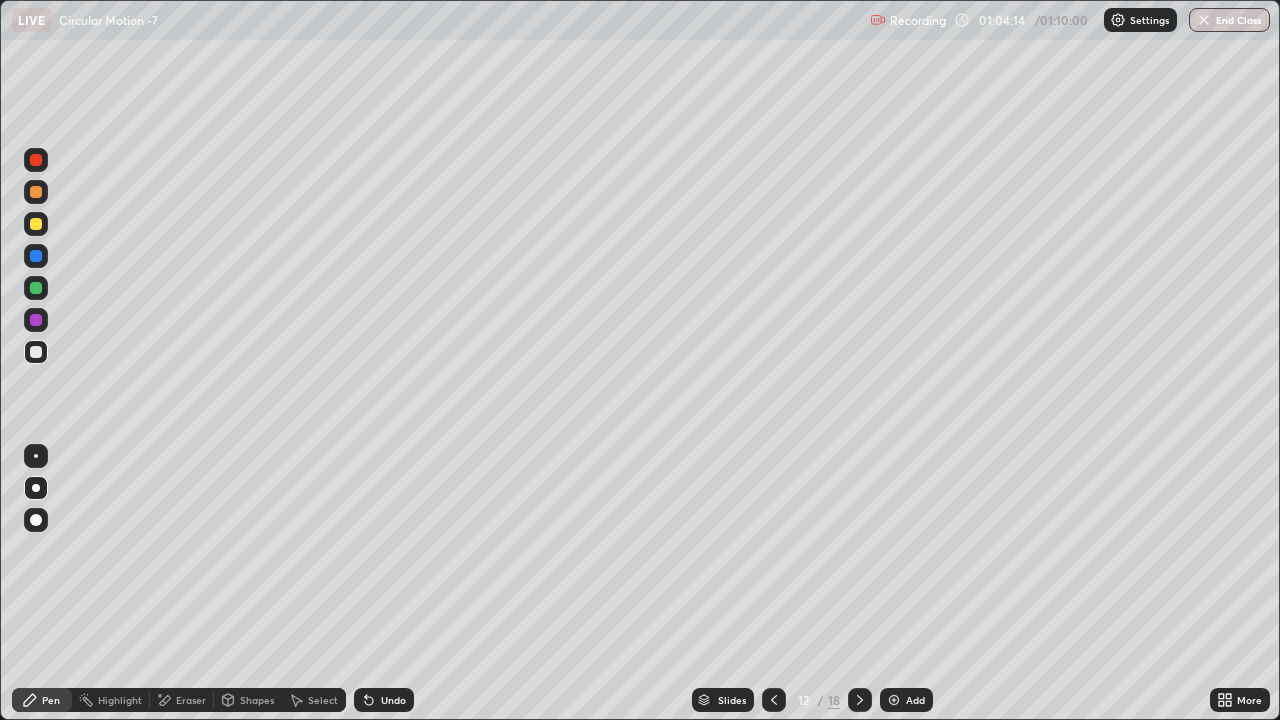 click 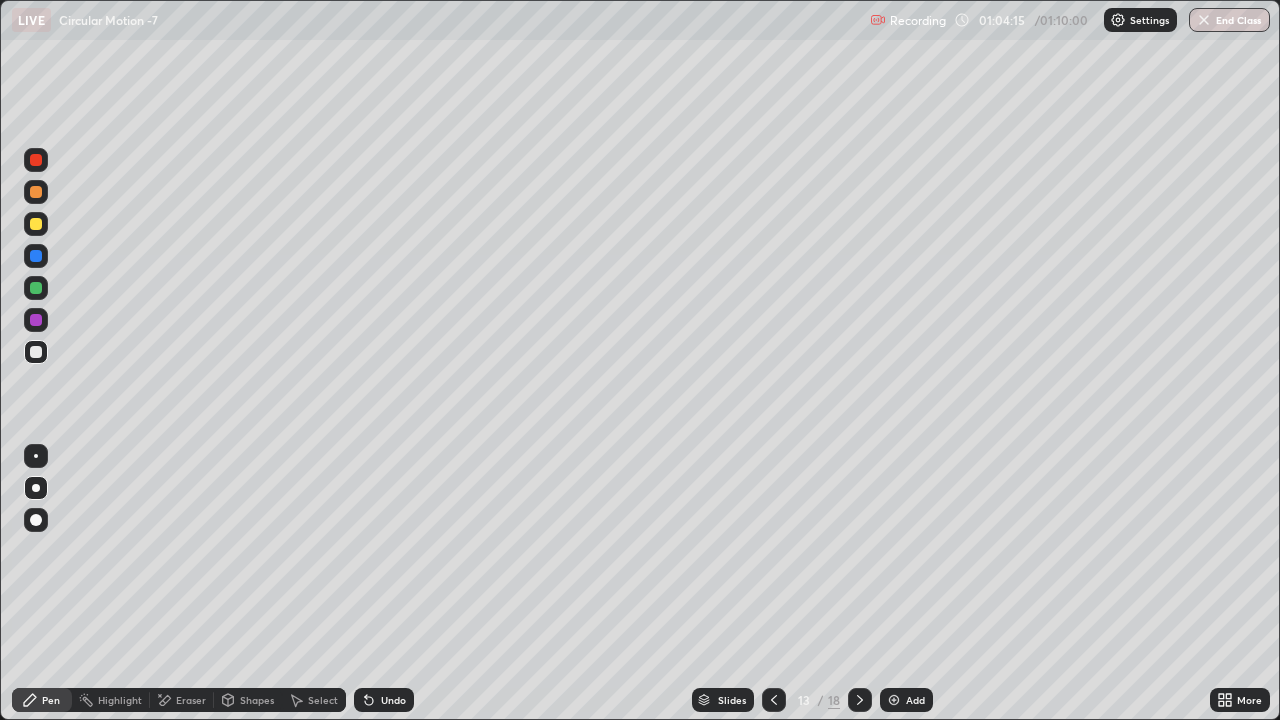 click 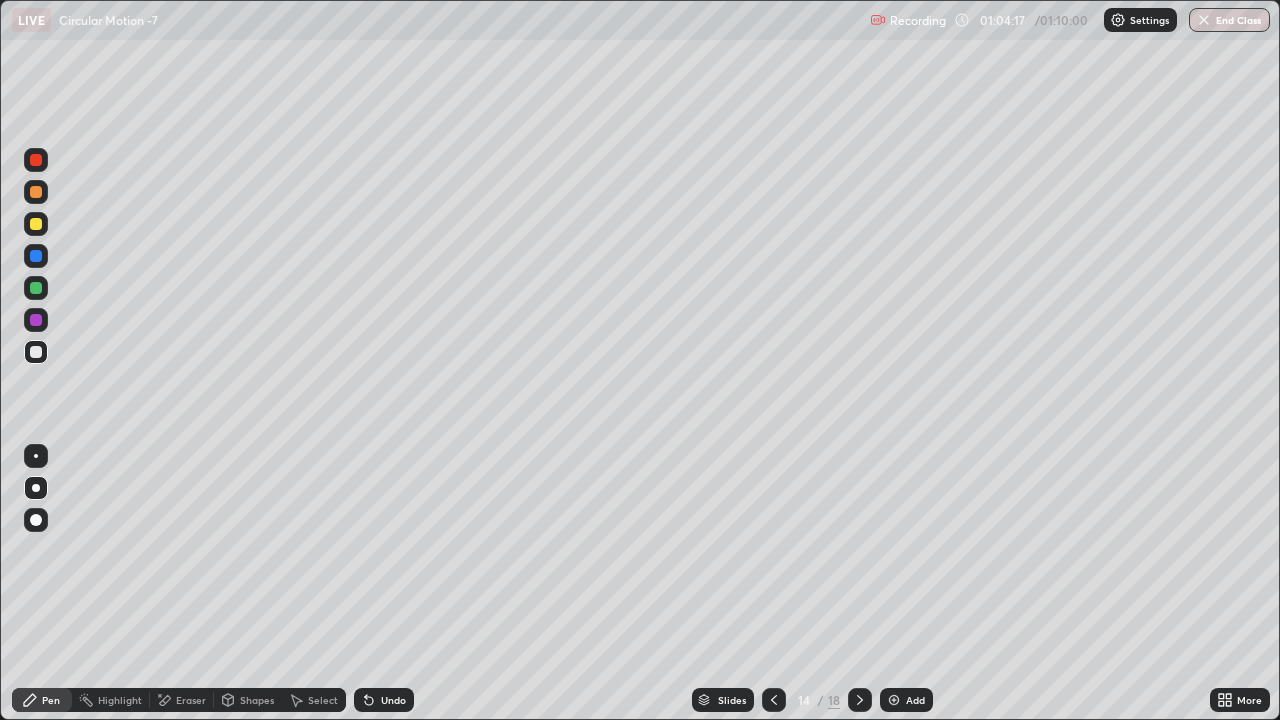 click 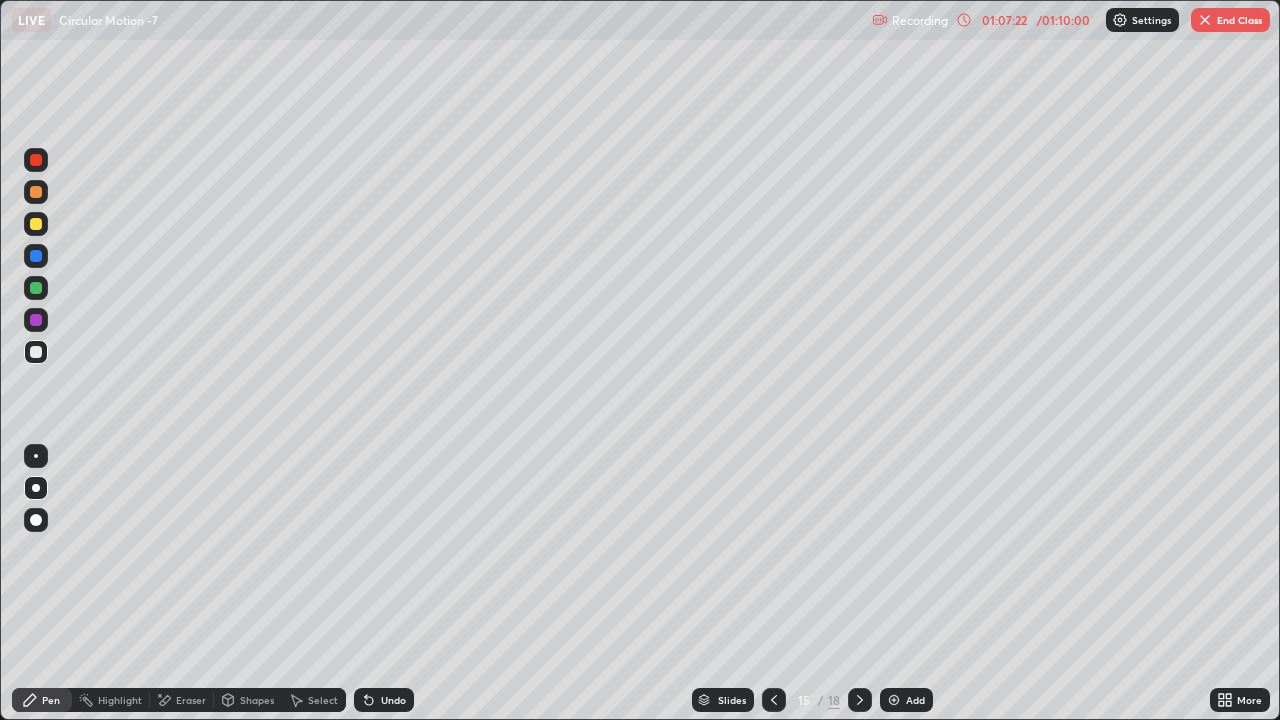 click on "Add" at bounding box center (915, 700) 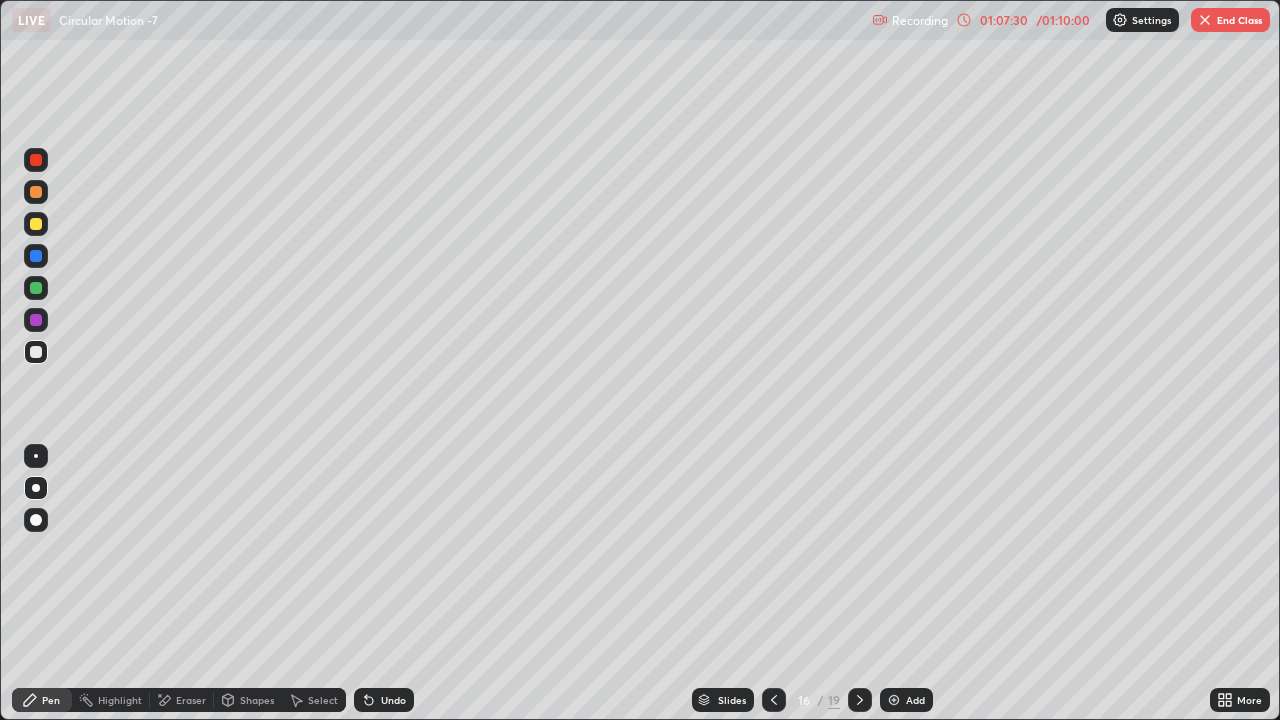 click on "Undo" at bounding box center [393, 700] 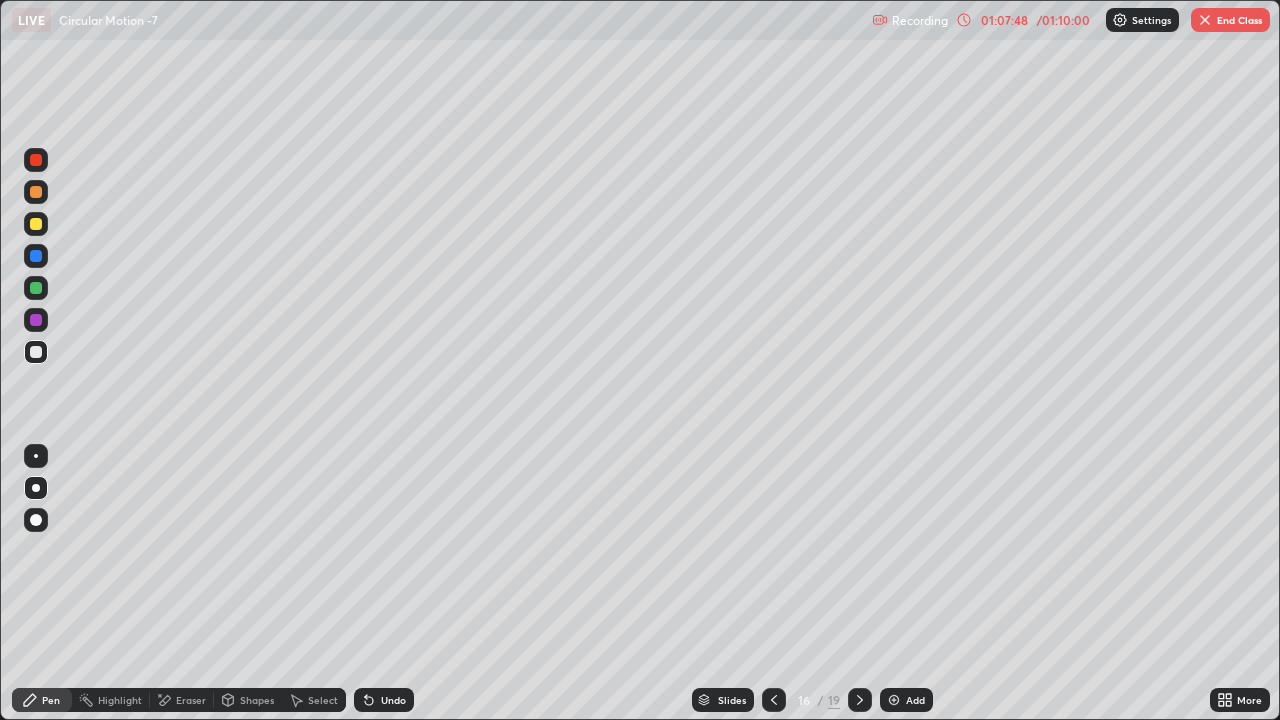 click on "Undo" at bounding box center (384, 700) 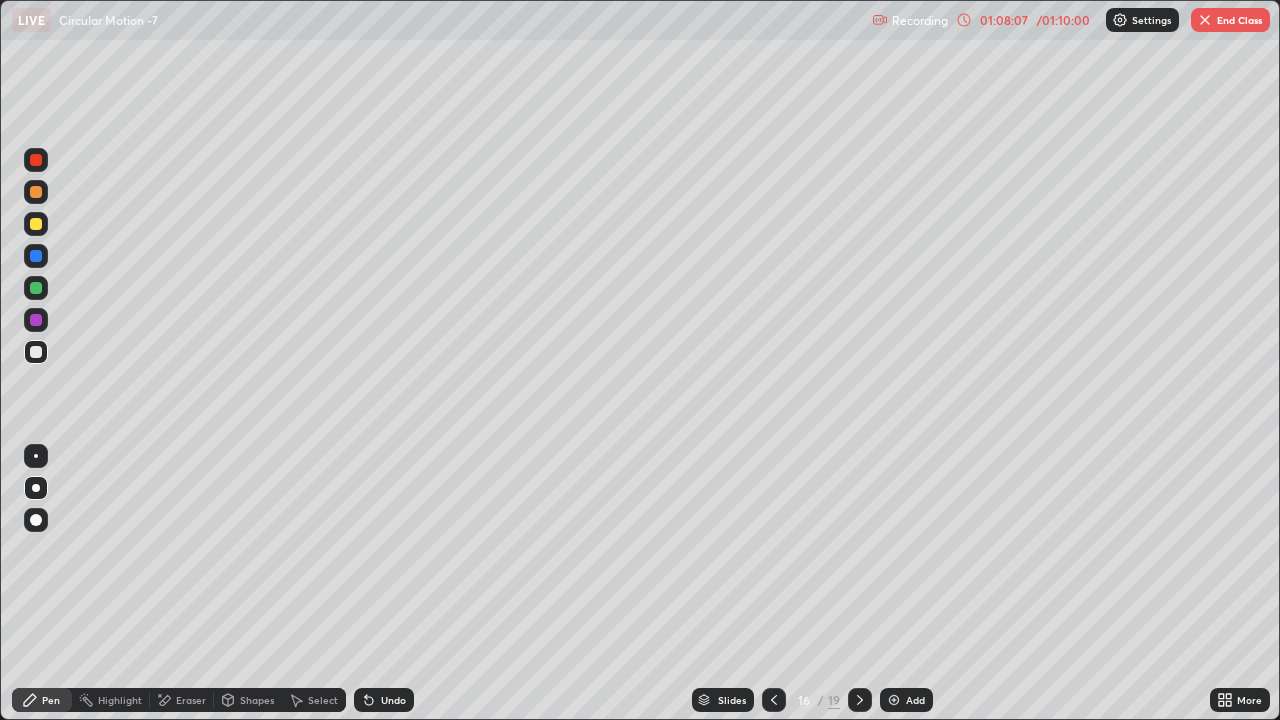 click on "Shapes" at bounding box center (248, 700) 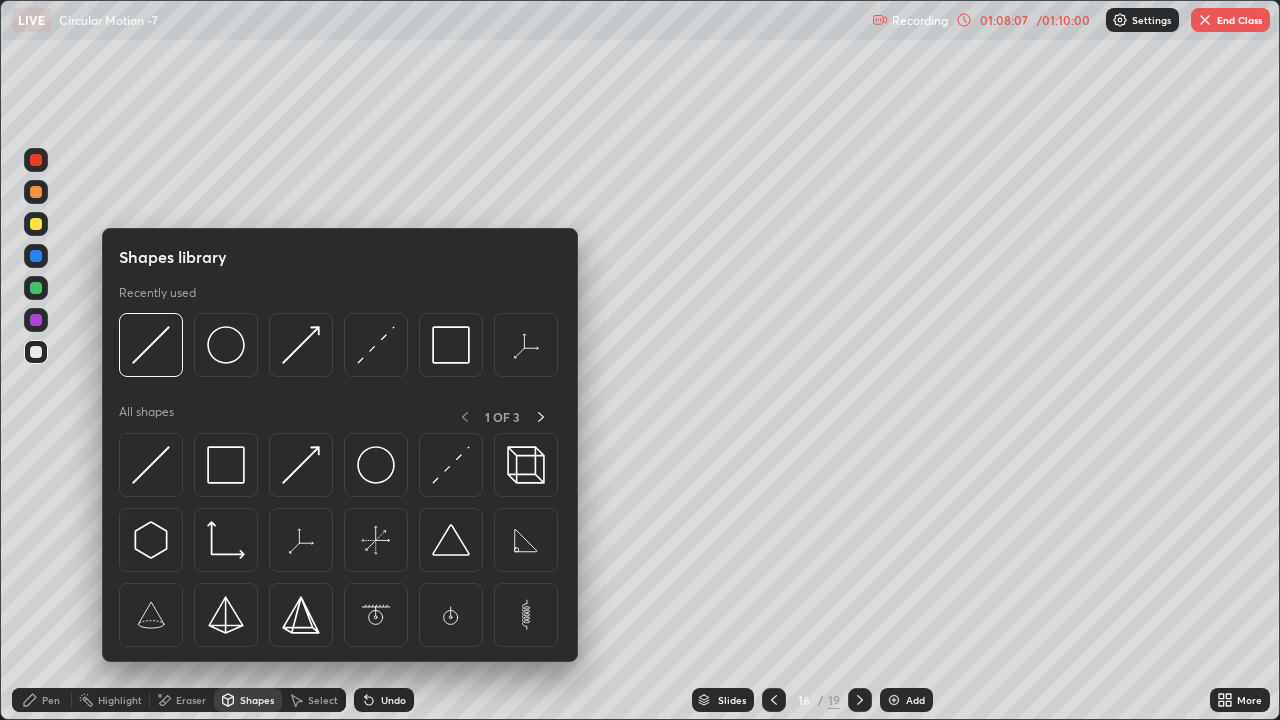 click on "Eraser" at bounding box center [191, 700] 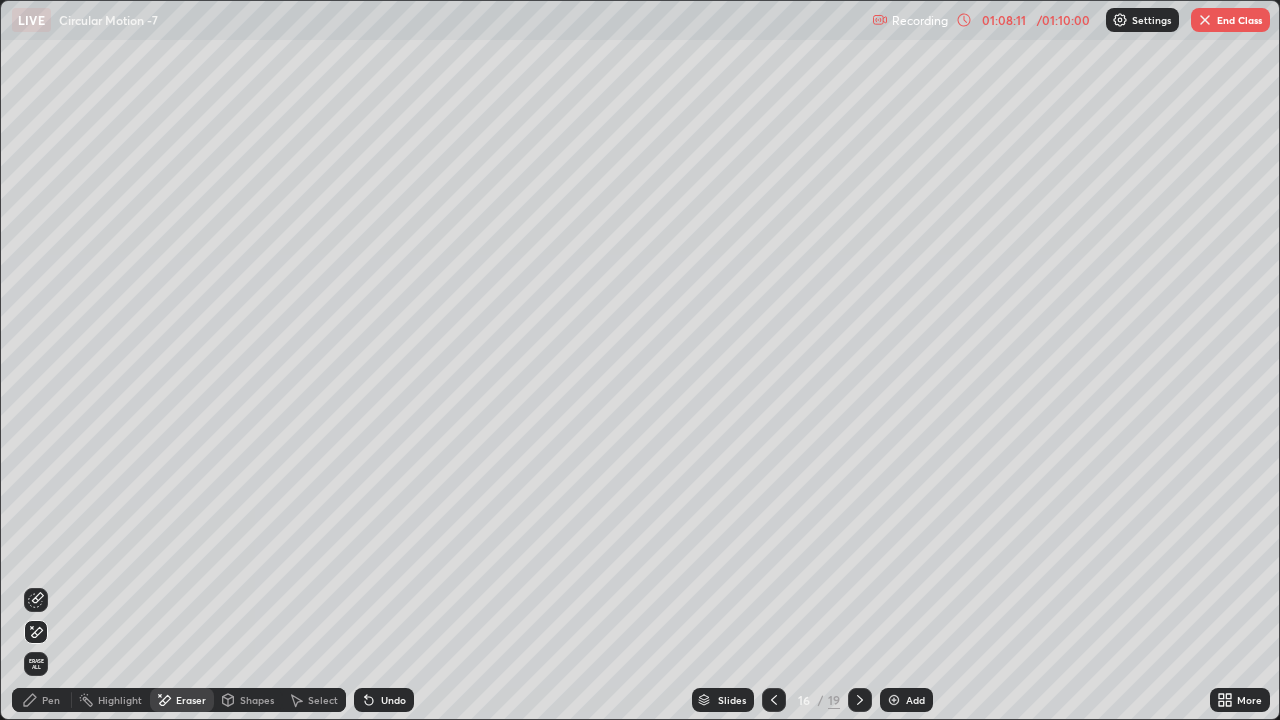 click on "Pen" at bounding box center (51, 700) 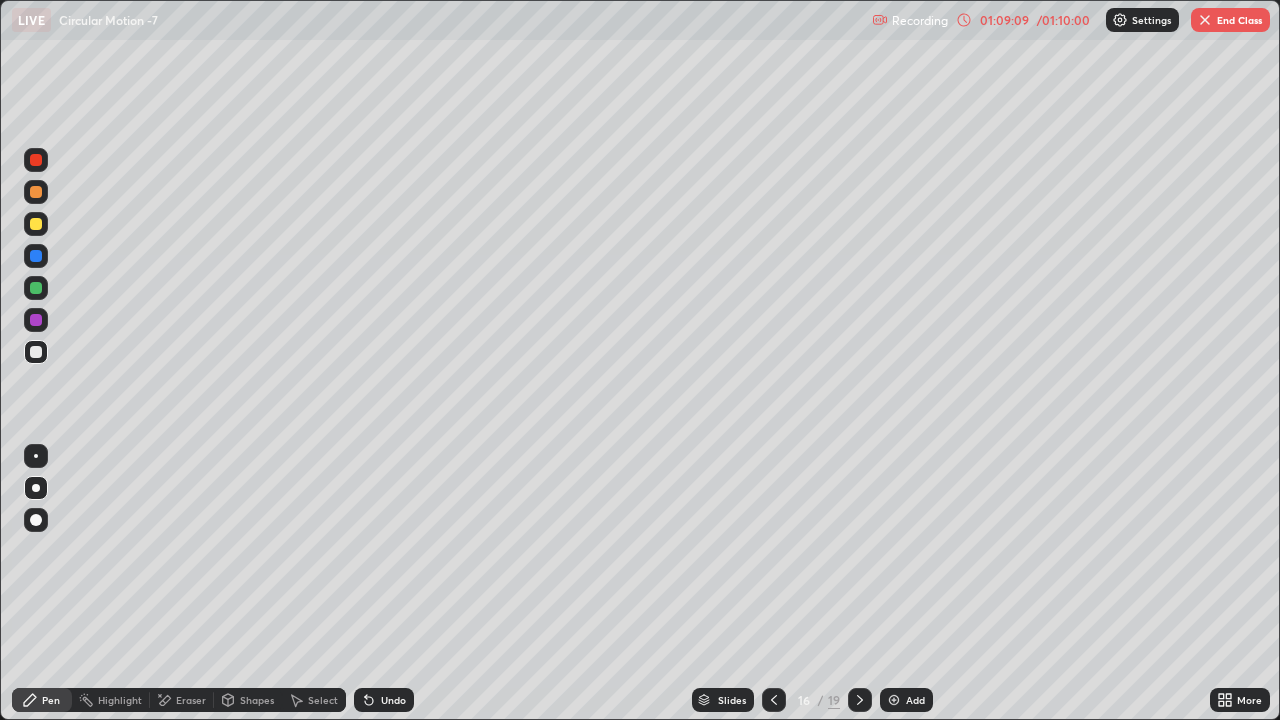 click on "End Class" at bounding box center (1230, 20) 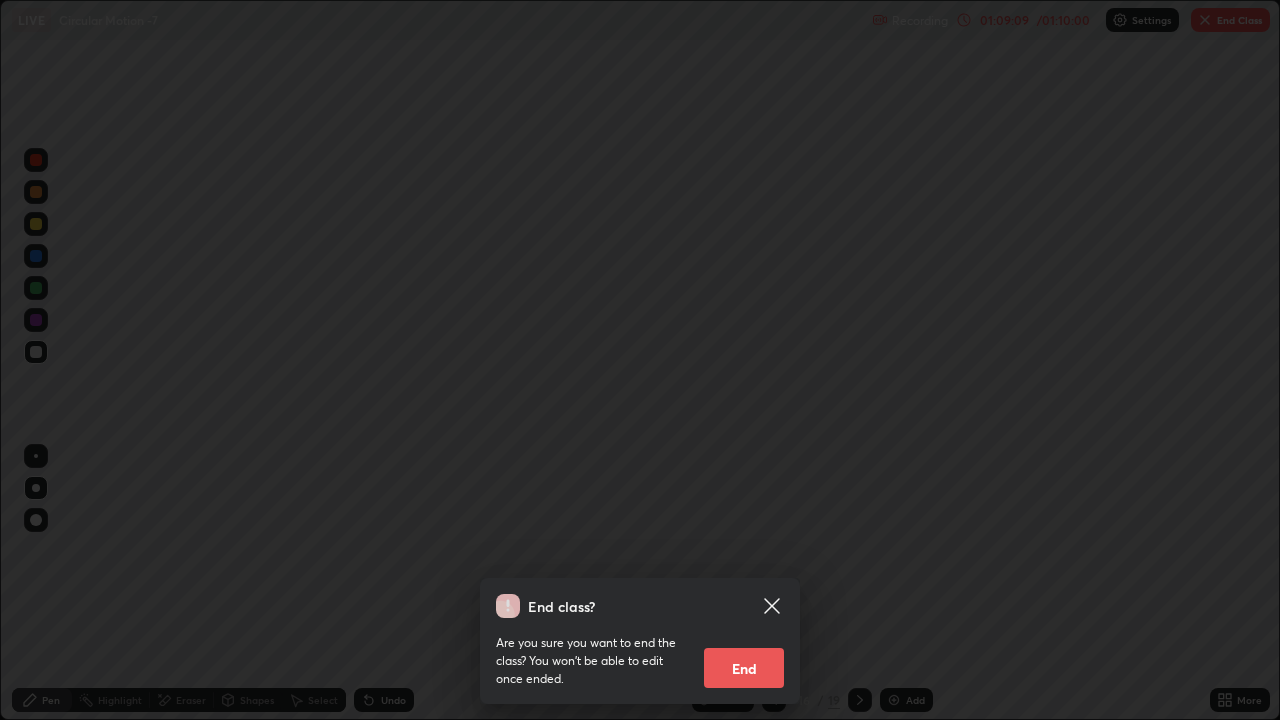 click on "End" at bounding box center (744, 668) 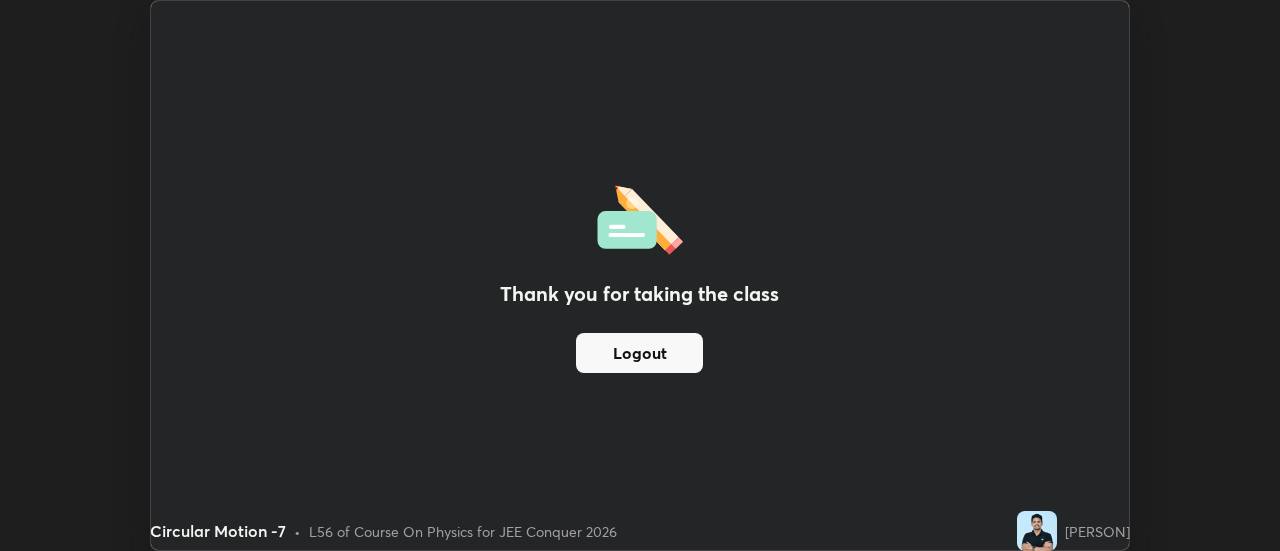 scroll, scrollTop: 551, scrollLeft: 1280, axis: both 